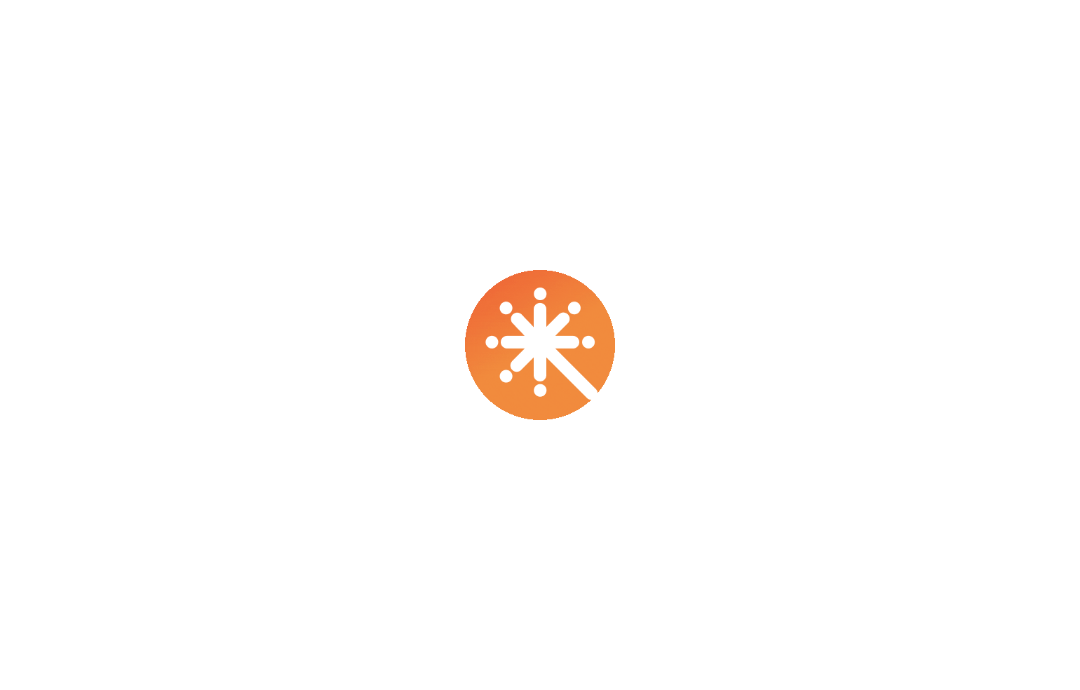 scroll, scrollTop: 0, scrollLeft: 0, axis: both 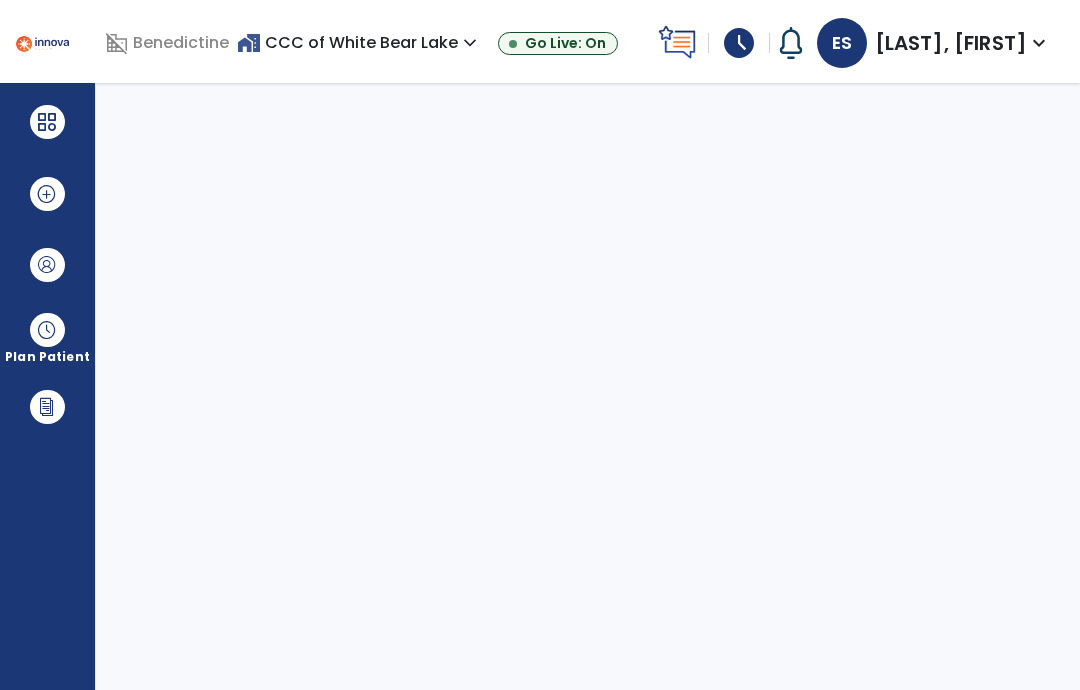 select on "****" 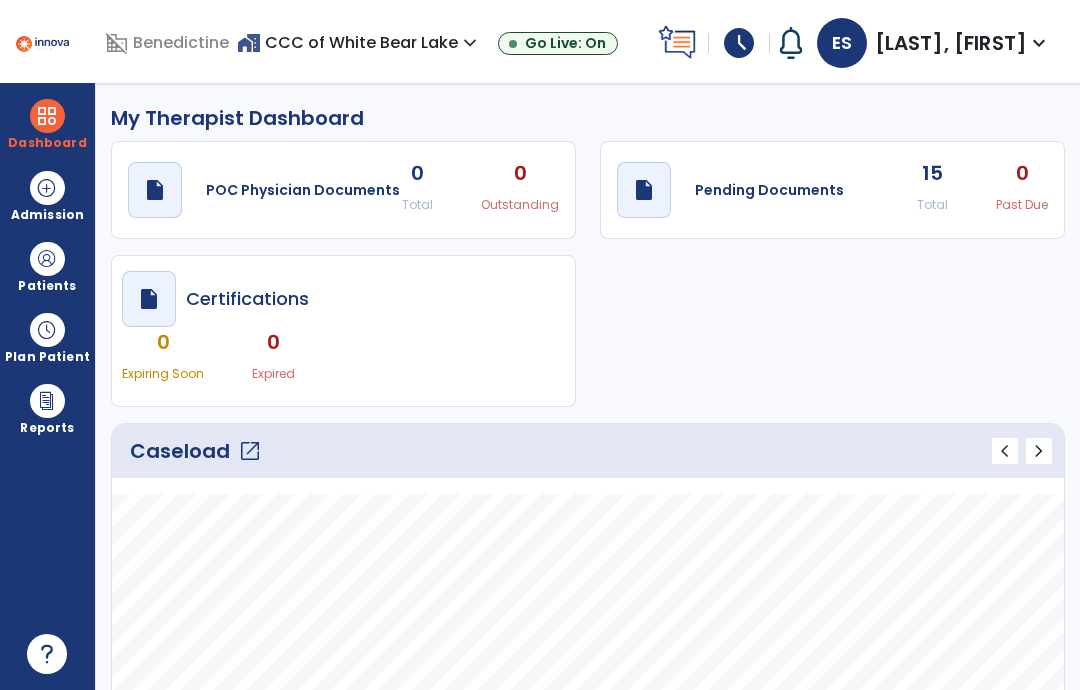 click on "open_in_new" 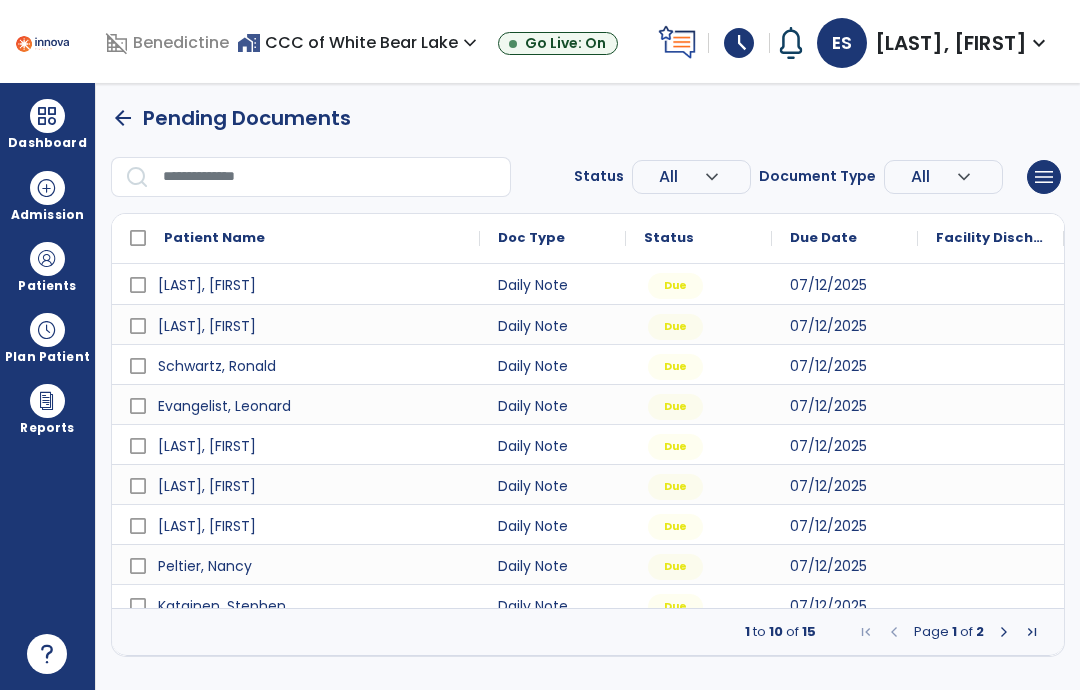 click at bounding box center (330, 177) 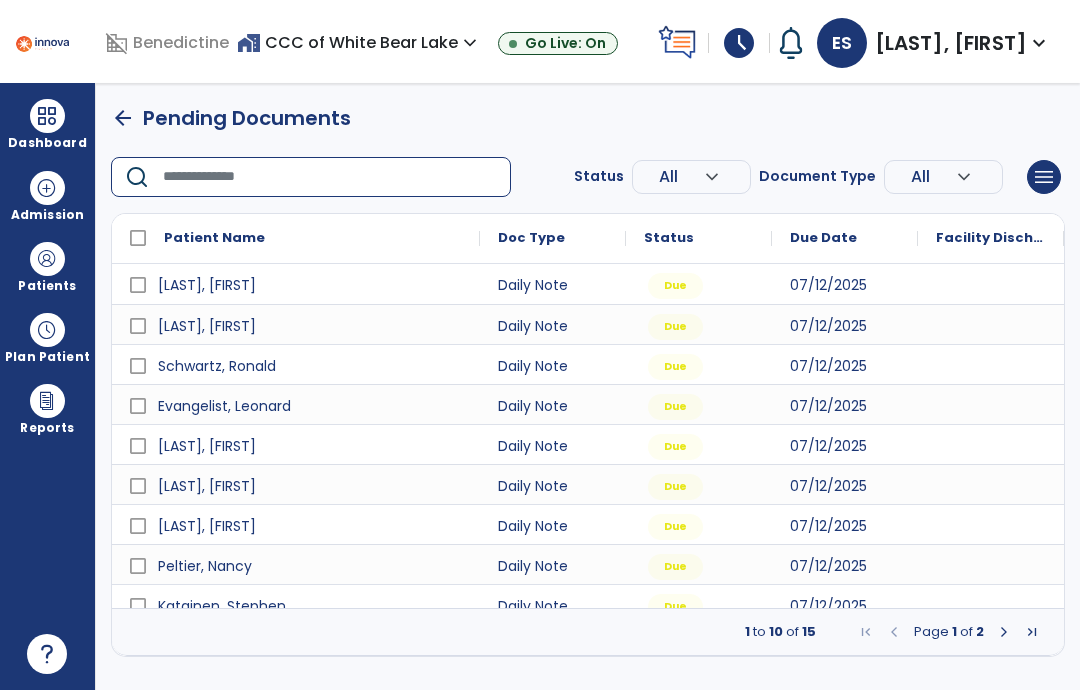 click at bounding box center (330, 177) 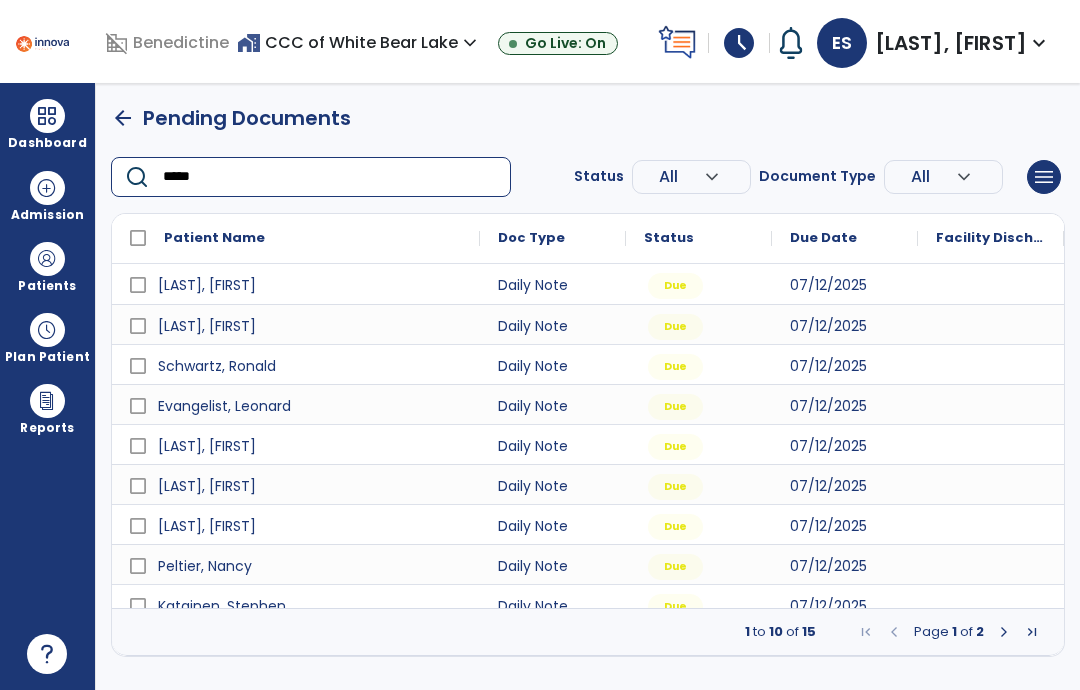 type on "******" 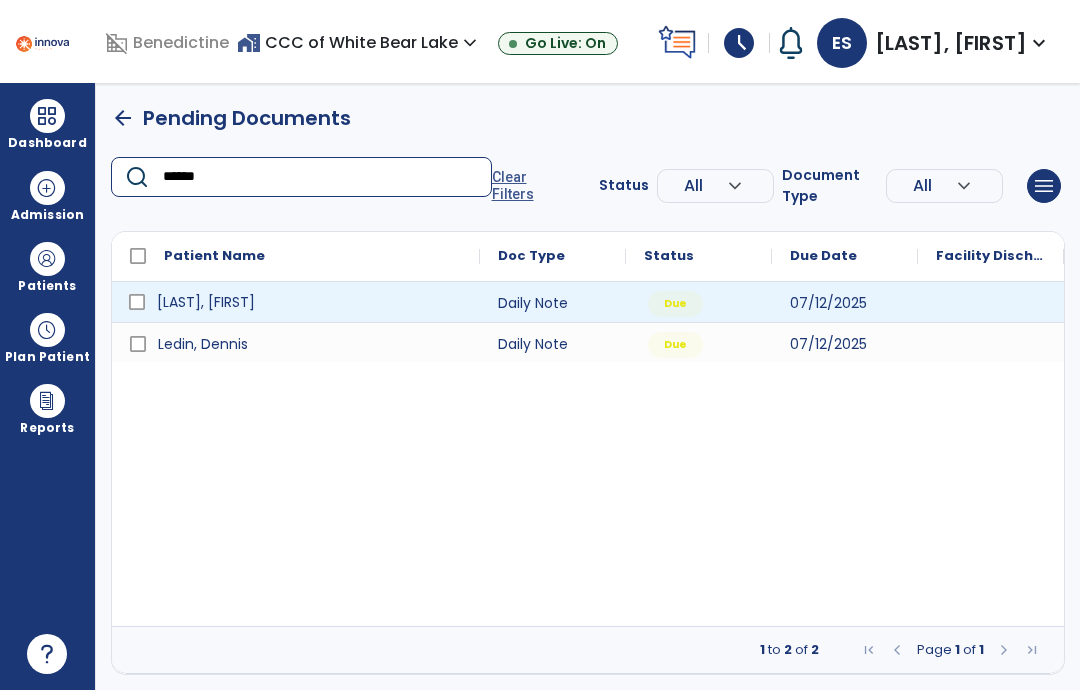 click on "[LAST], [FIRST]" at bounding box center (310, 302) 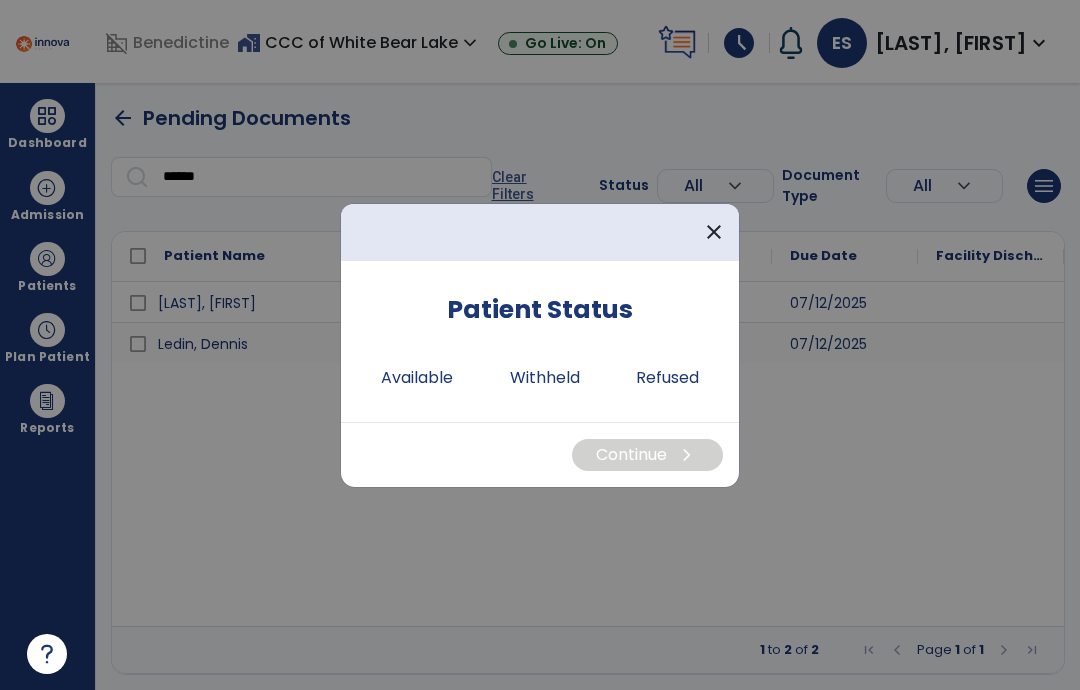 click on "close" at bounding box center [714, 232] 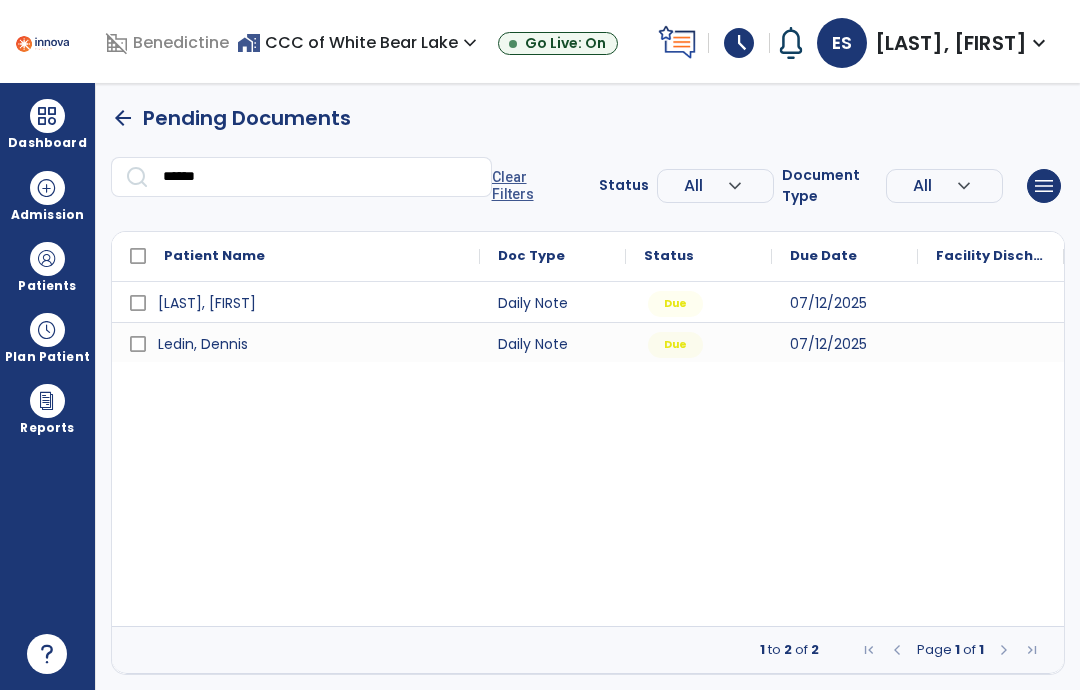 click at bounding box center [47, 259] 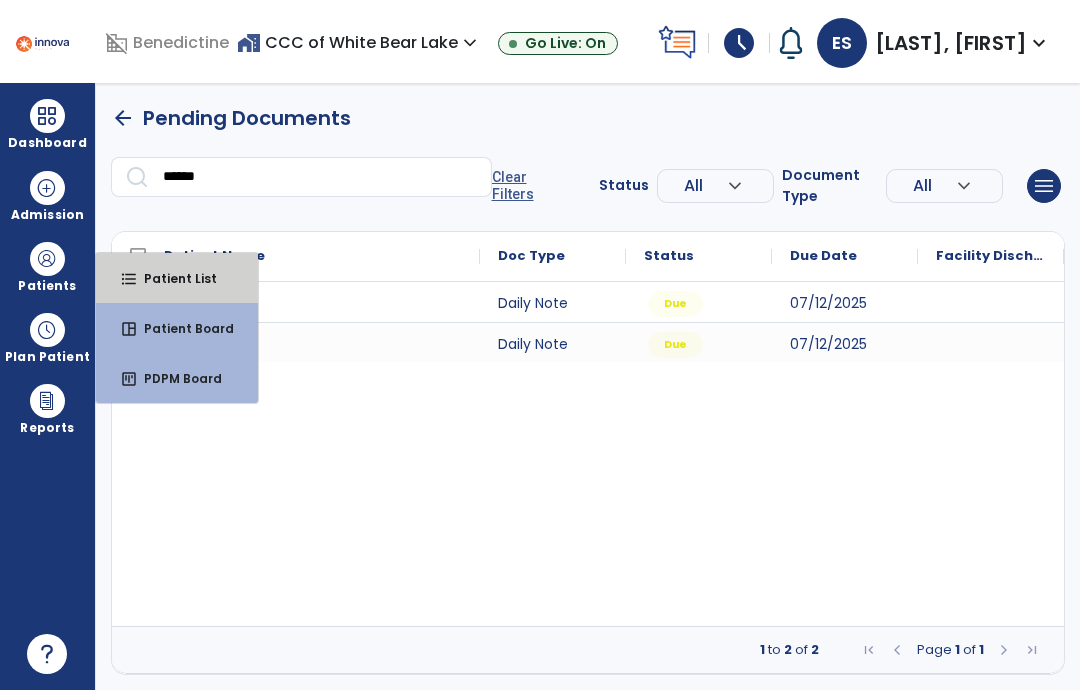 click on "format_list_bulleted  Patient List" at bounding box center [177, 278] 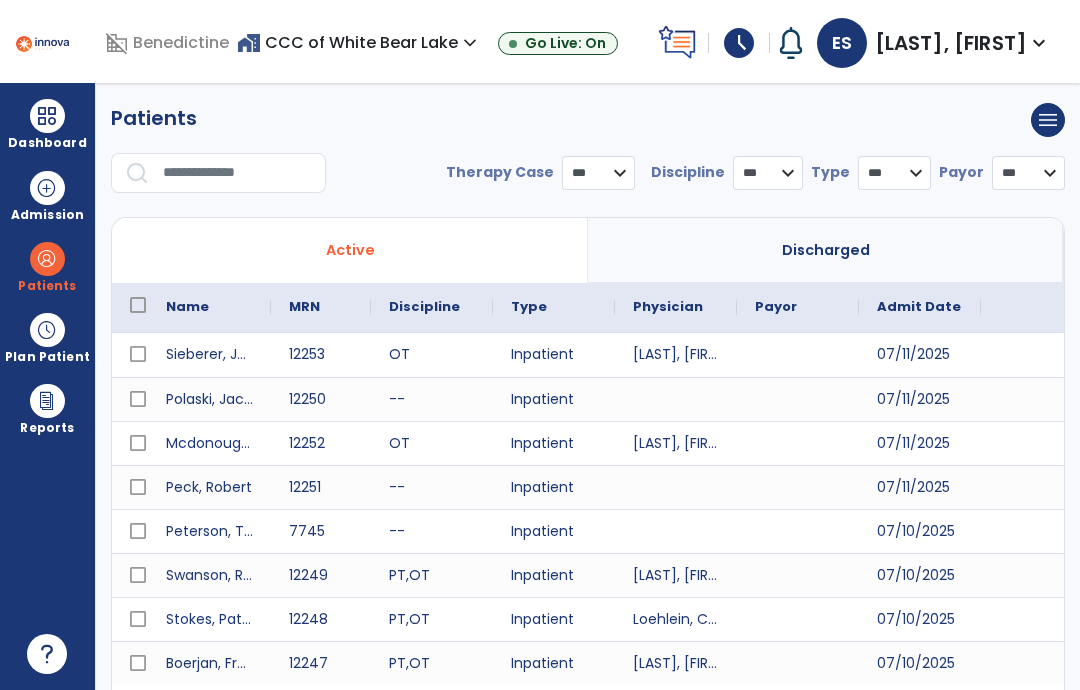 select on "***" 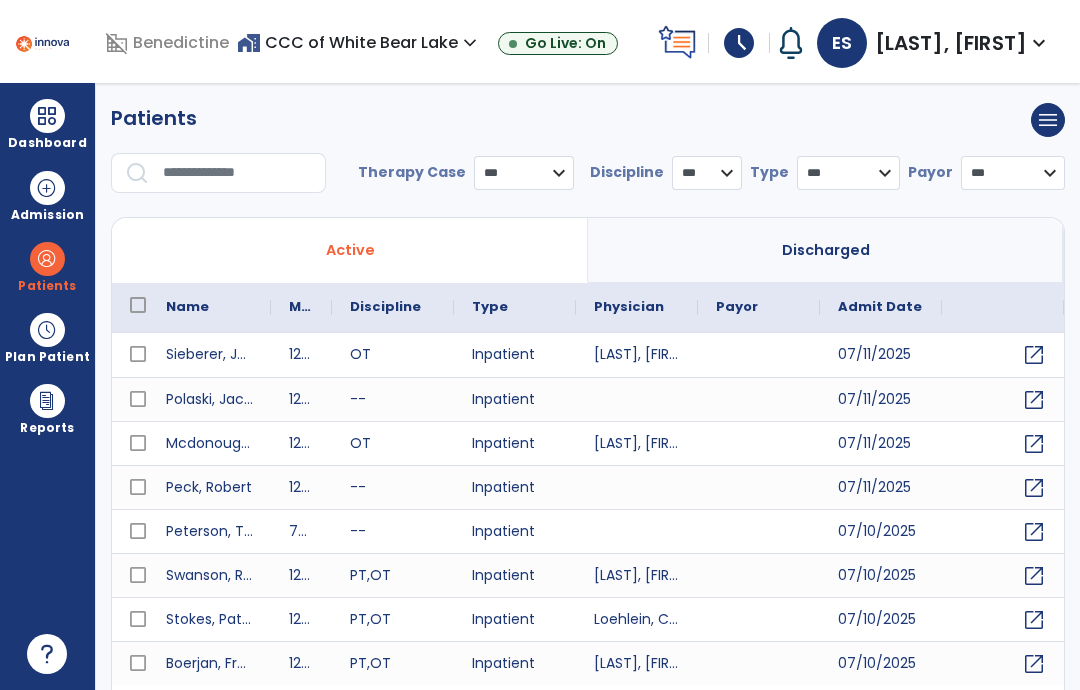 click at bounding box center [237, 173] 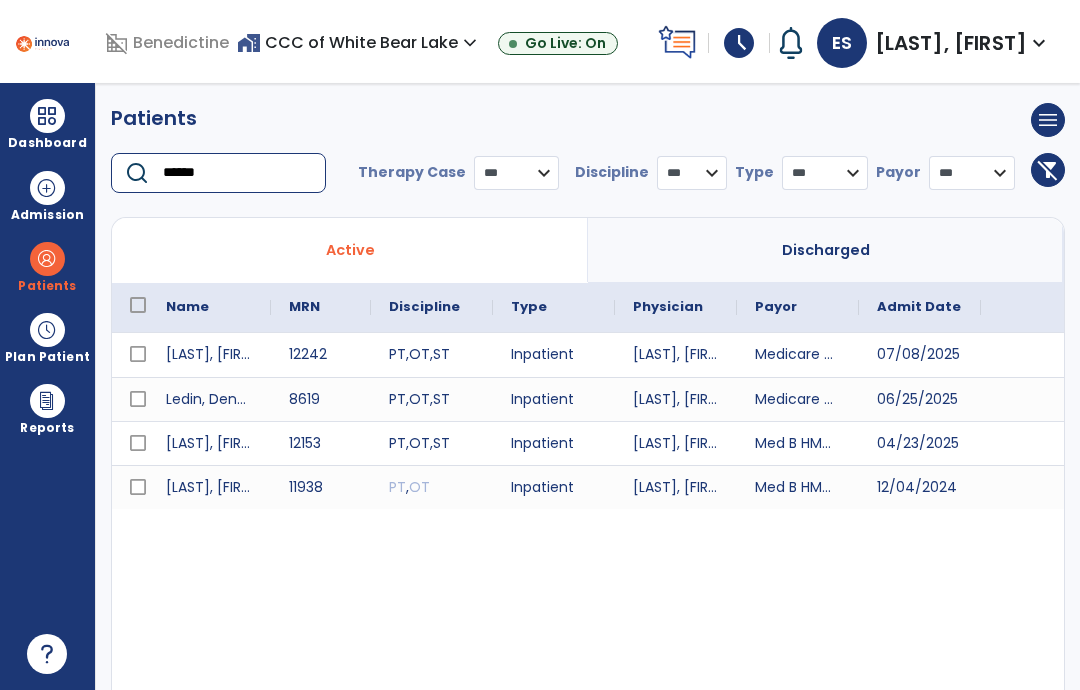 type on "******" 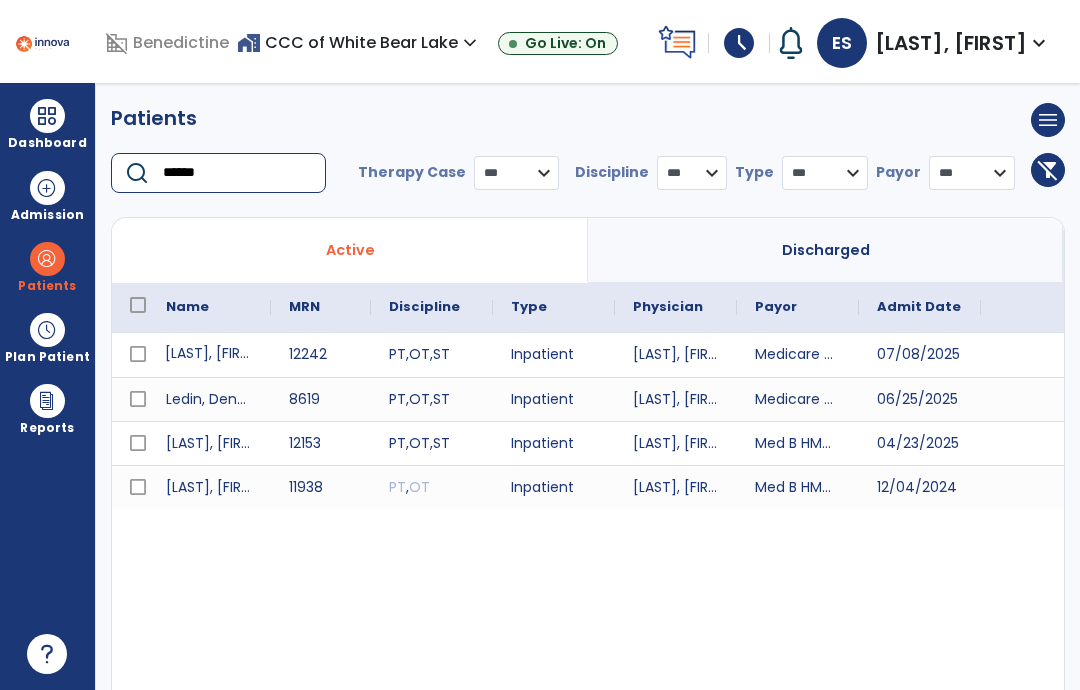 click on "[LAST], [FIRST]" at bounding box center (209, 355) 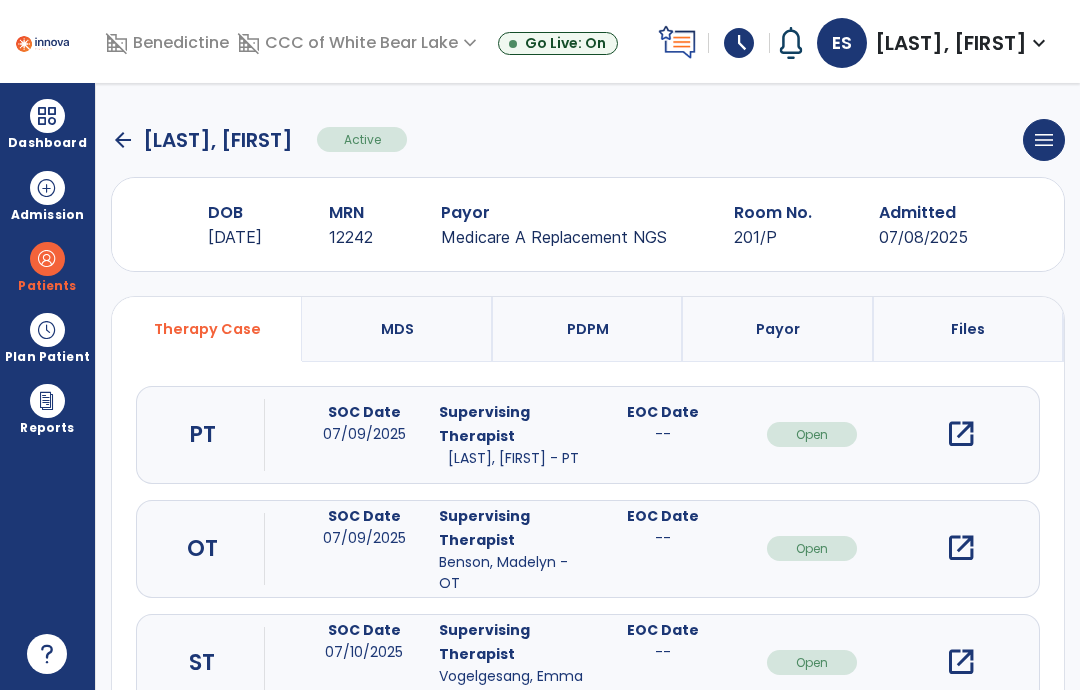 click on "open_in_new" at bounding box center (961, 548) 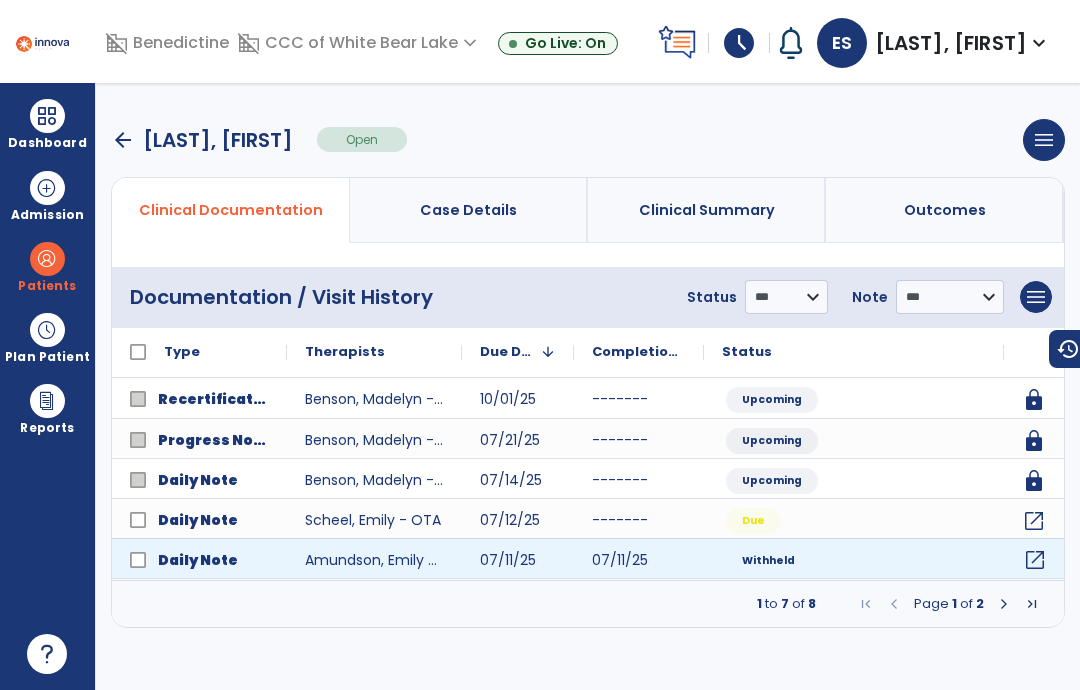 click on "open_in_new" 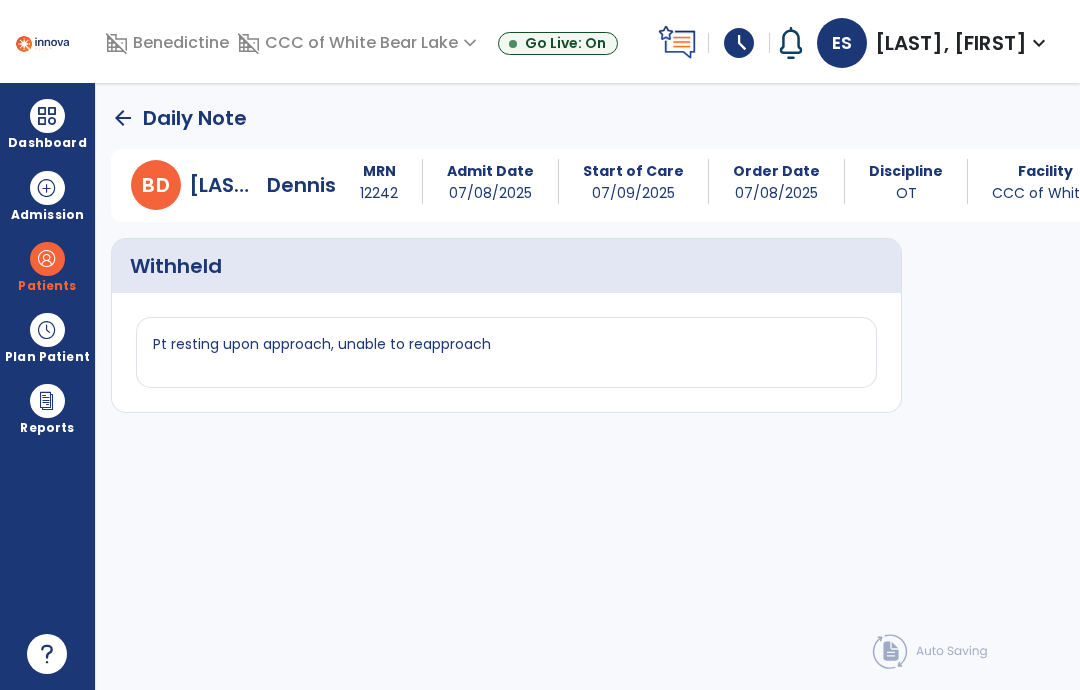 click on "arrow_back" 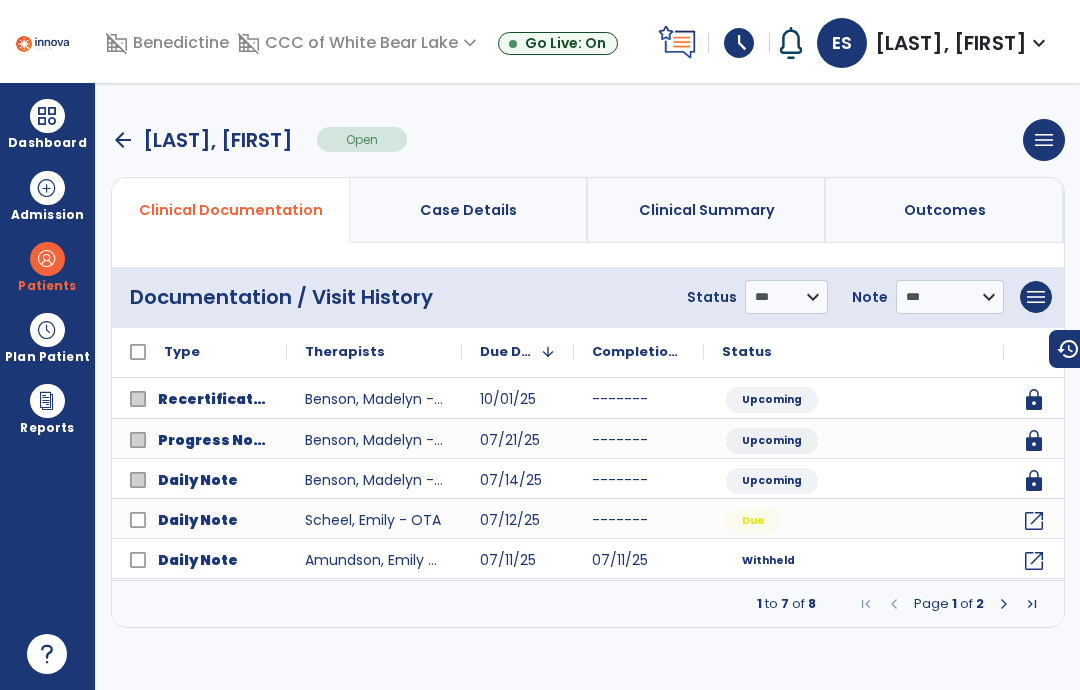 click on "open_in_new" 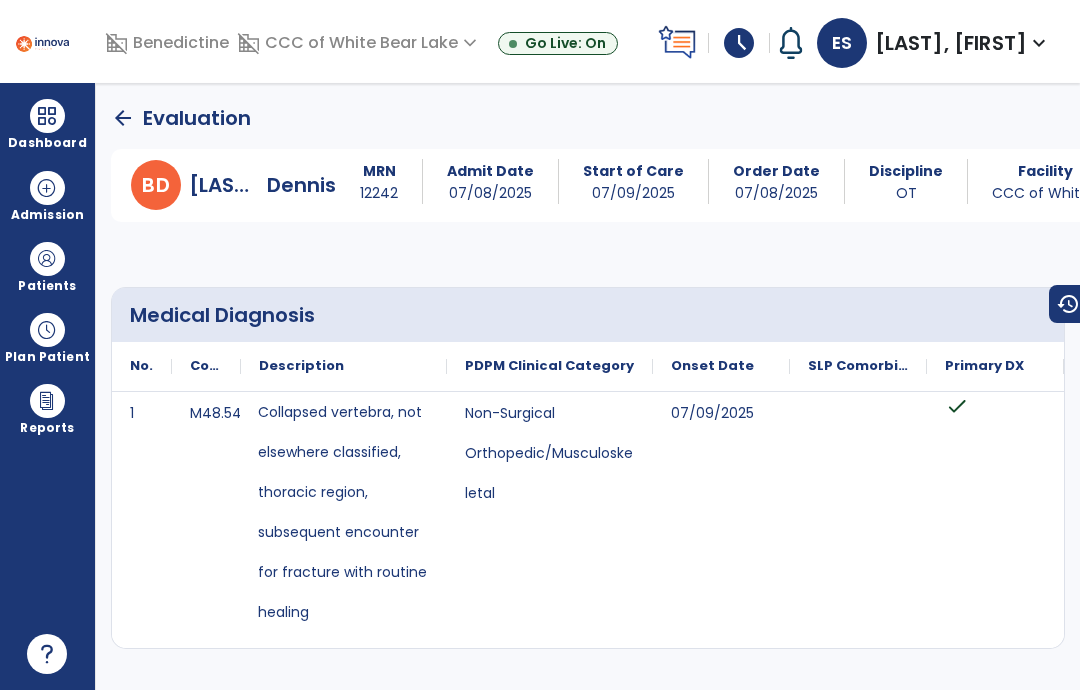 scroll, scrollTop: 0, scrollLeft: 0, axis: both 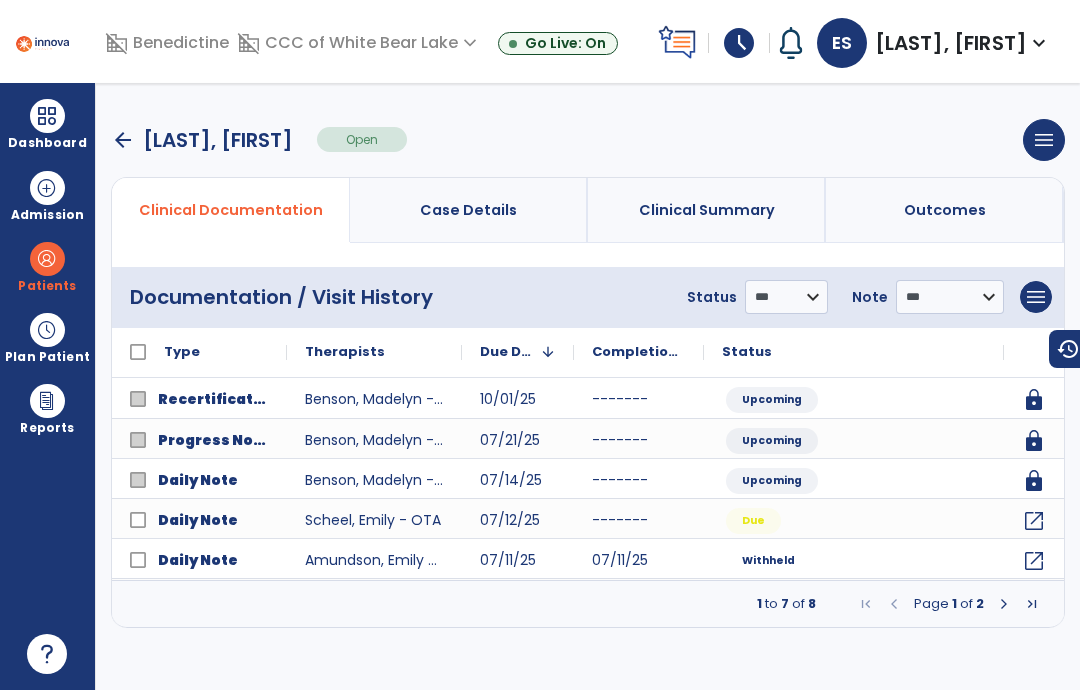 click on "open_in_new" 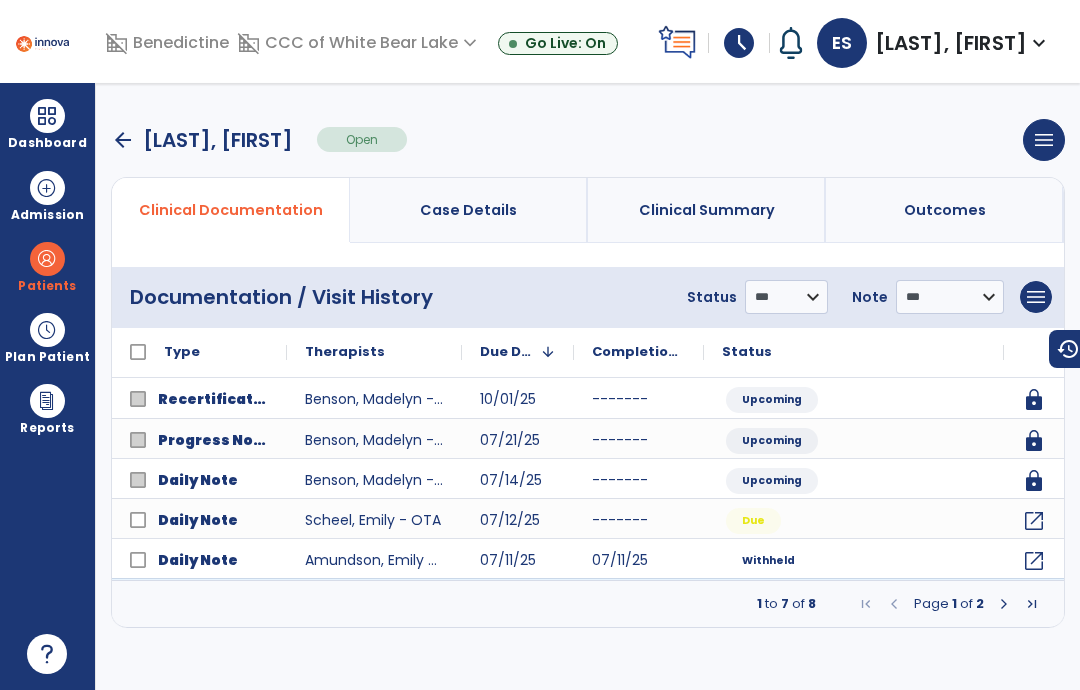 click on "07/10/25" 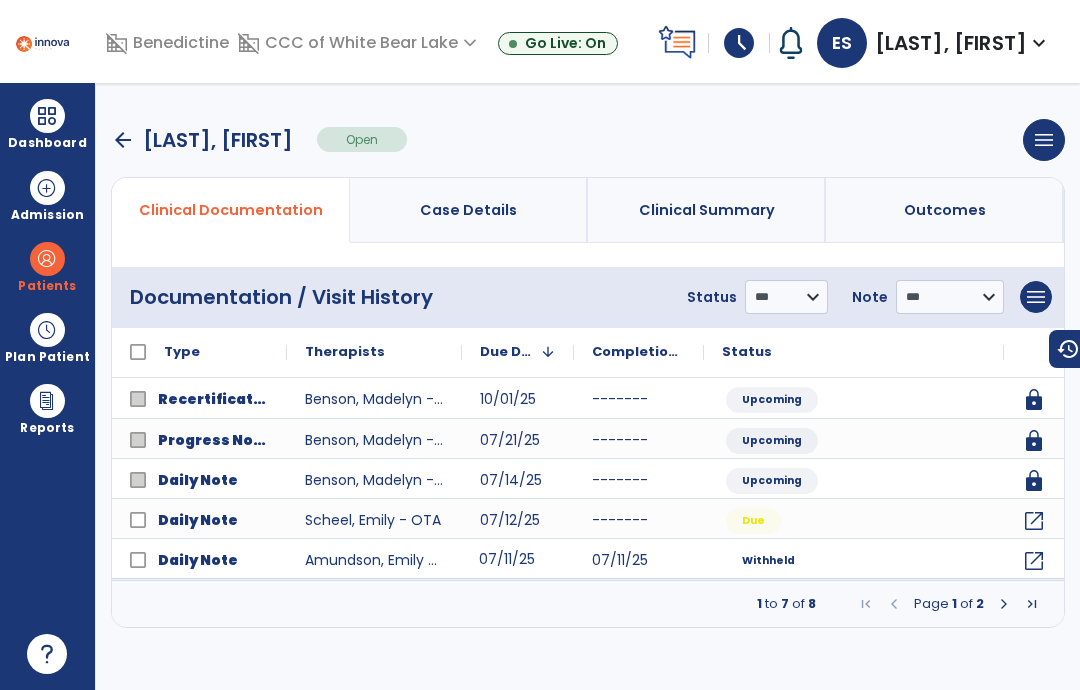 click at bounding box center (1004, 604) 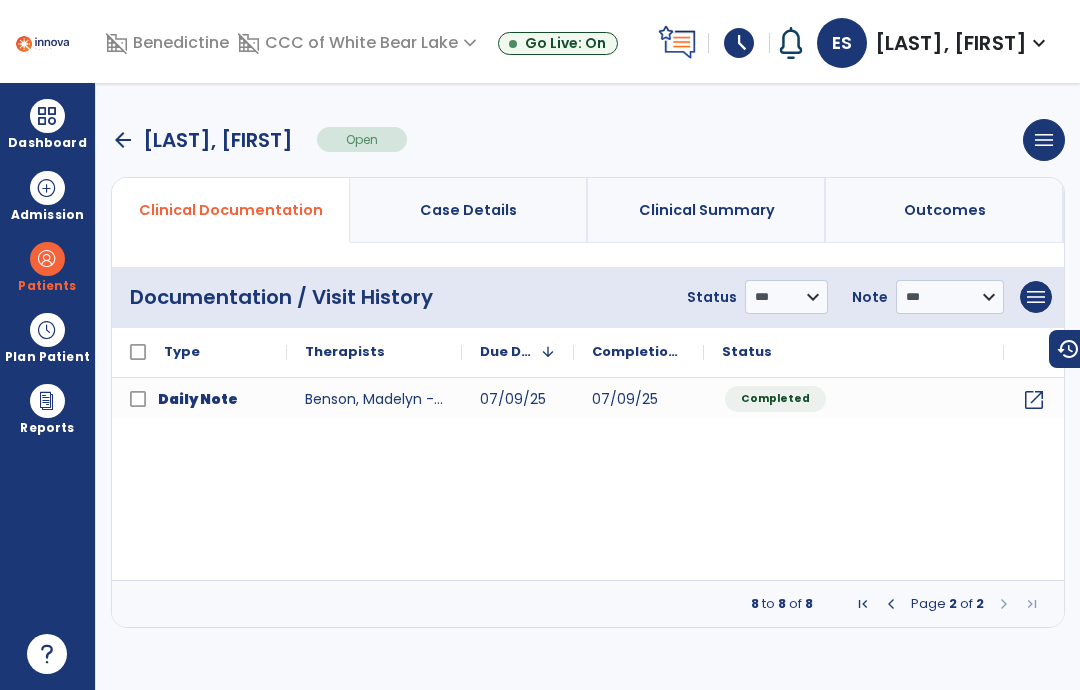 click on "Completed" 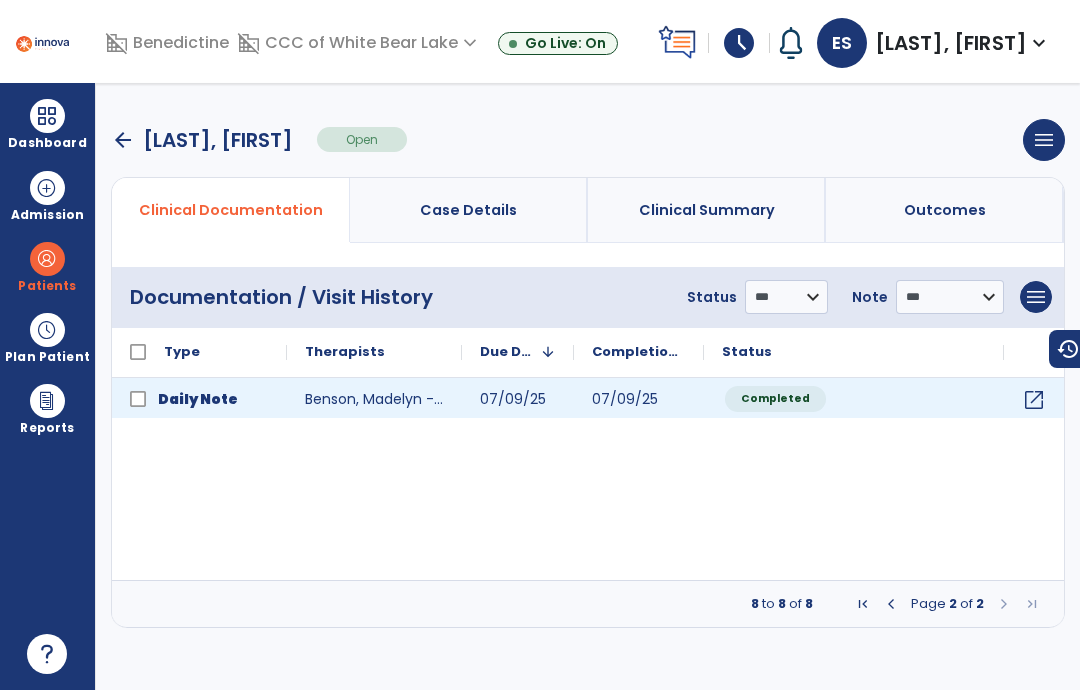 click on "Completed" 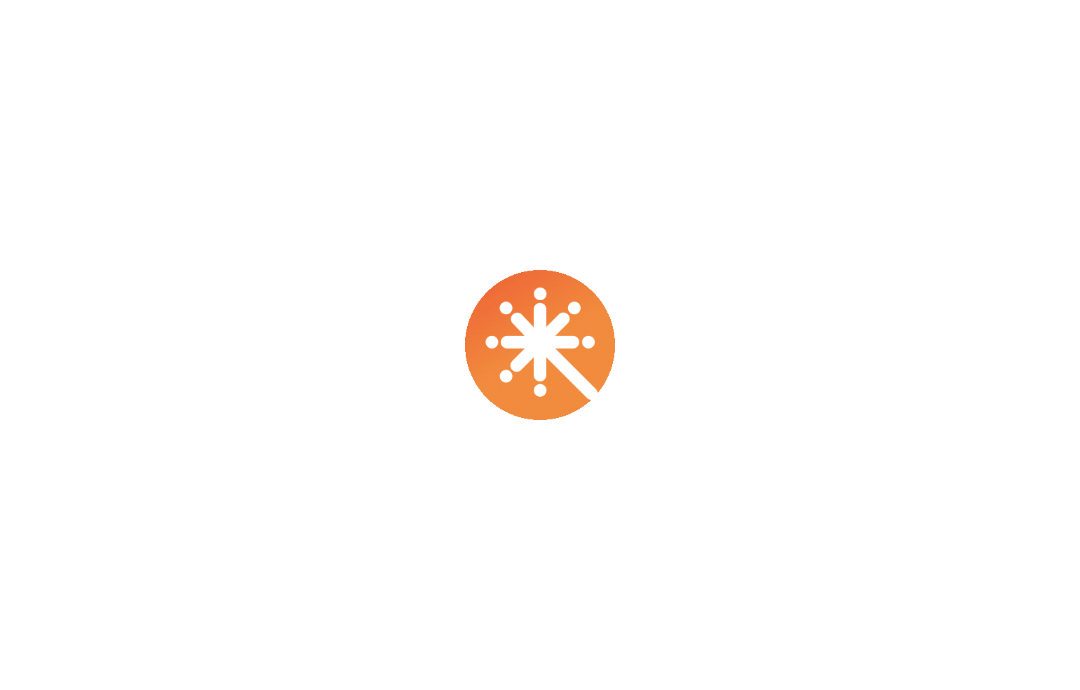 scroll, scrollTop: 0, scrollLeft: 0, axis: both 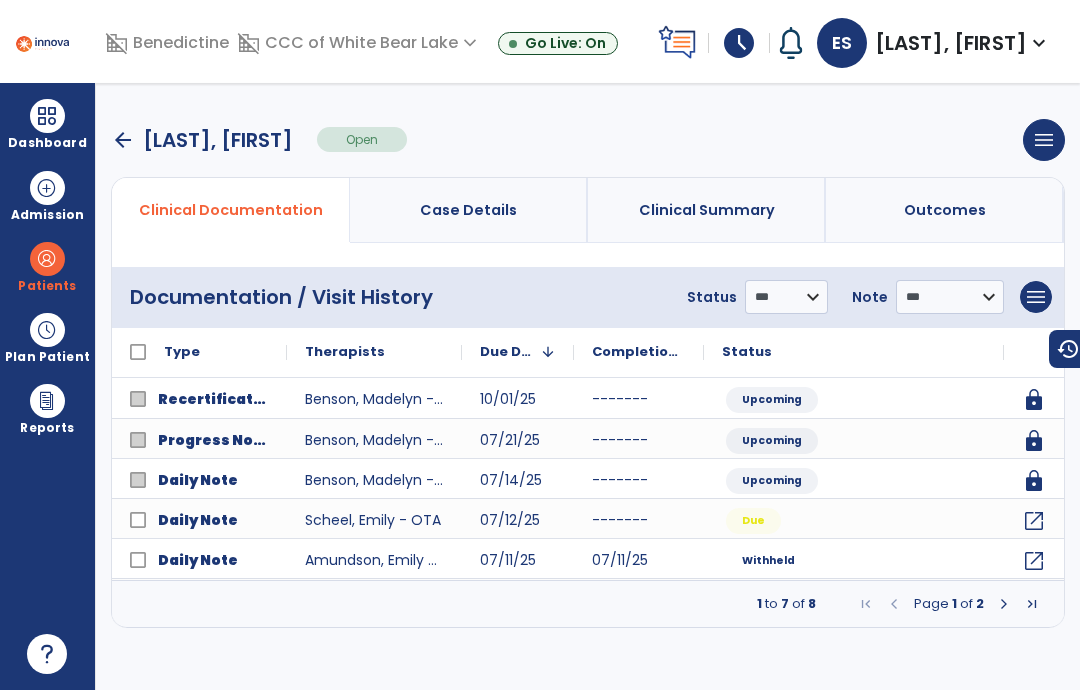 click at bounding box center (1004, 604) 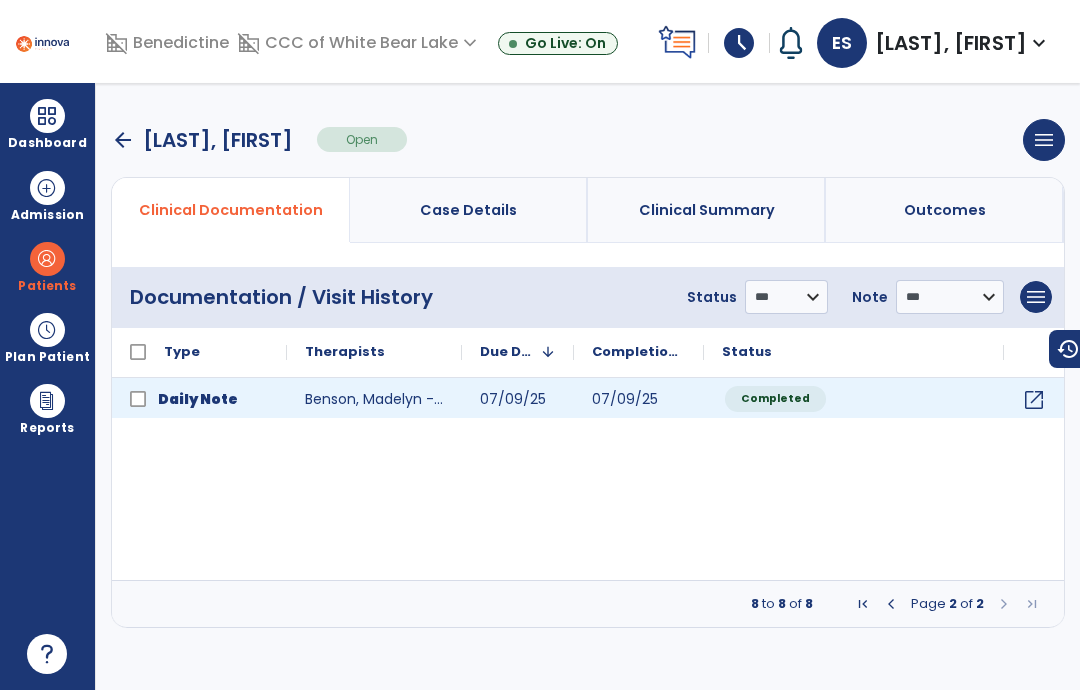 click on "Completed" 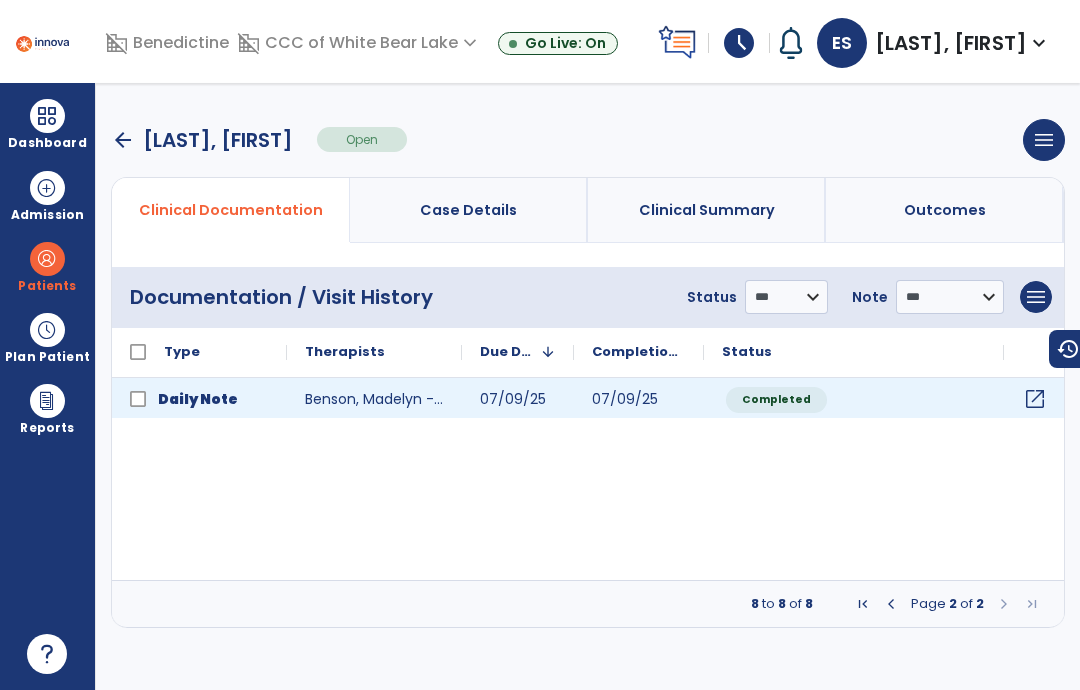 click on "open_in_new" 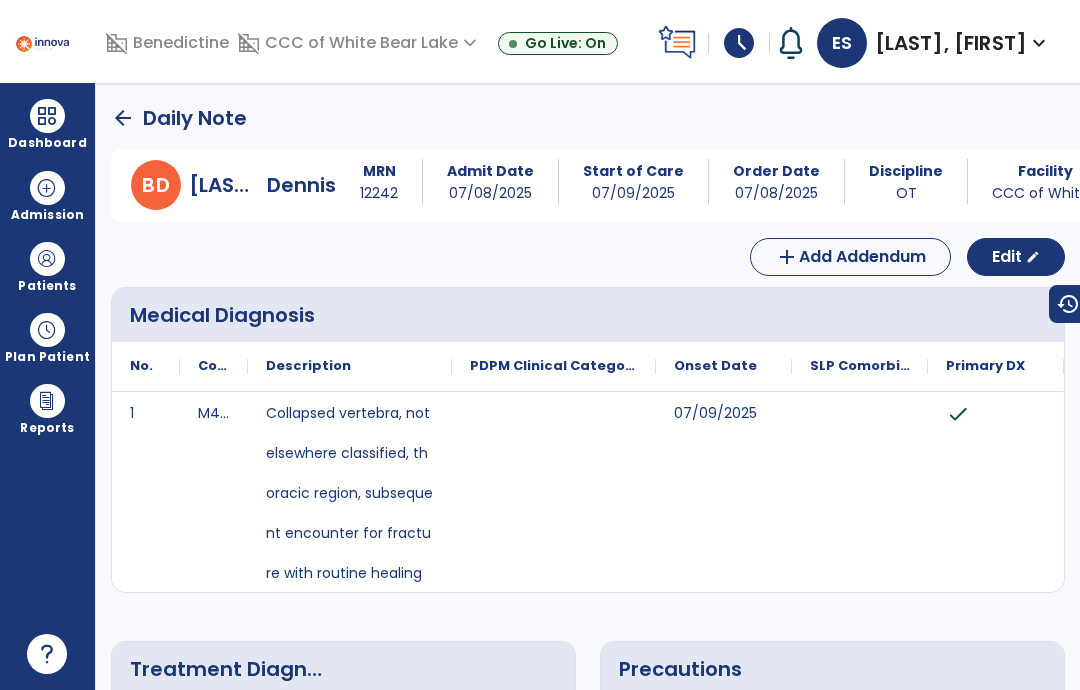 scroll, scrollTop: 0, scrollLeft: 0, axis: both 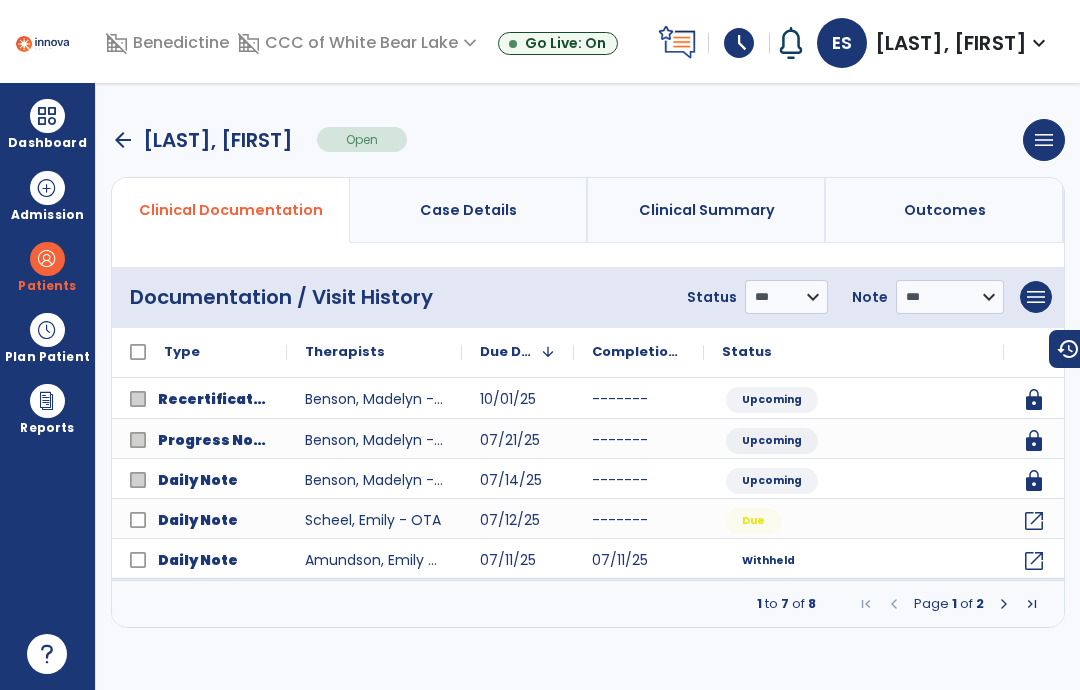 click on "open_in_new" 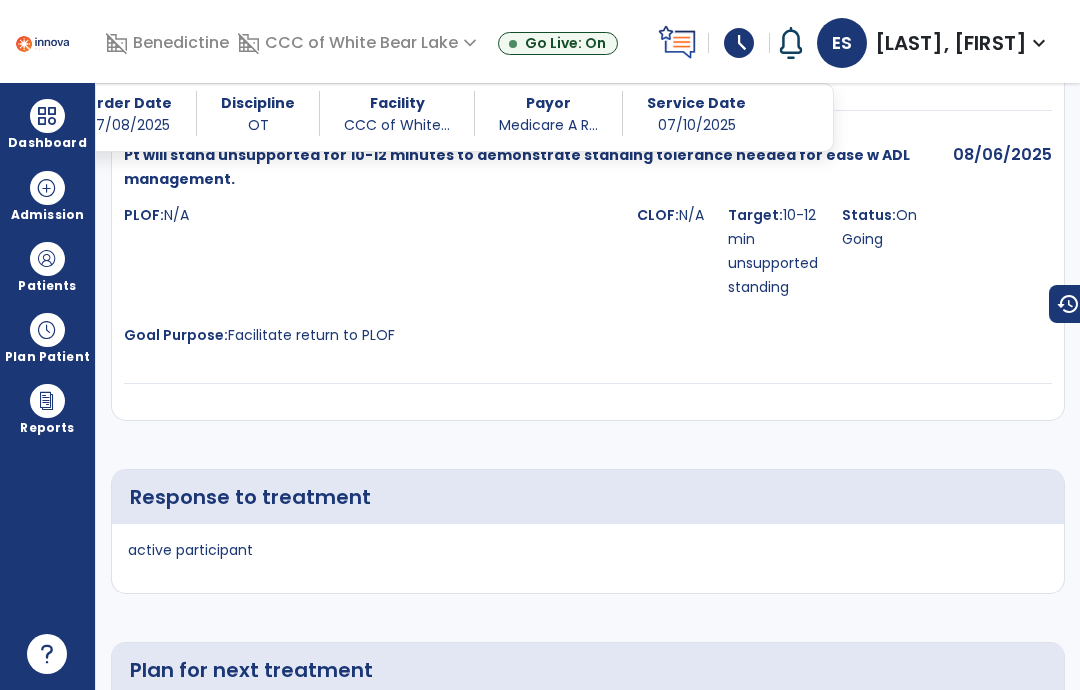 scroll, scrollTop: 4003, scrollLeft: 0, axis: vertical 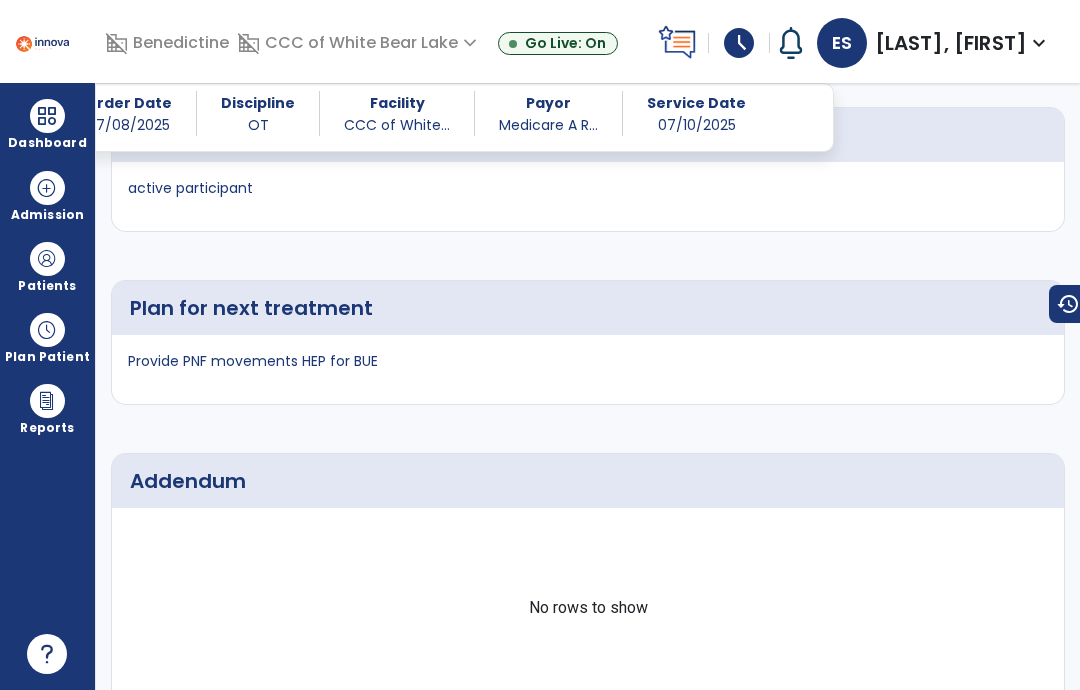 click at bounding box center (47, 116) 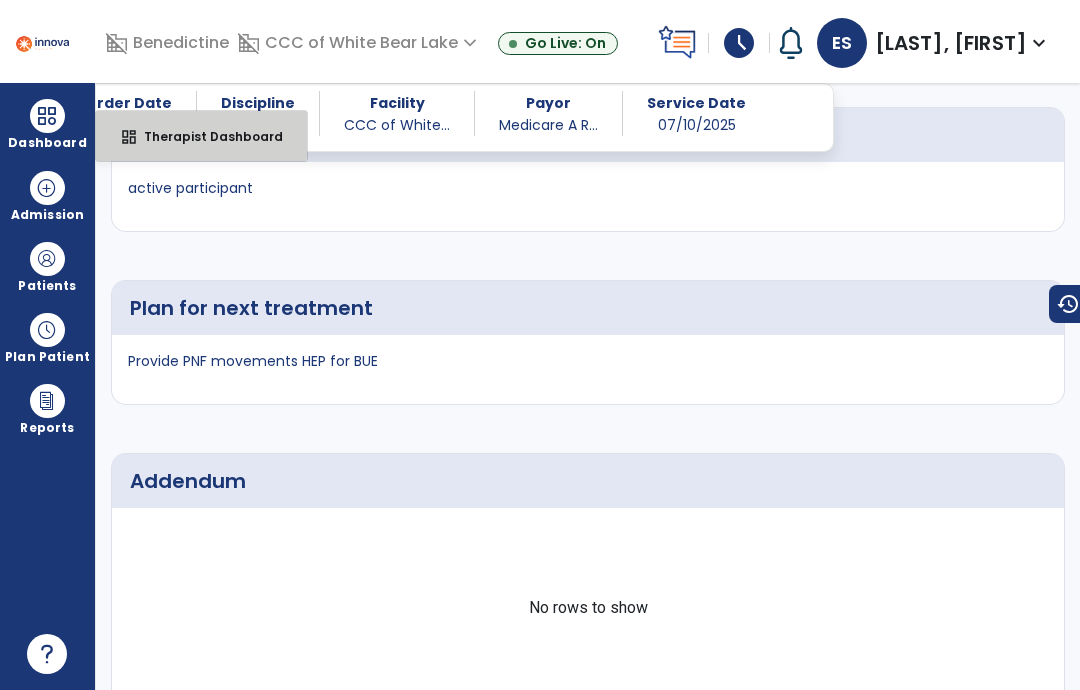 click on "Therapist Dashboard" at bounding box center (205, 136) 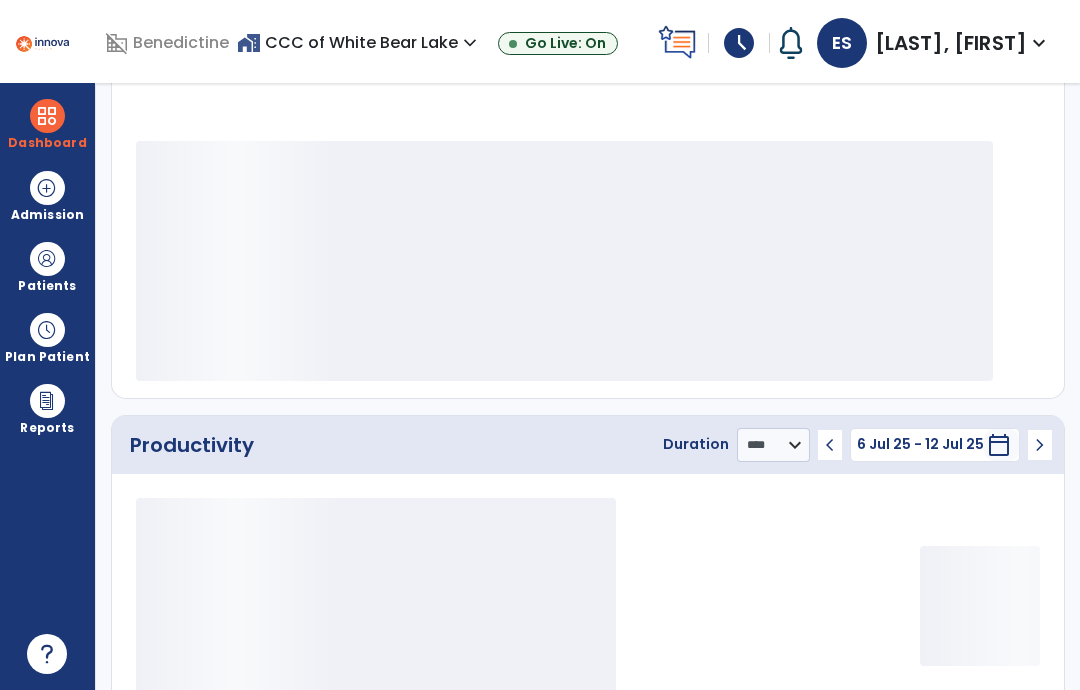 scroll, scrollTop: 389, scrollLeft: 0, axis: vertical 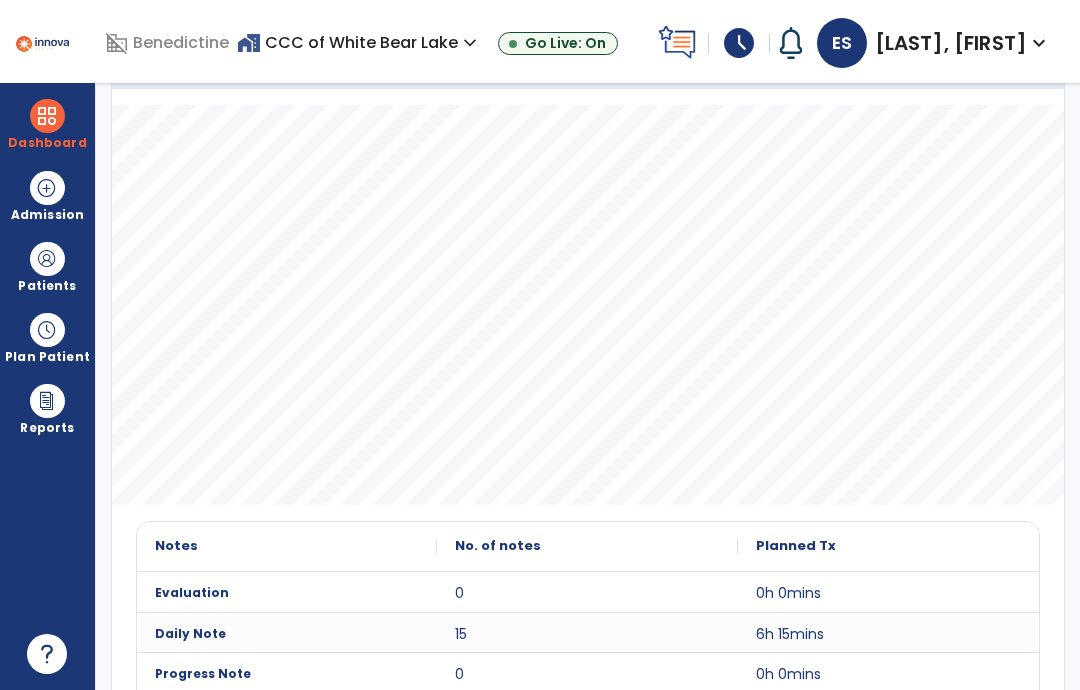 click on "Patients" at bounding box center (47, 286) 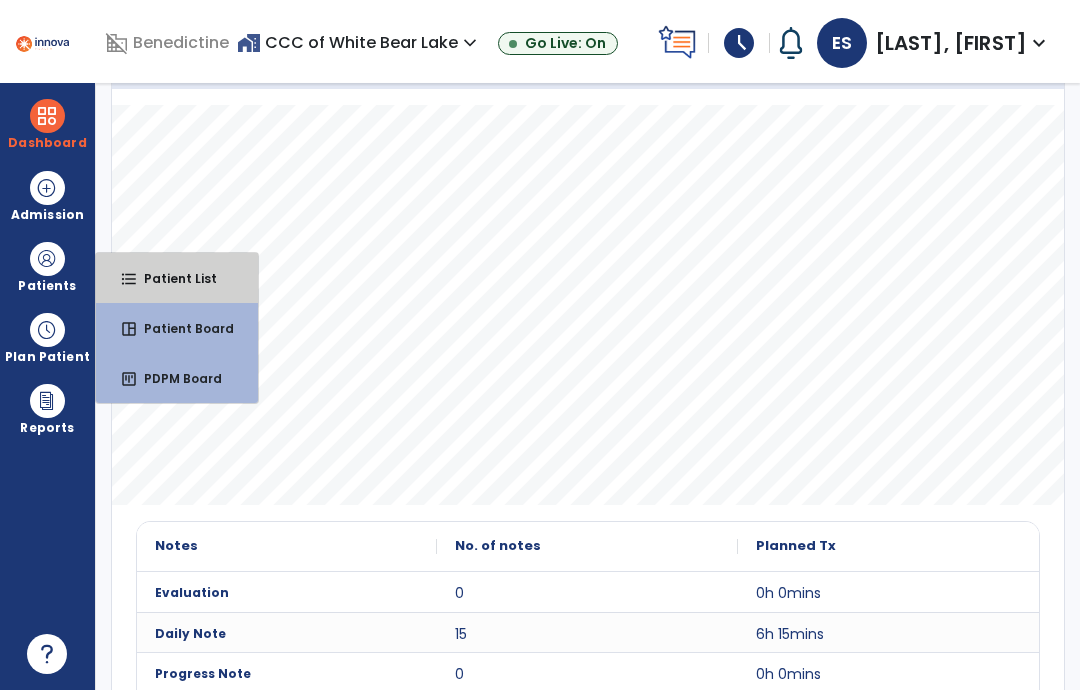 click on "format_list_bulleted  Patient List" at bounding box center [177, 278] 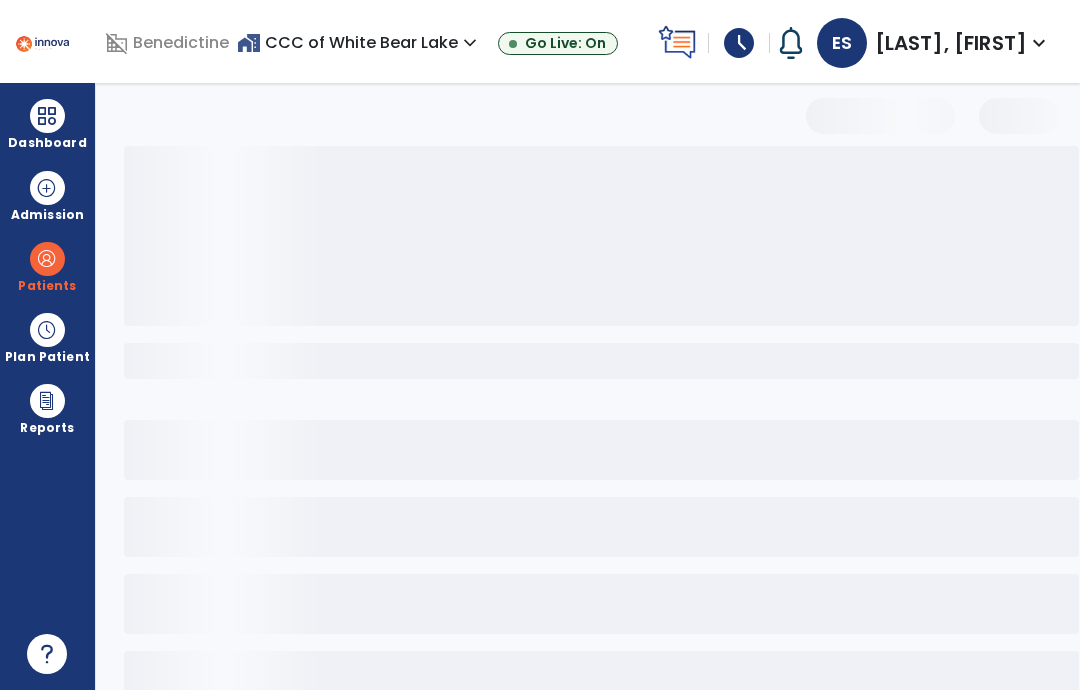 scroll, scrollTop: 0, scrollLeft: 0, axis: both 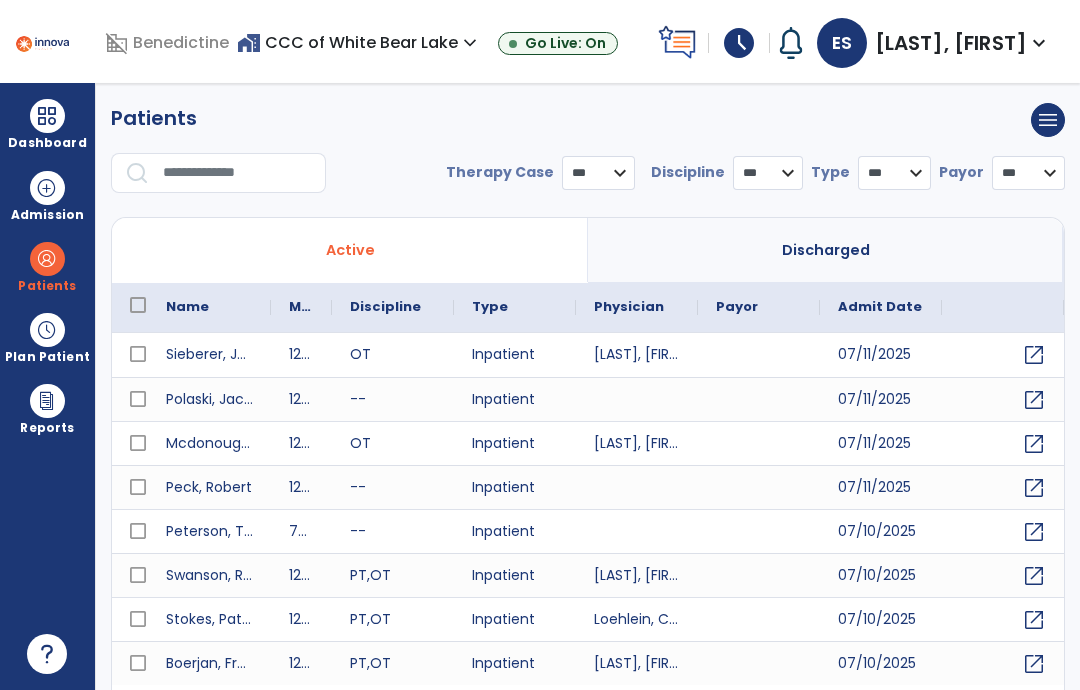 select on "***" 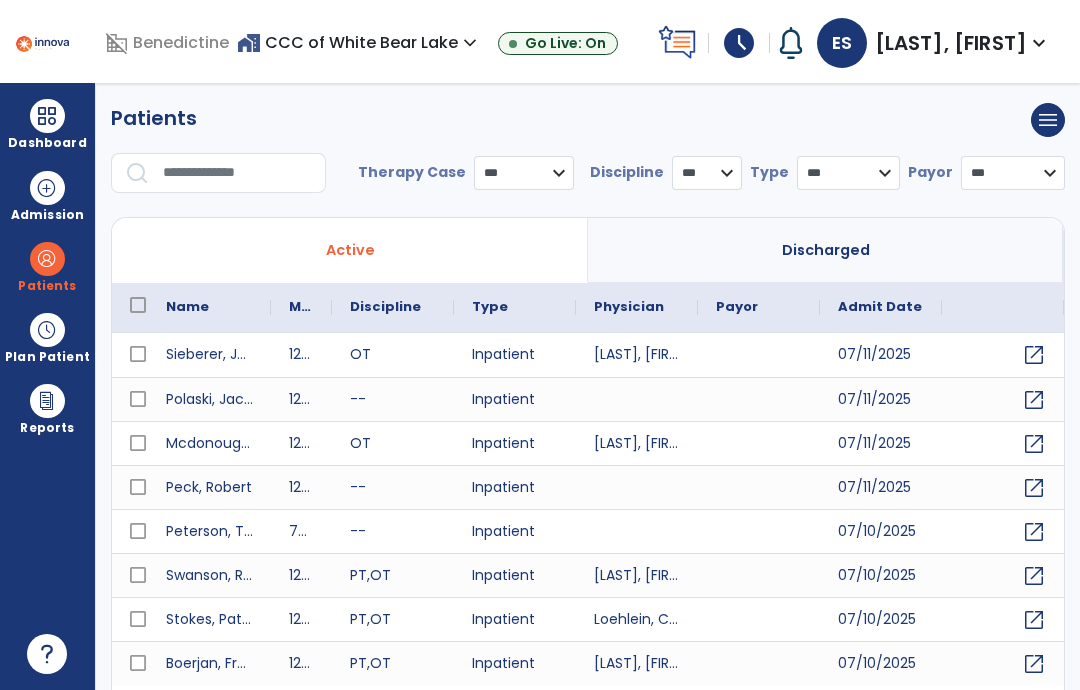click at bounding box center [237, 173] 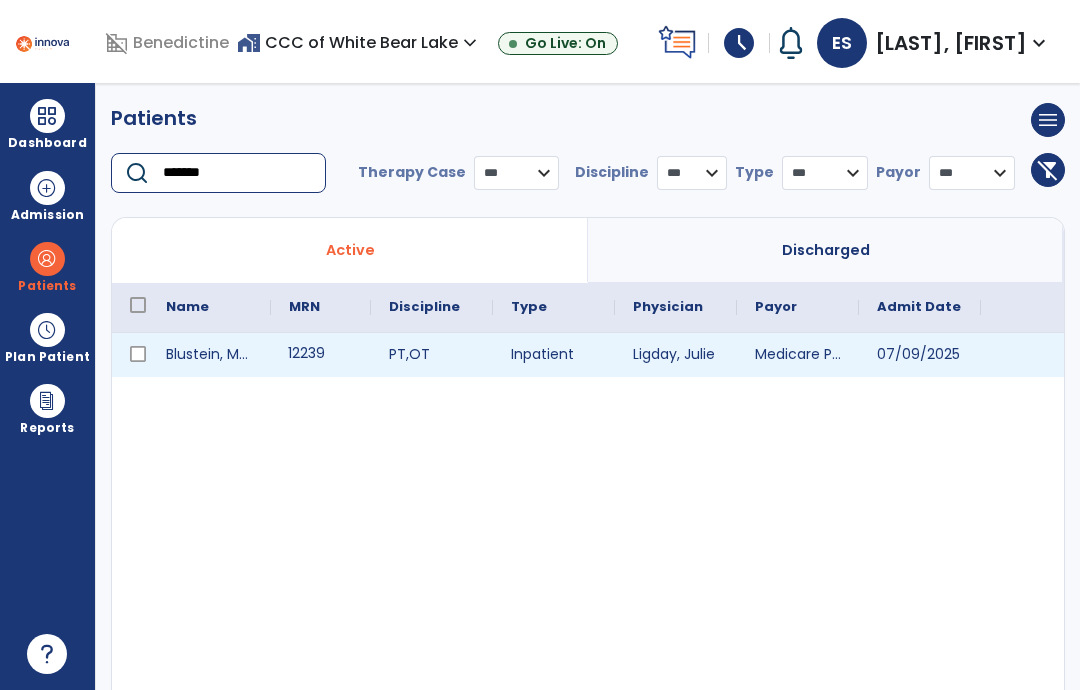 type on "*******" 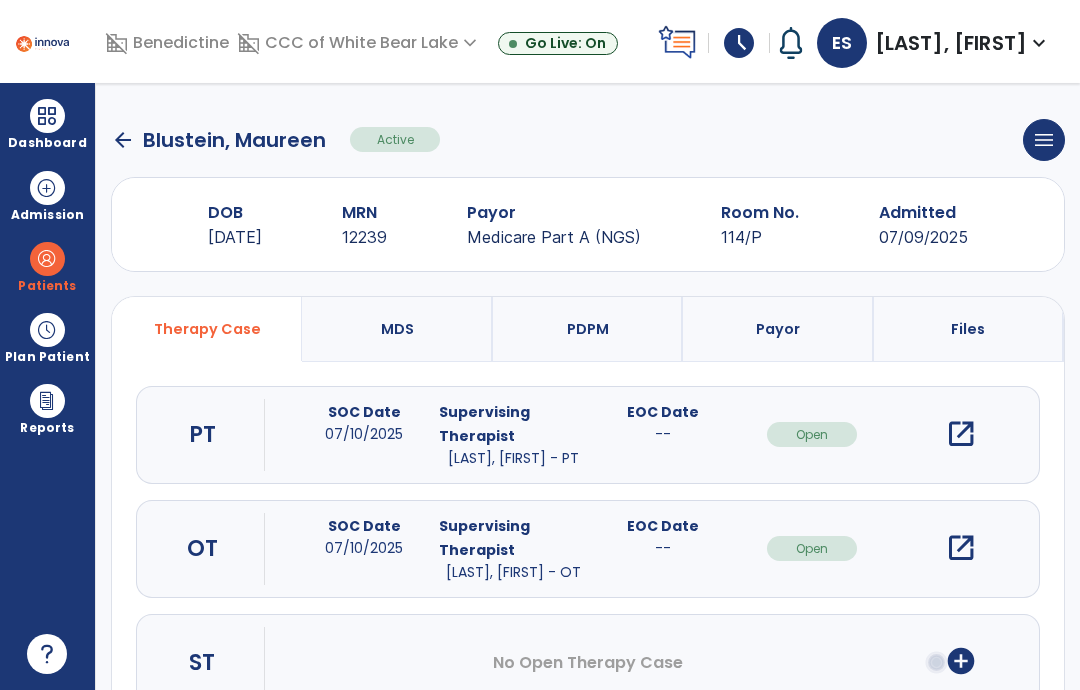 click on "open_in_new" at bounding box center (961, 548) 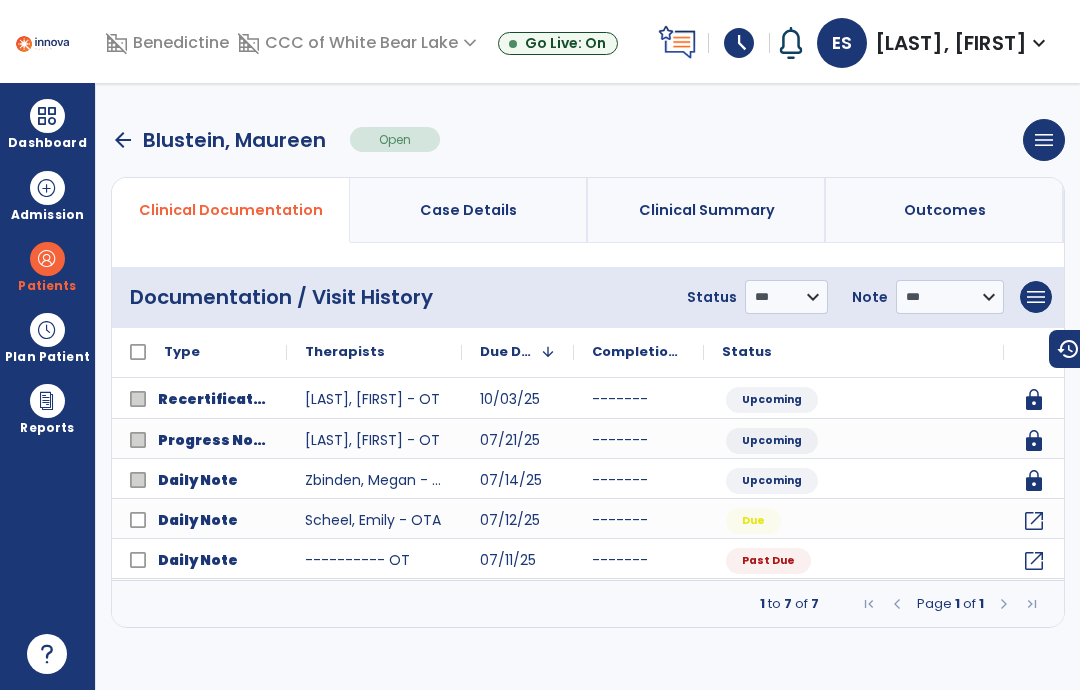 click on "open_in_new" 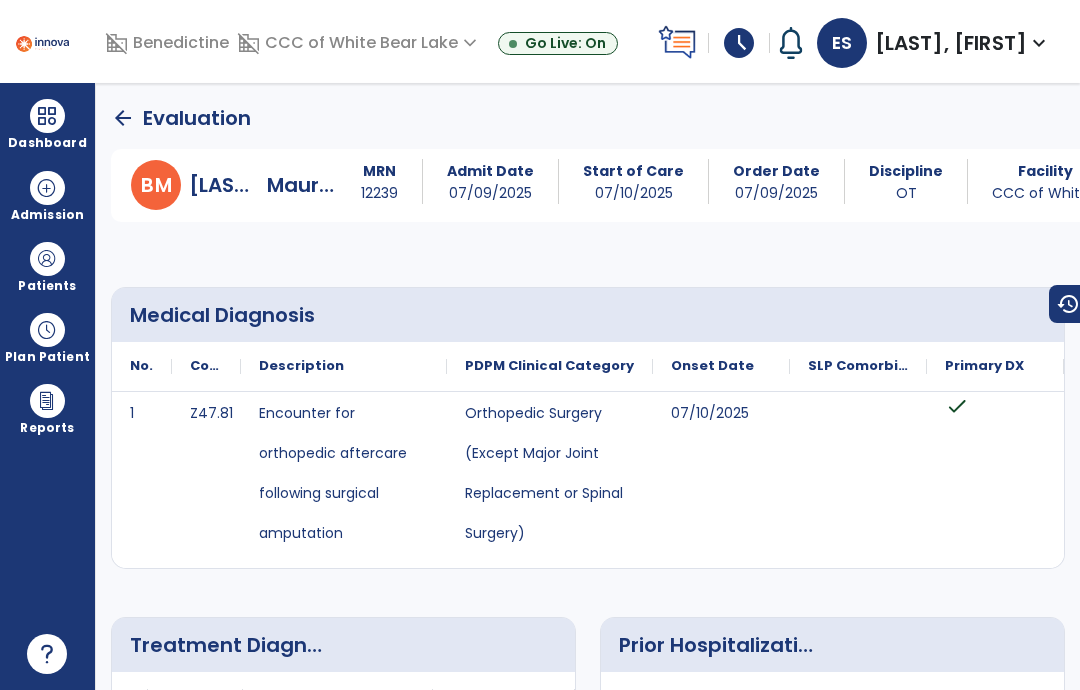 scroll, scrollTop: 0, scrollLeft: 0, axis: both 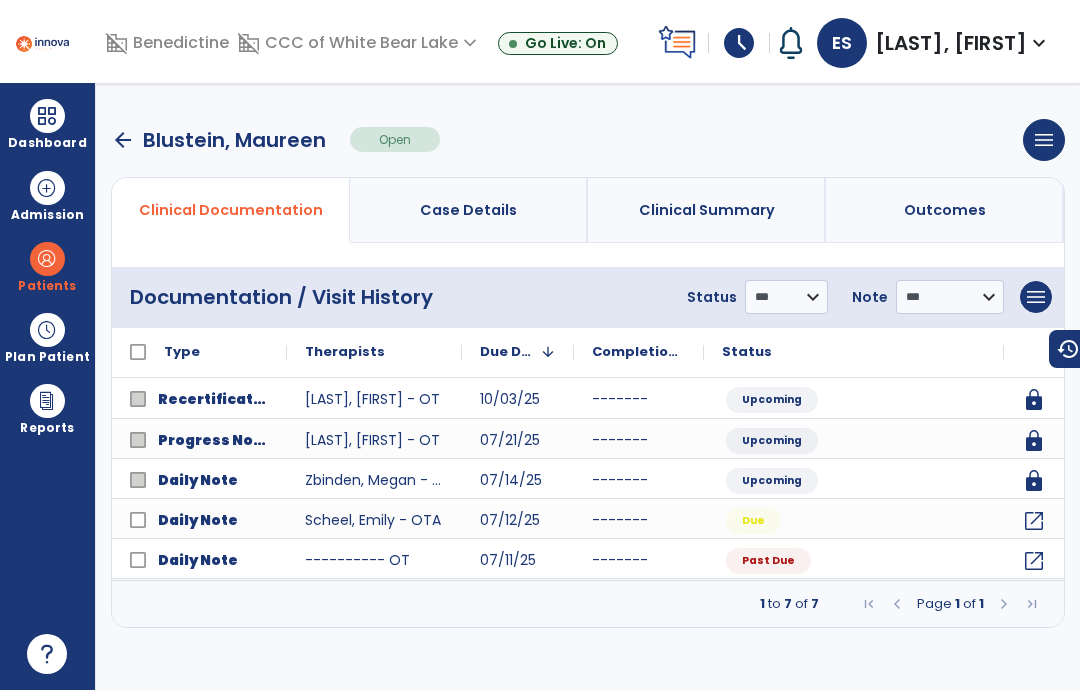 click on "open_in_new" 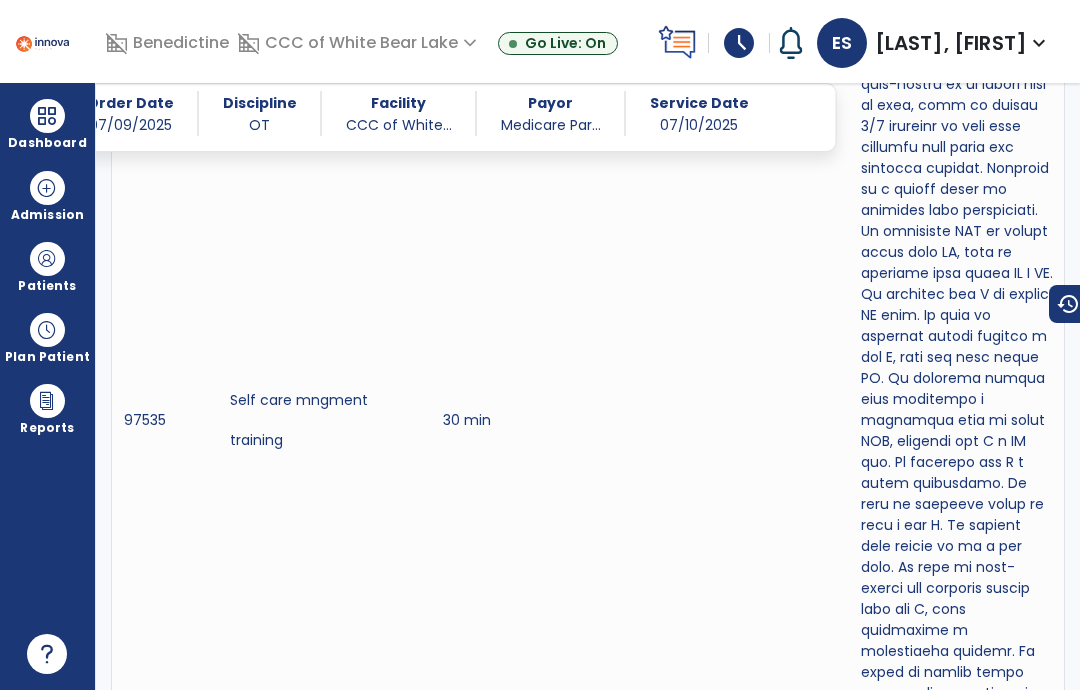 scroll, scrollTop: 1684, scrollLeft: 0, axis: vertical 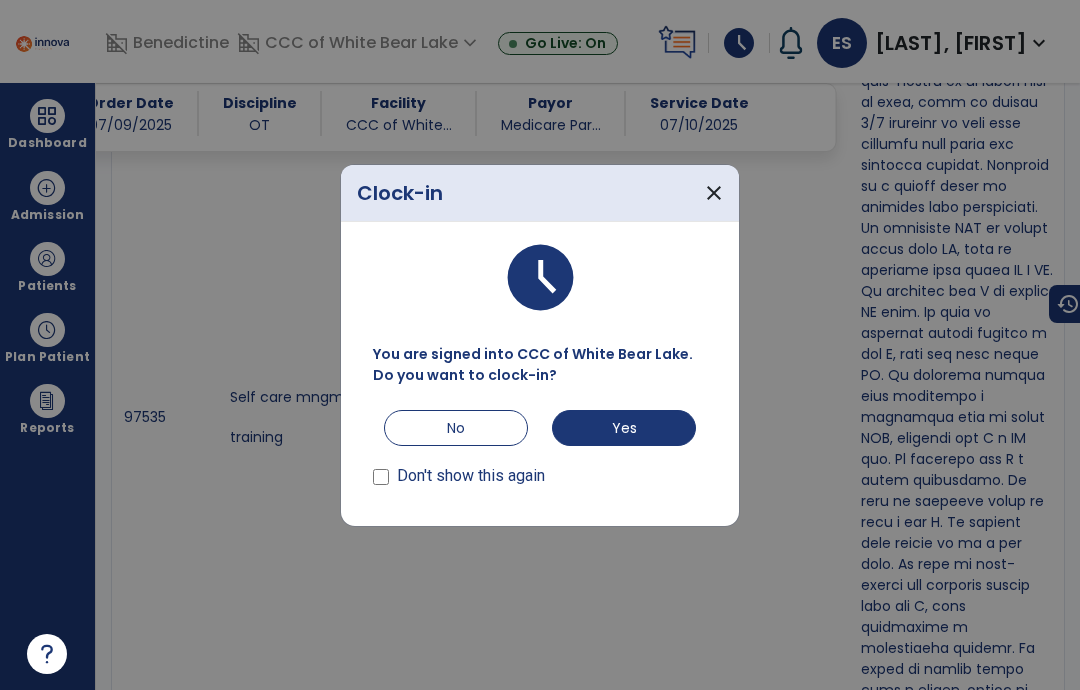 click on "Yes" at bounding box center [624, 428] 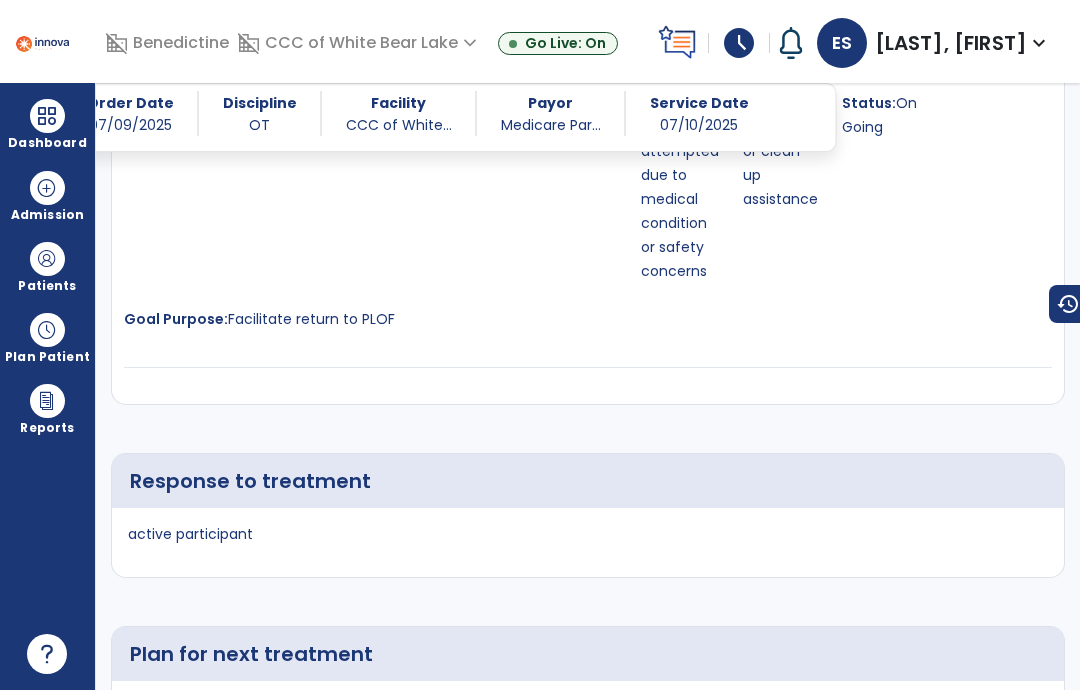 scroll, scrollTop: 3775, scrollLeft: 0, axis: vertical 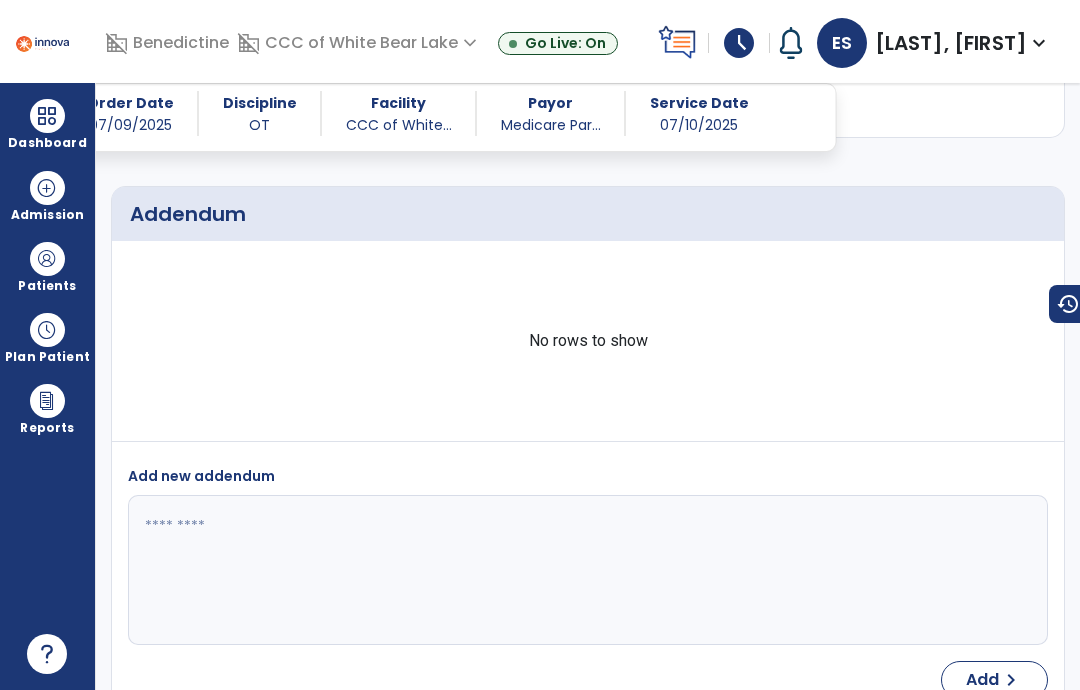 click at bounding box center (47, 259) 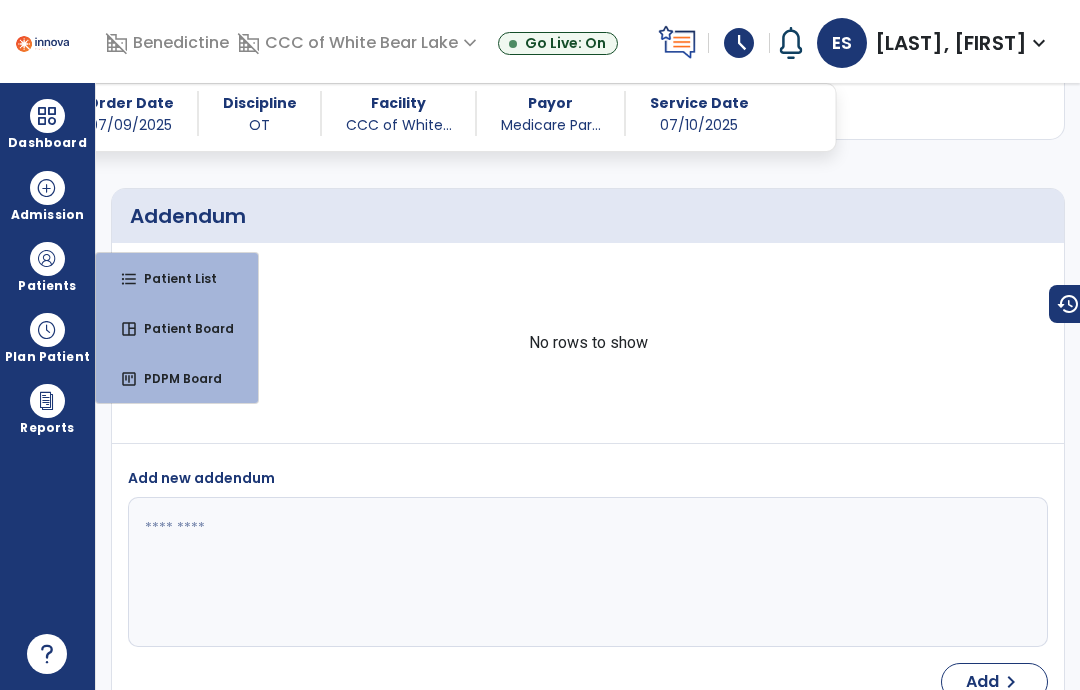 scroll, scrollTop: 4312, scrollLeft: 0, axis: vertical 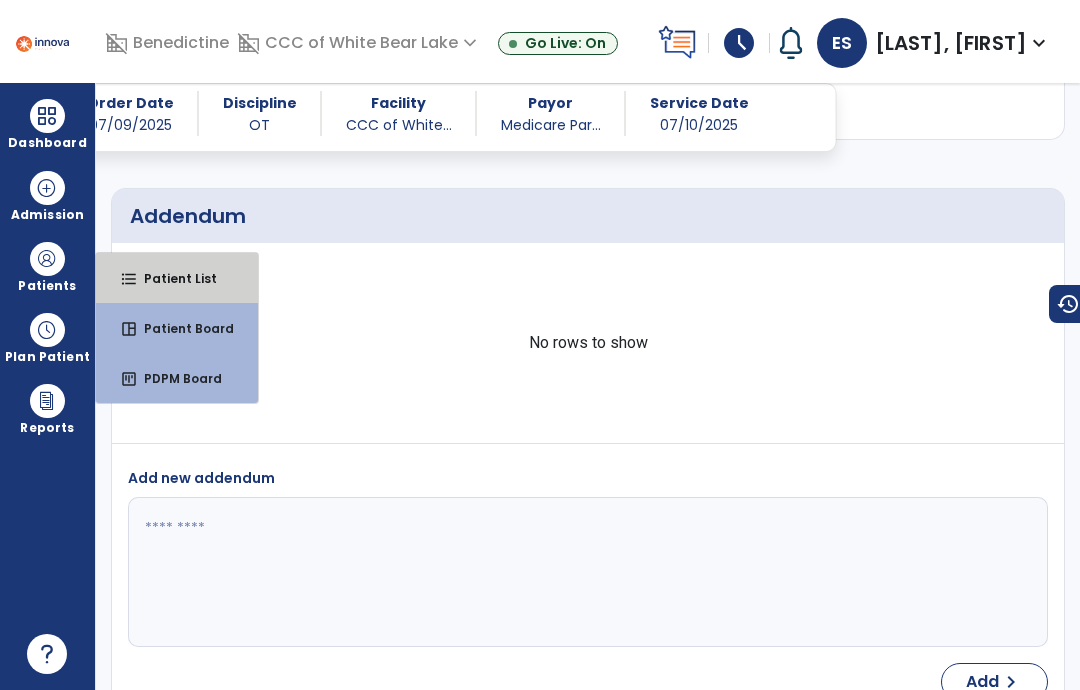 click on "Patient List" at bounding box center [172, 278] 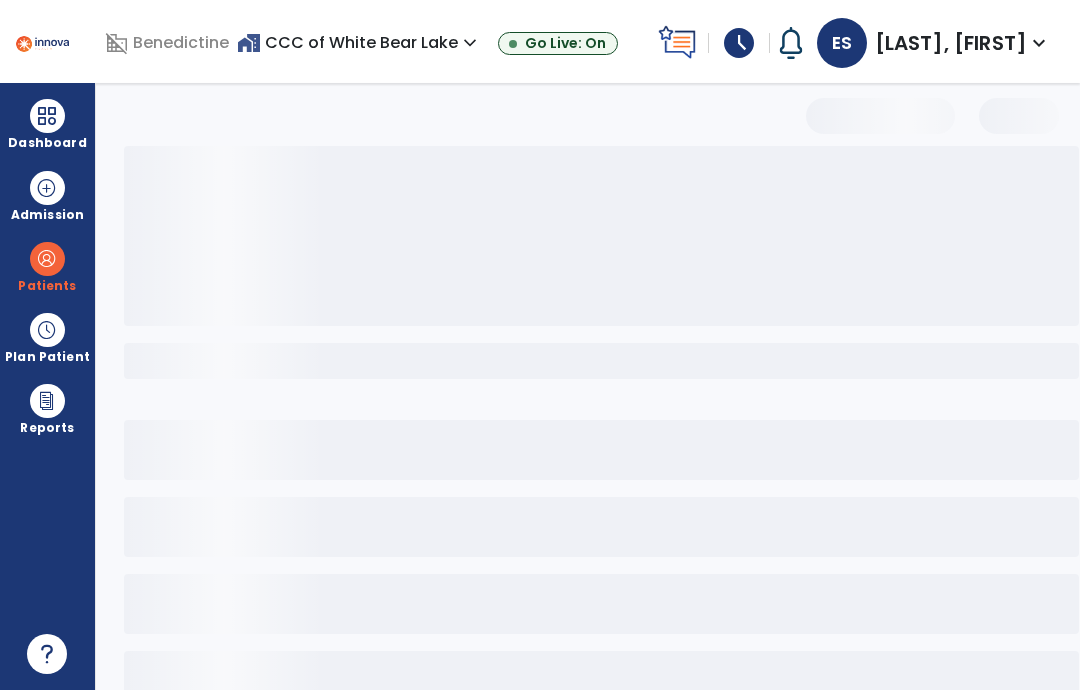 scroll, scrollTop: 0, scrollLeft: 0, axis: both 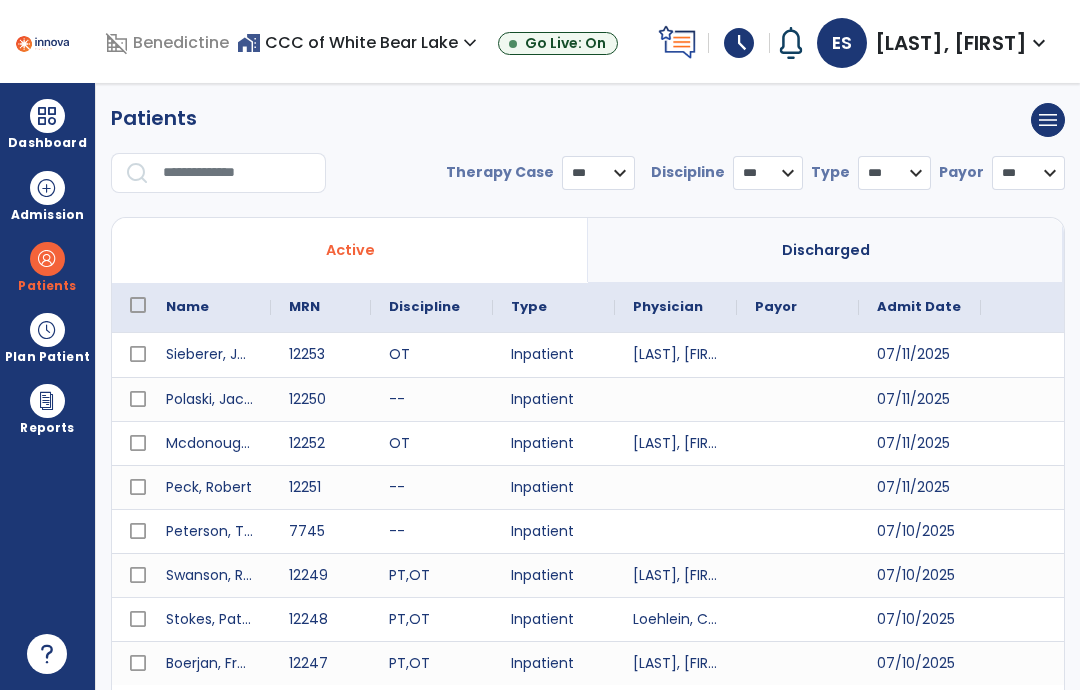 select on "***" 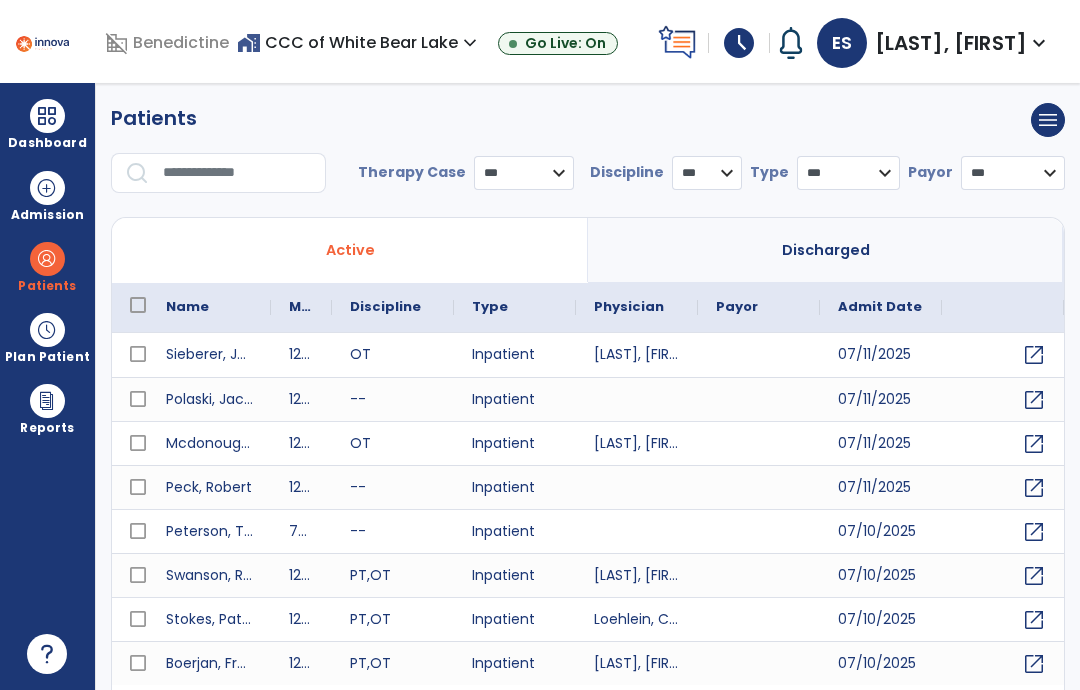 click at bounding box center (237, 173) 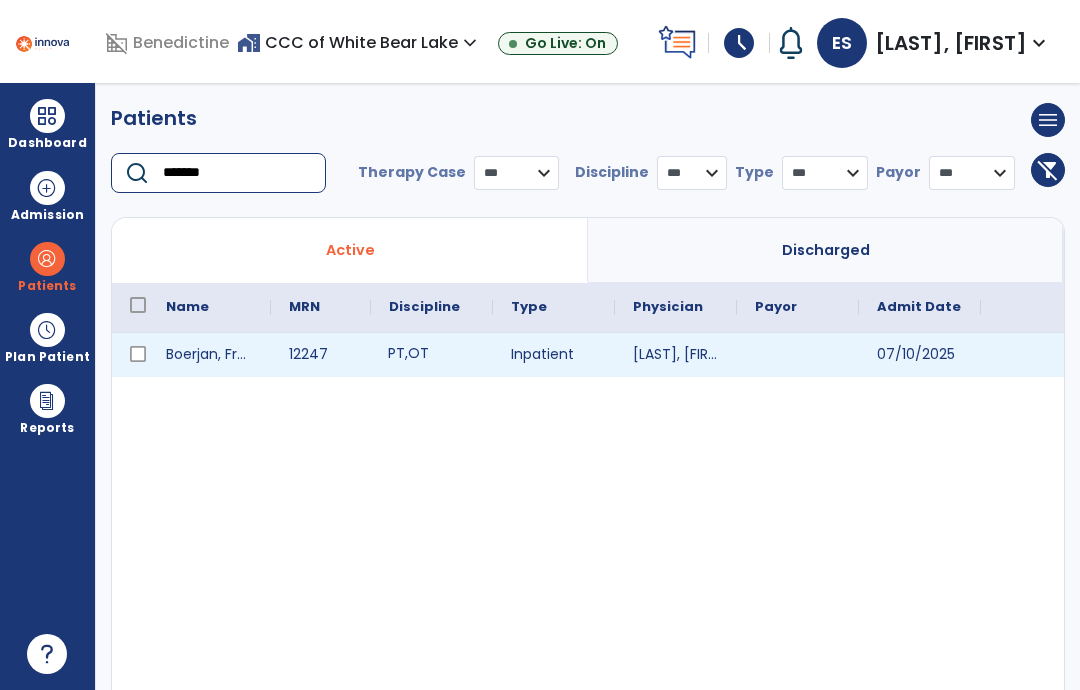type on "*******" 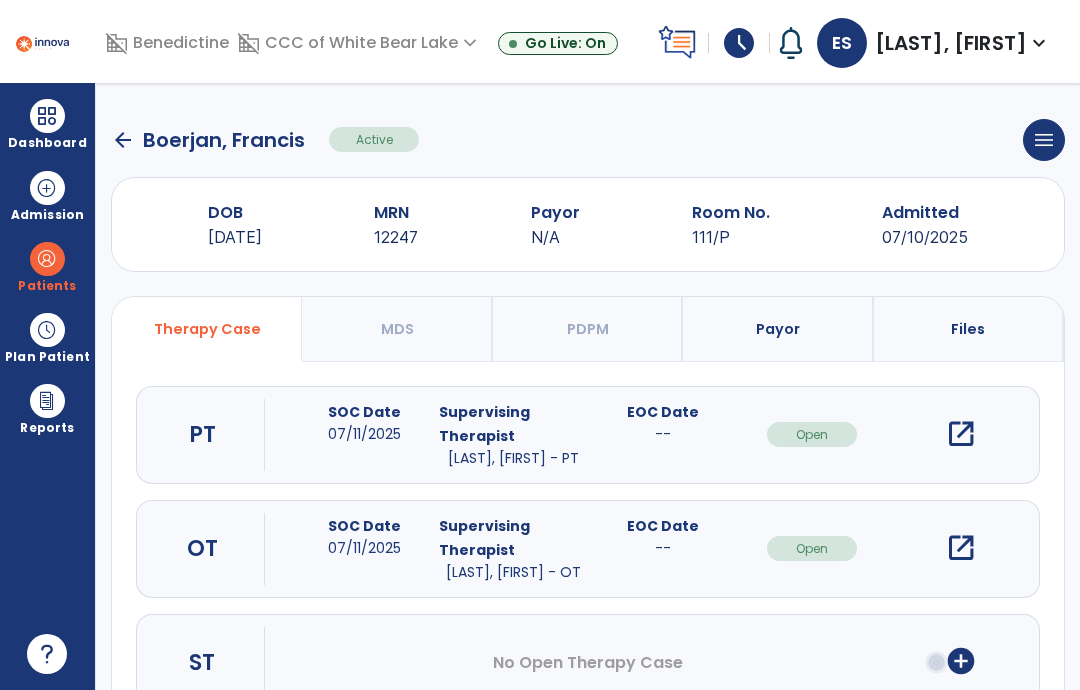 click on "open_in_new" at bounding box center [961, 548] 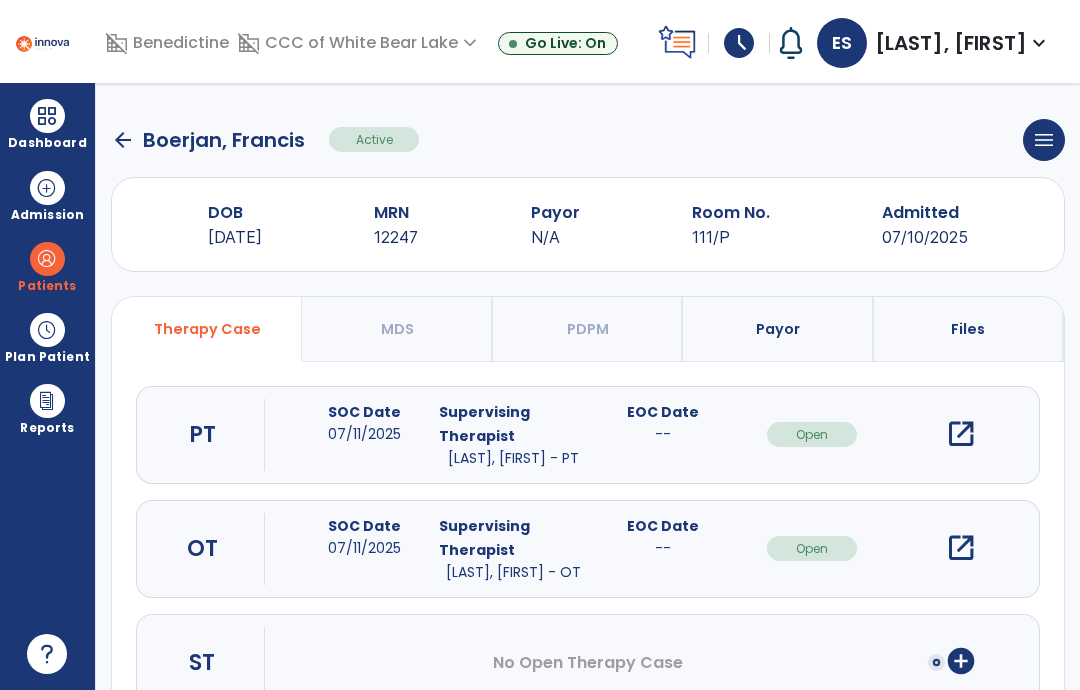 click on "open_in_new" at bounding box center (961, 548) 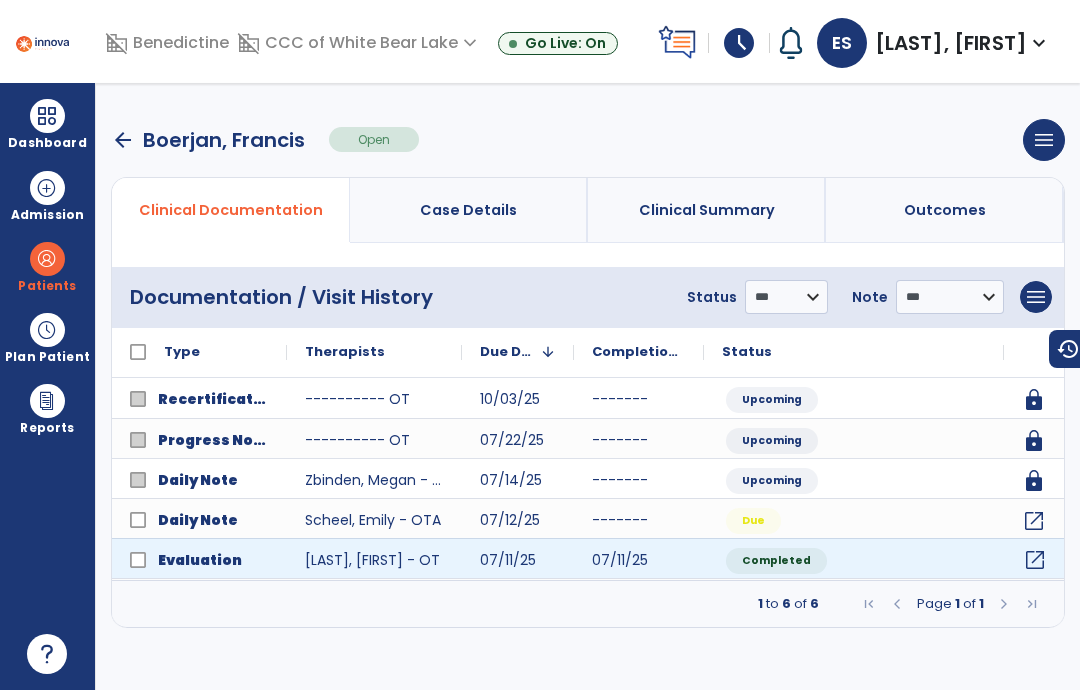 click on "open_in_new" 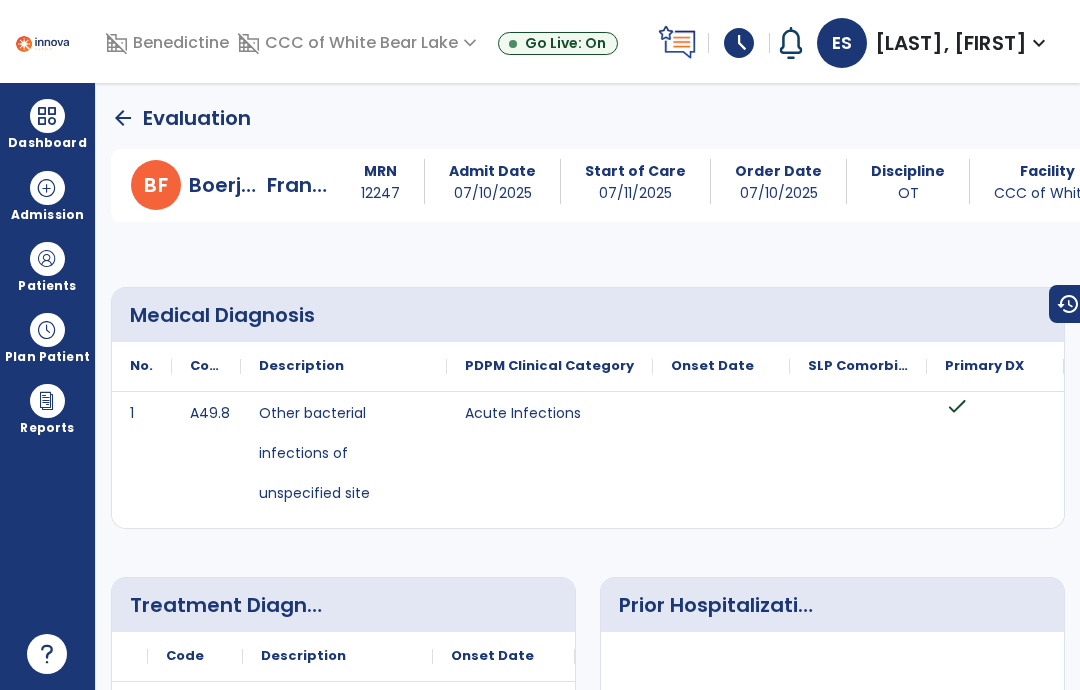 scroll, scrollTop: 0, scrollLeft: 0, axis: both 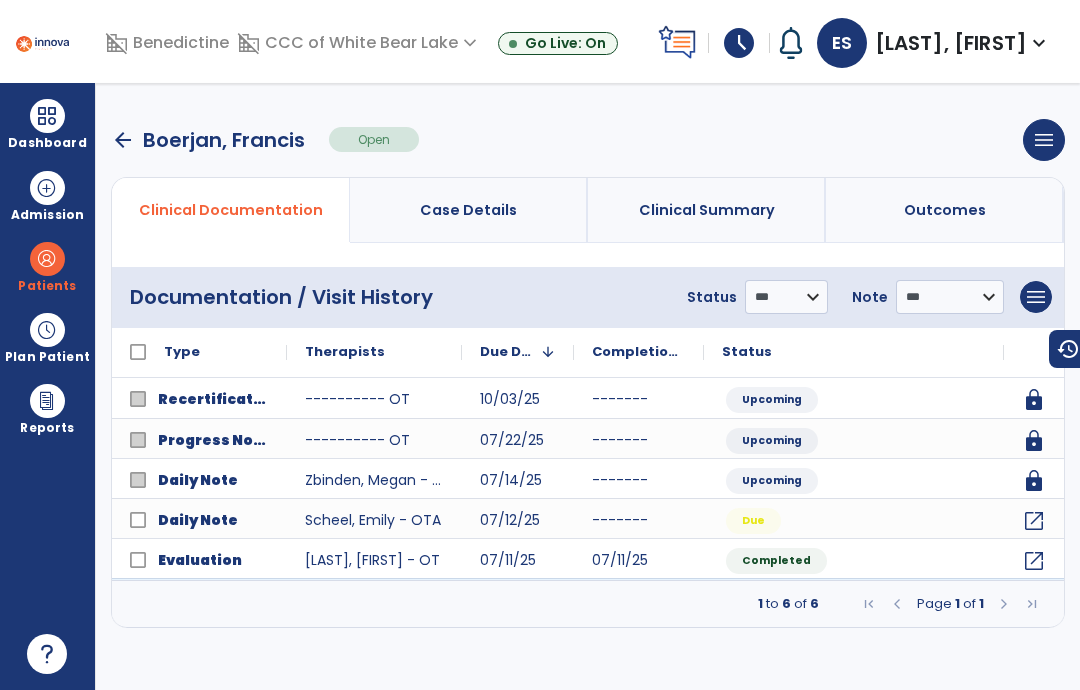 click on "open_in_new" 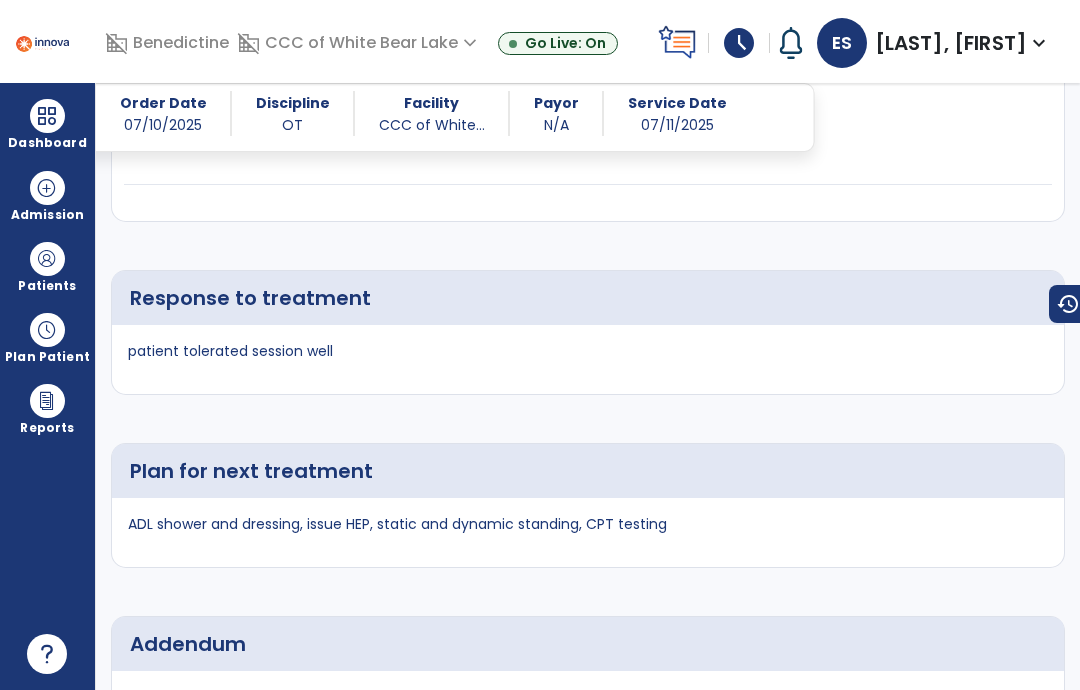 scroll, scrollTop: 3619, scrollLeft: 0, axis: vertical 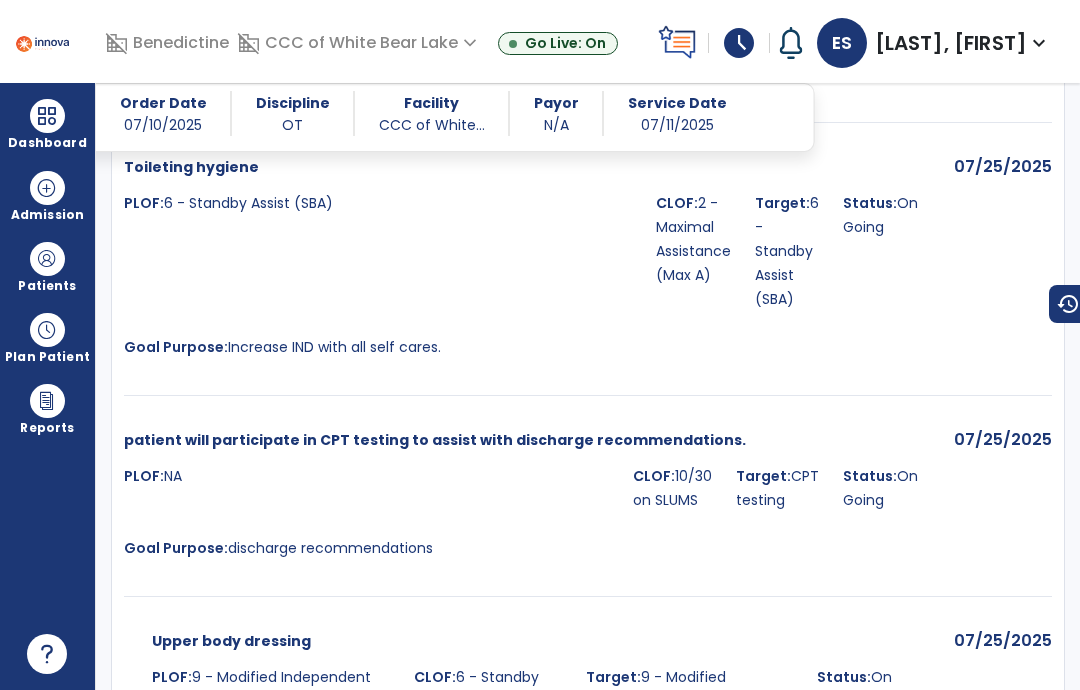 click at bounding box center (47, 259) 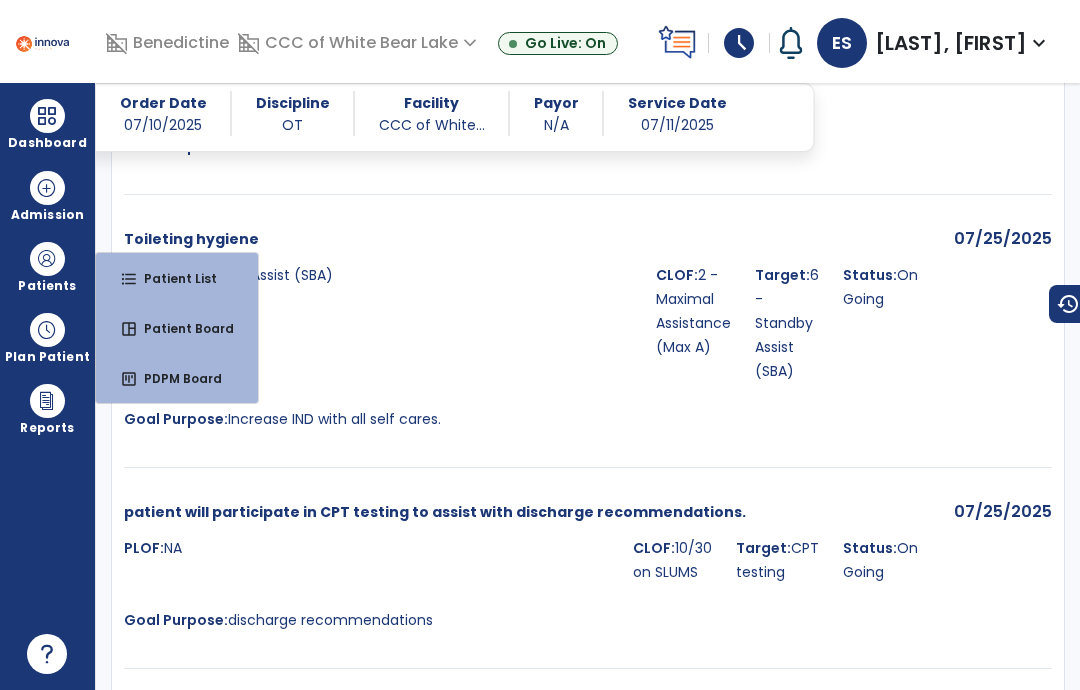 scroll, scrollTop: 2569, scrollLeft: 0, axis: vertical 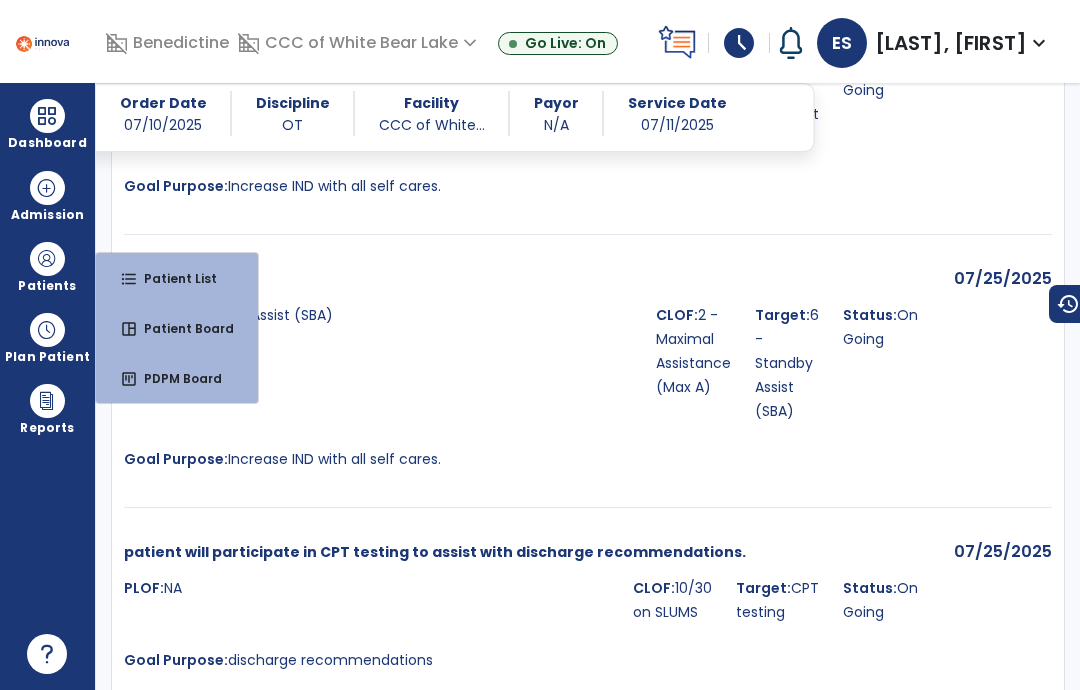 click on "Patient List" at bounding box center [172, 278] 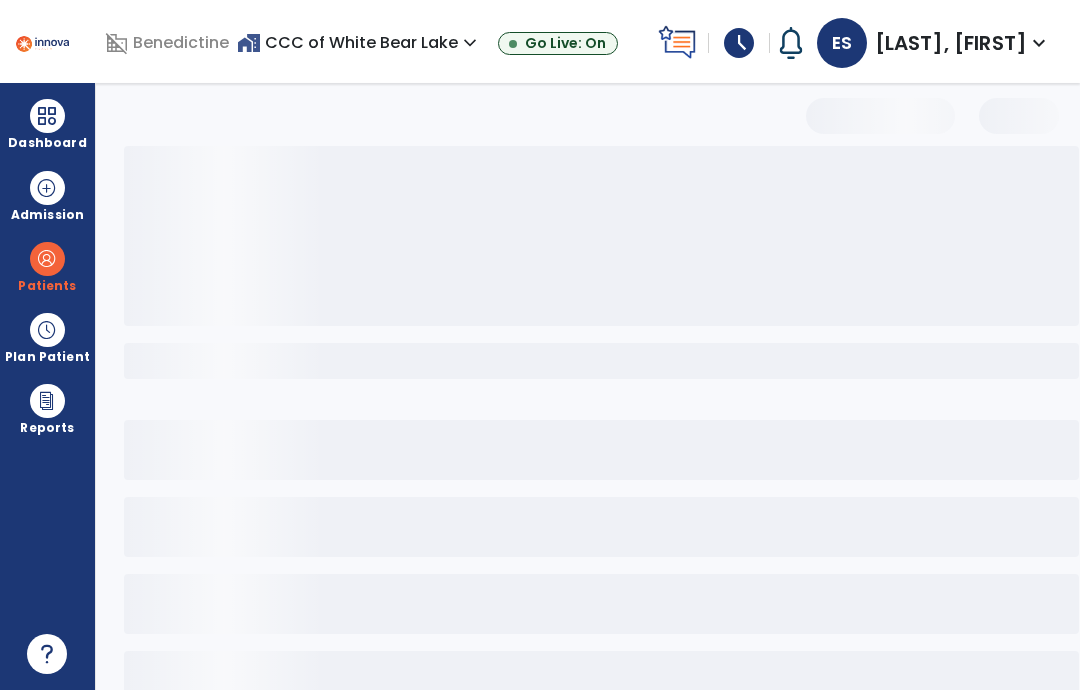 scroll, scrollTop: 0, scrollLeft: 0, axis: both 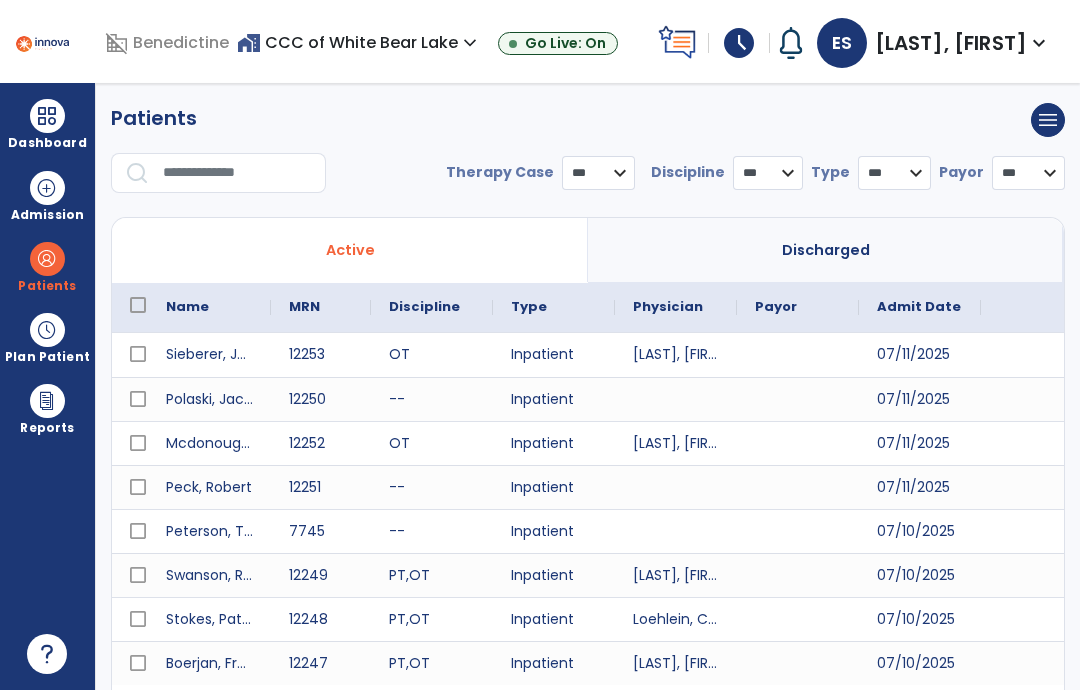 select on "***" 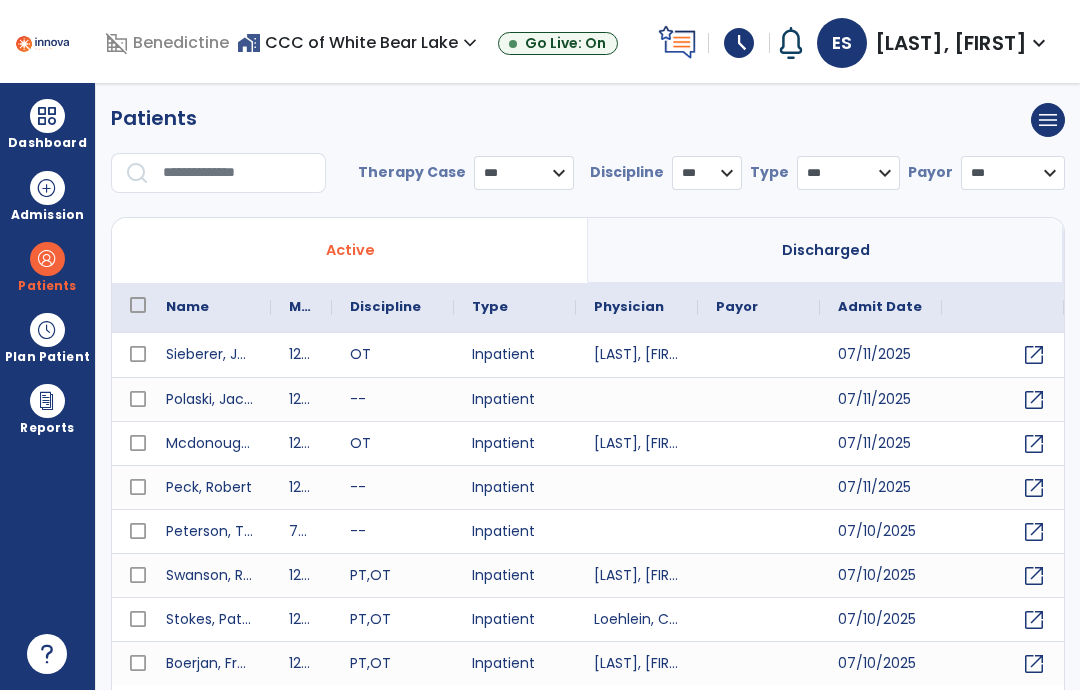 click at bounding box center [237, 173] 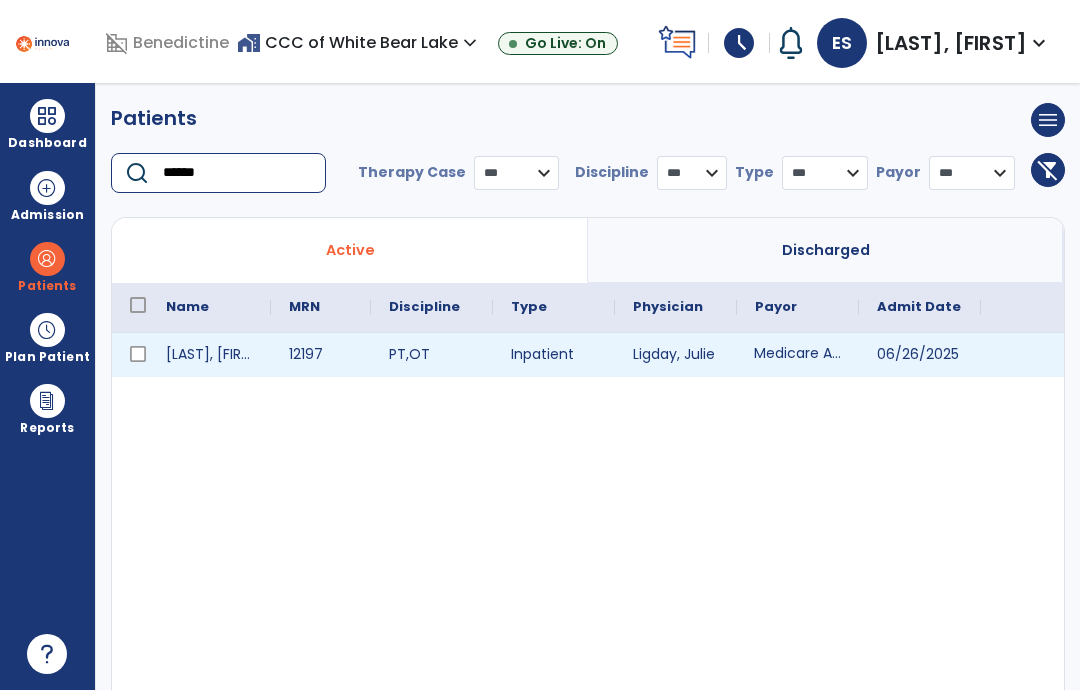 type on "******" 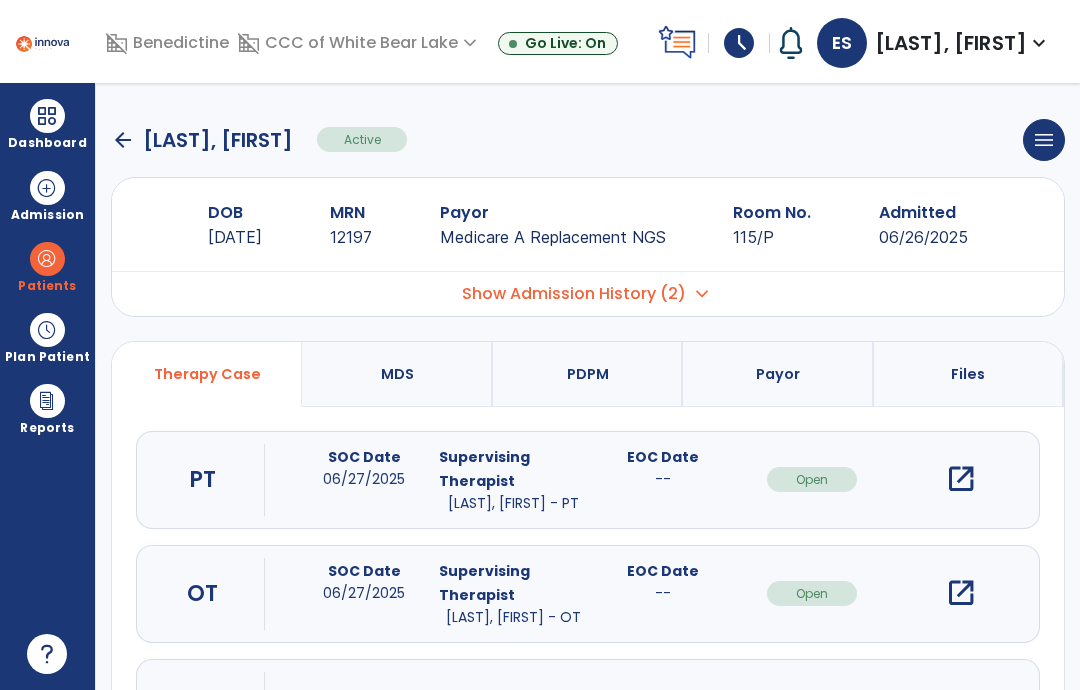 click on "open_in_new" at bounding box center [961, 593] 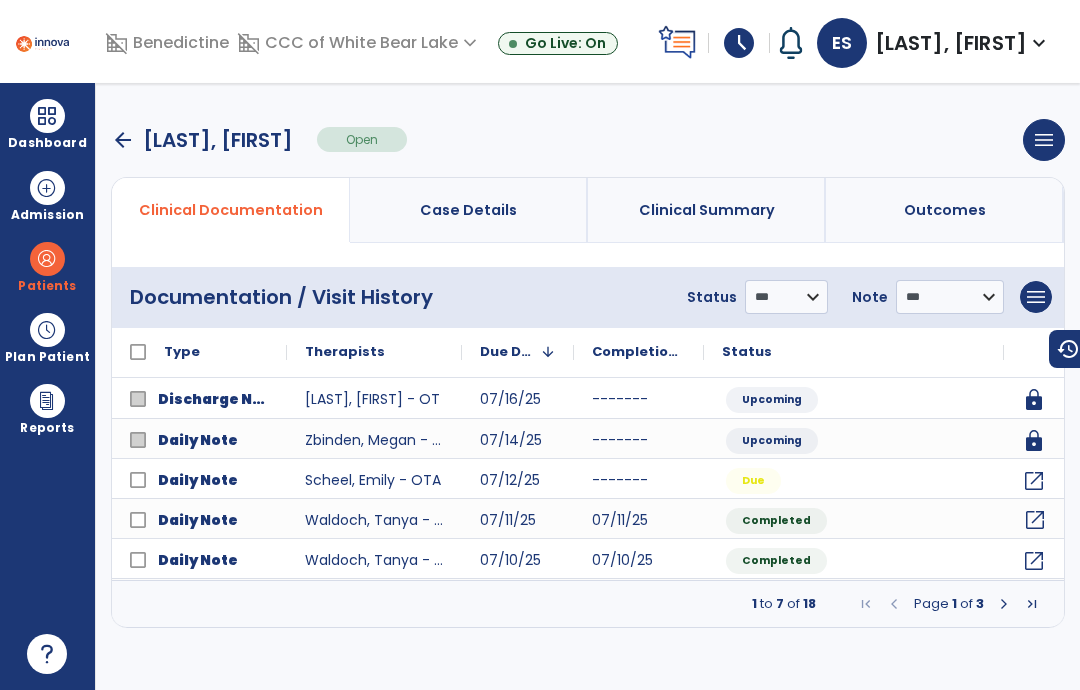 click on "open_in_new" 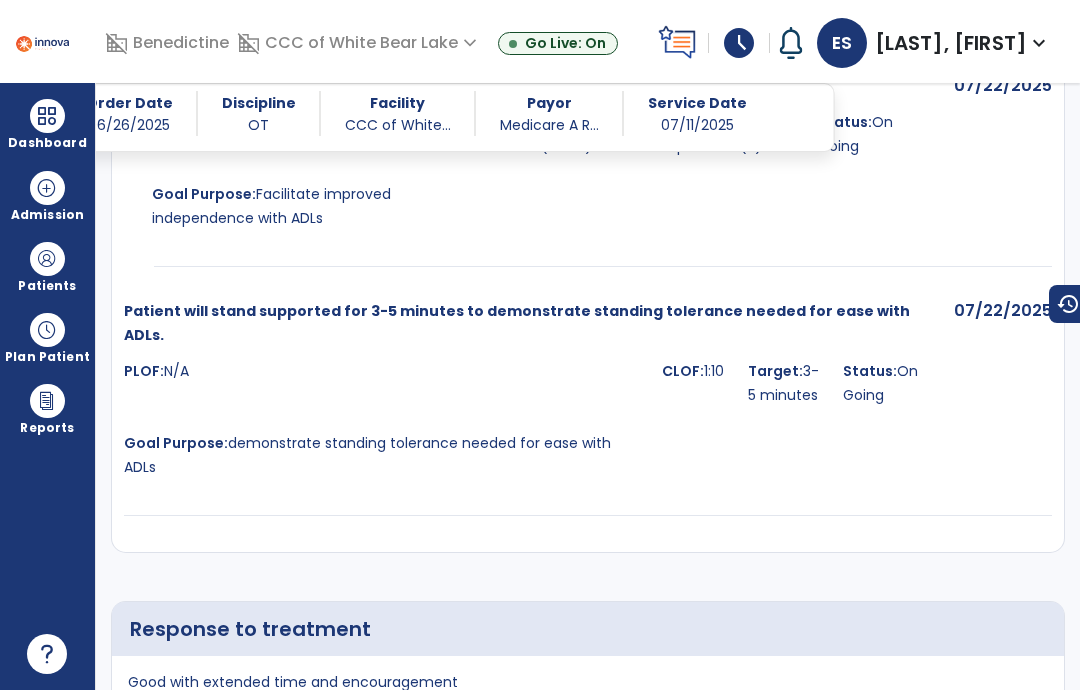 scroll, scrollTop: 2633, scrollLeft: 0, axis: vertical 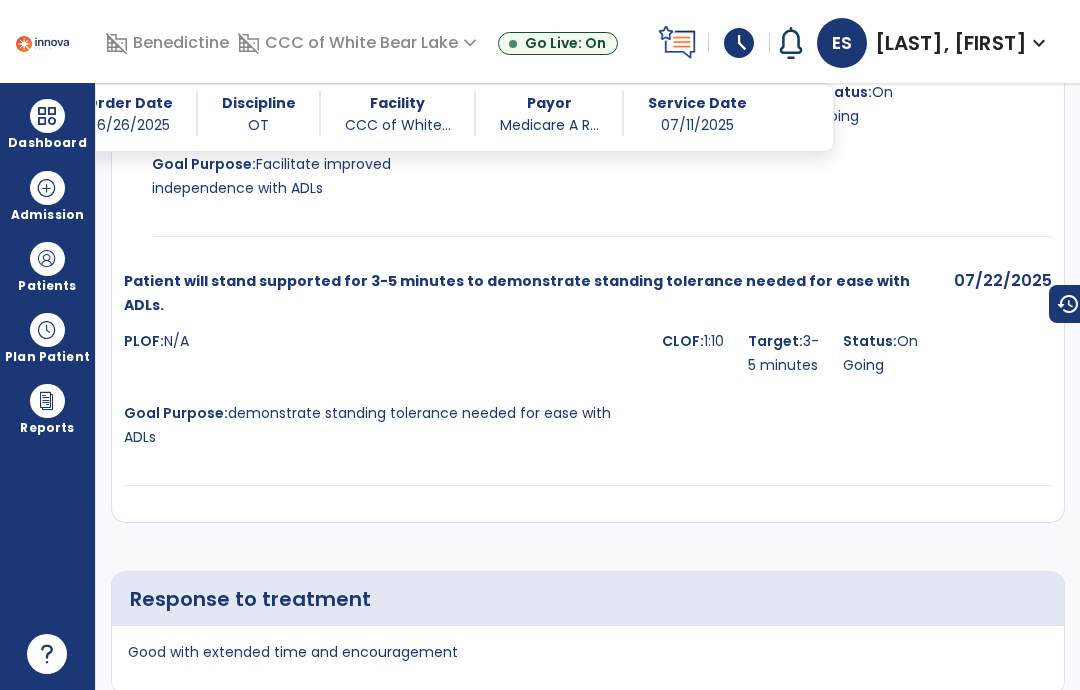 click at bounding box center (47, 259) 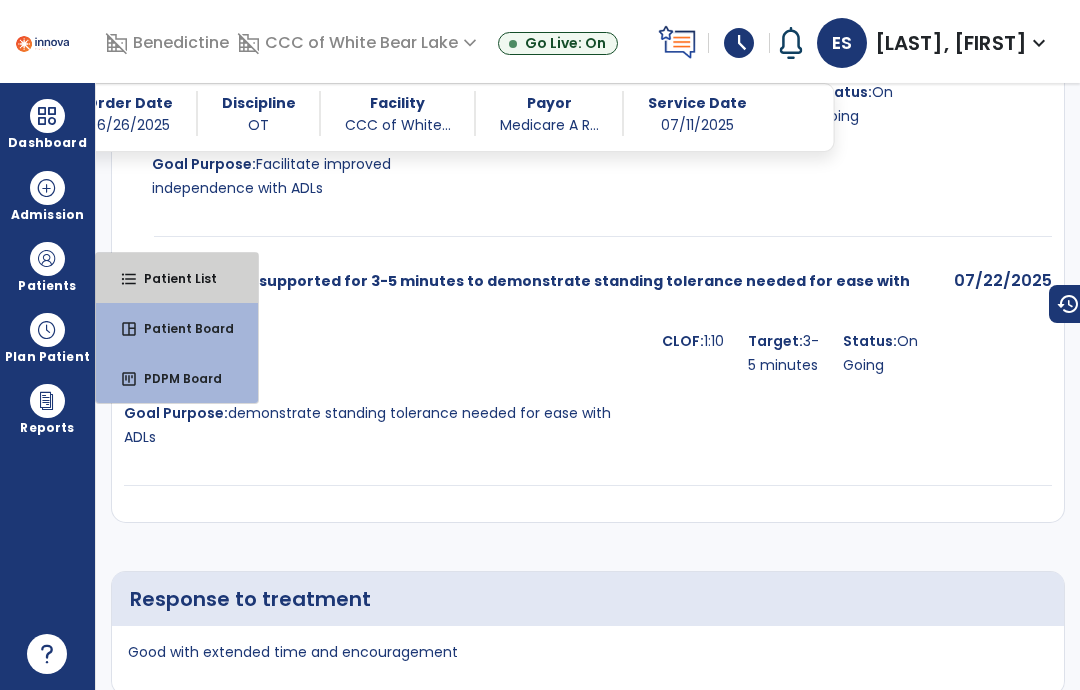 click on "Patient List" at bounding box center (172, 278) 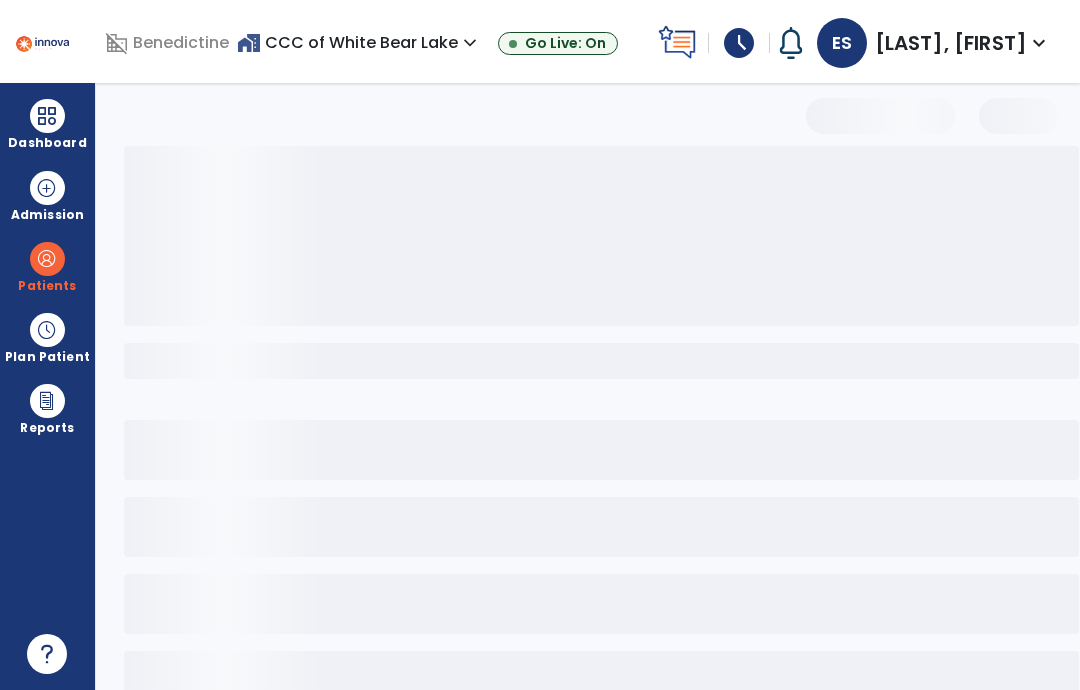 scroll, scrollTop: 0, scrollLeft: 0, axis: both 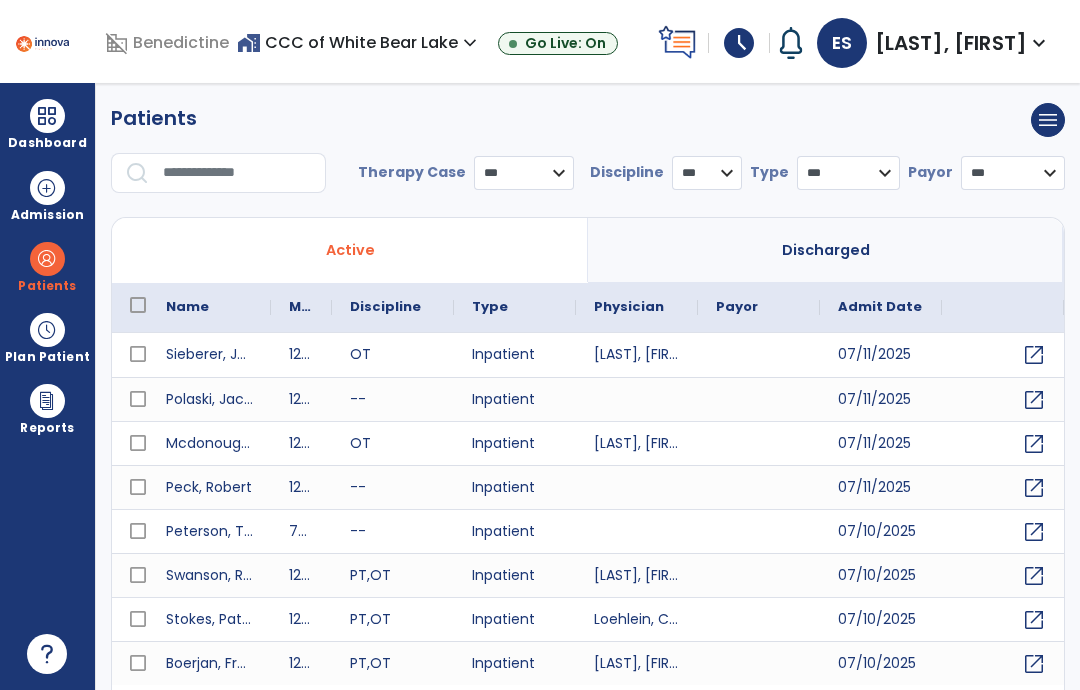 click at bounding box center [237, 173] 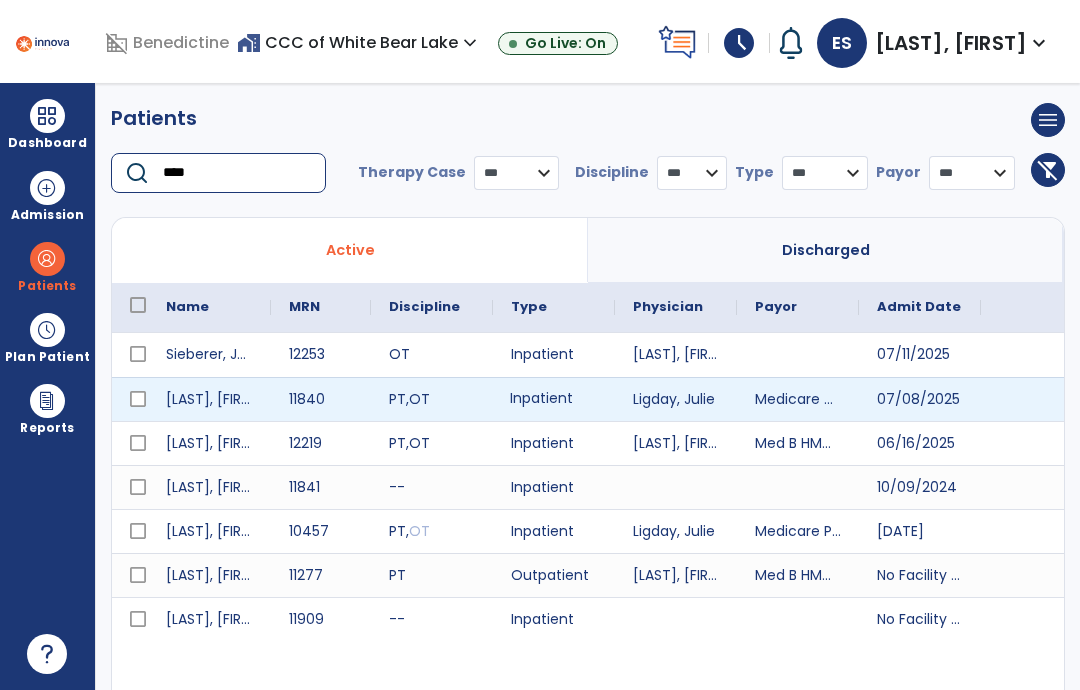 type on "****" 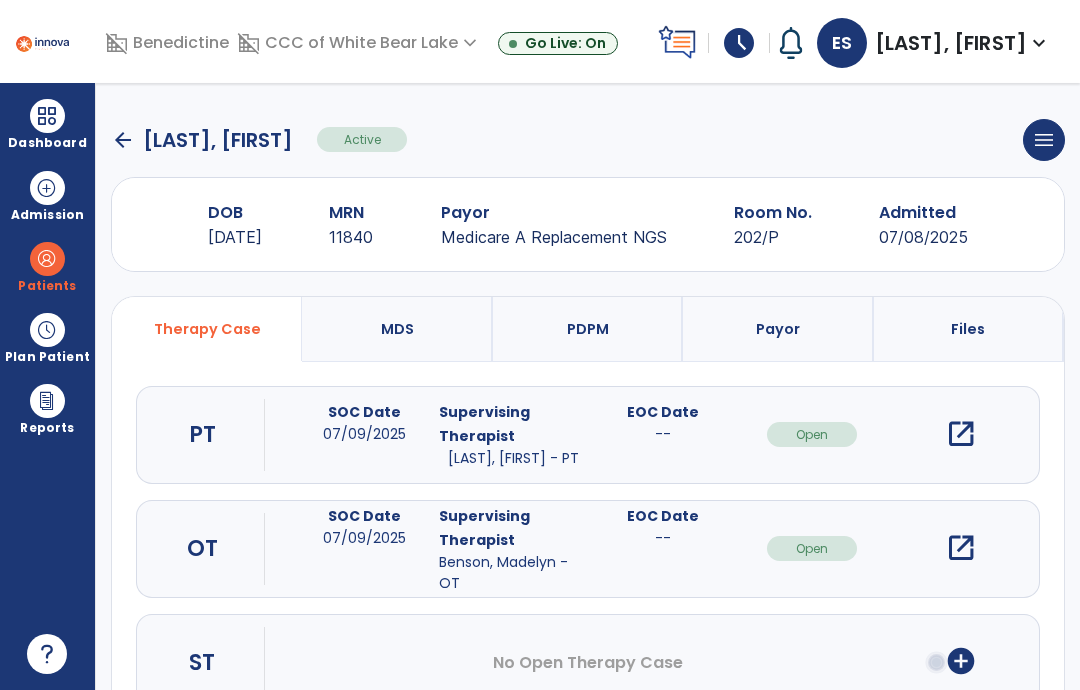 click on "open_in_new" at bounding box center [961, 548] 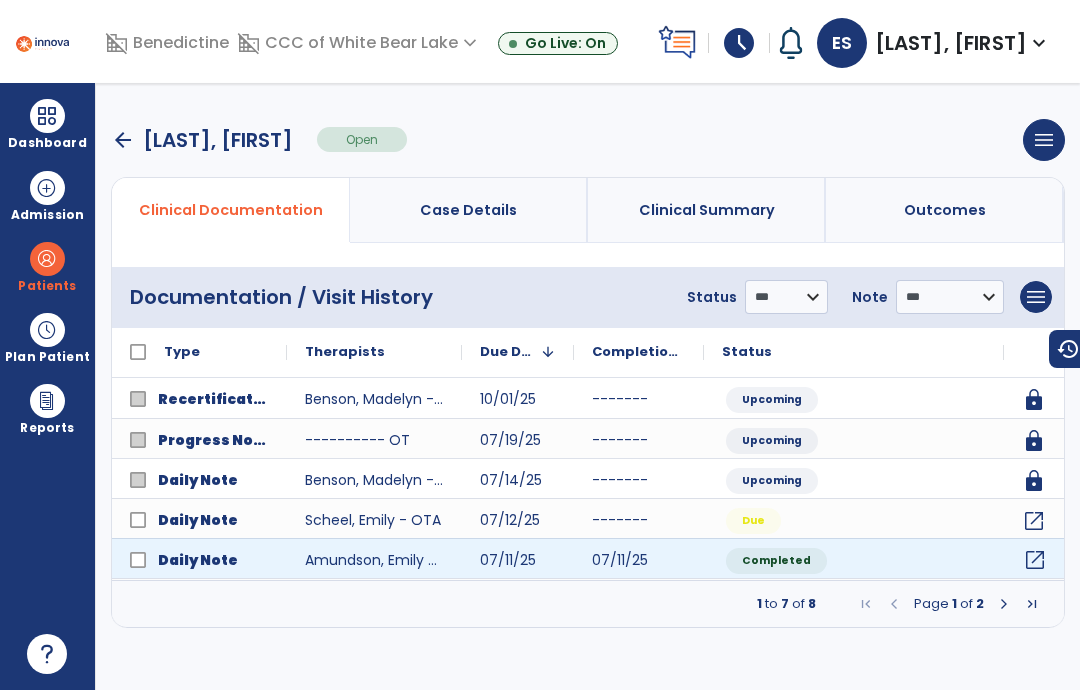 click on "open_in_new" 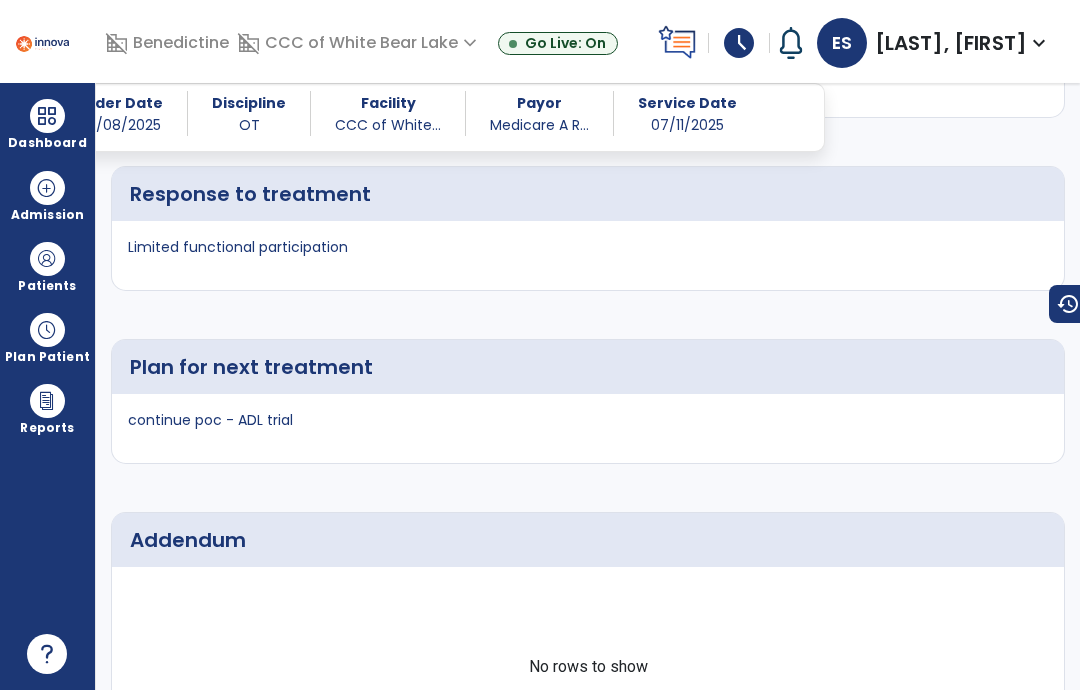 scroll, scrollTop: 4107, scrollLeft: 0, axis: vertical 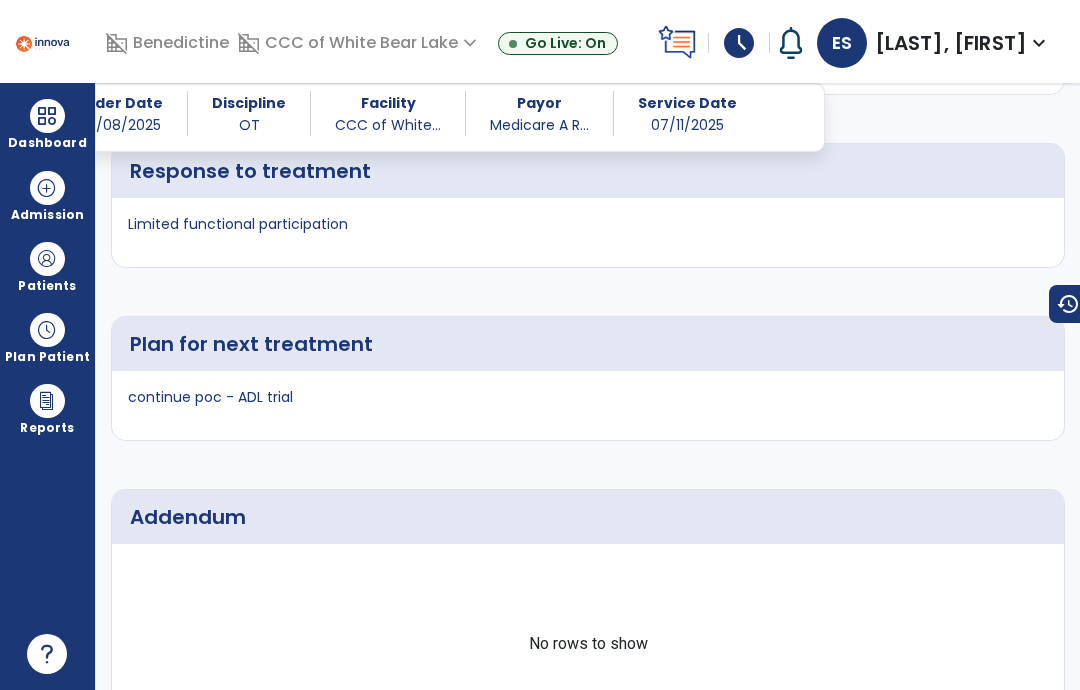 click at bounding box center [47, 259] 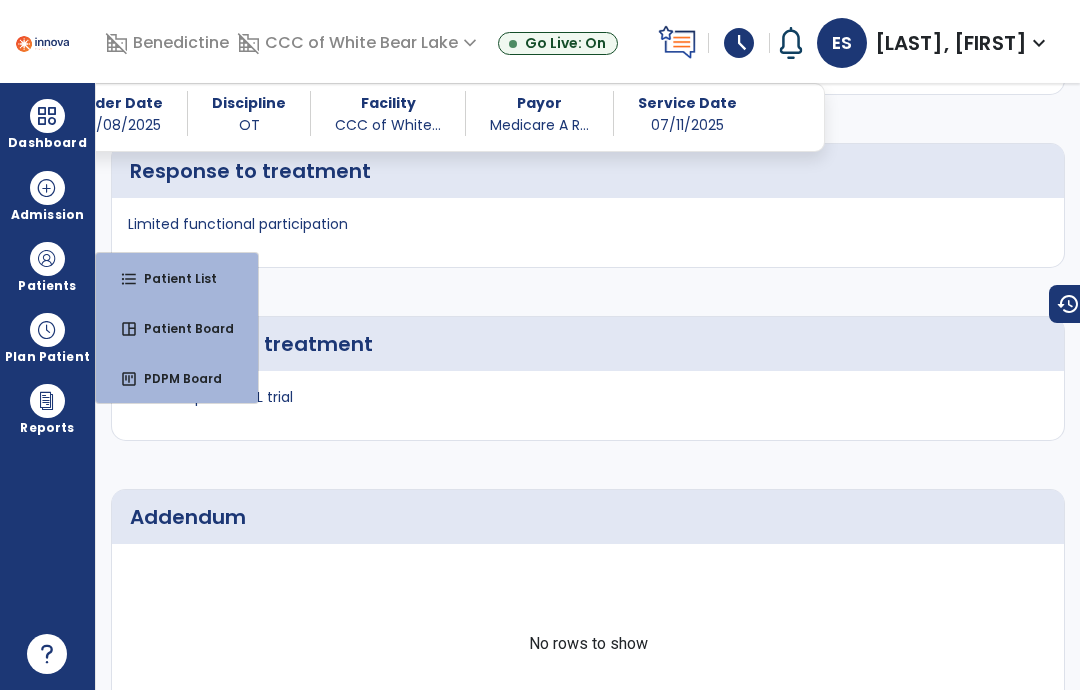 click on "Patient List" at bounding box center [172, 278] 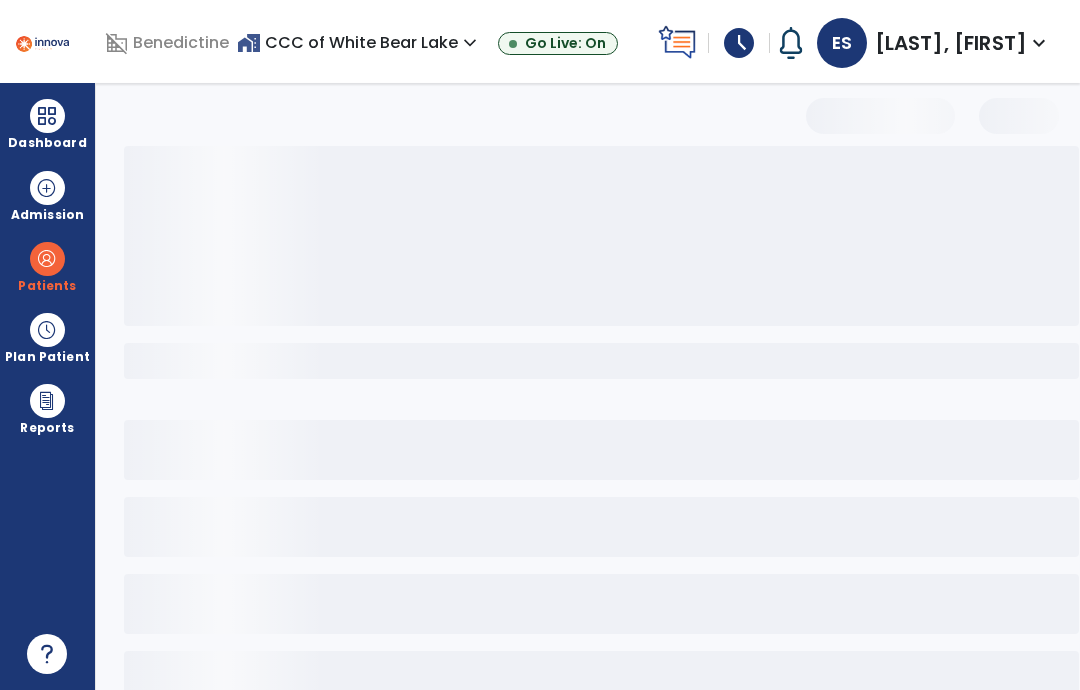 scroll, scrollTop: 0, scrollLeft: 0, axis: both 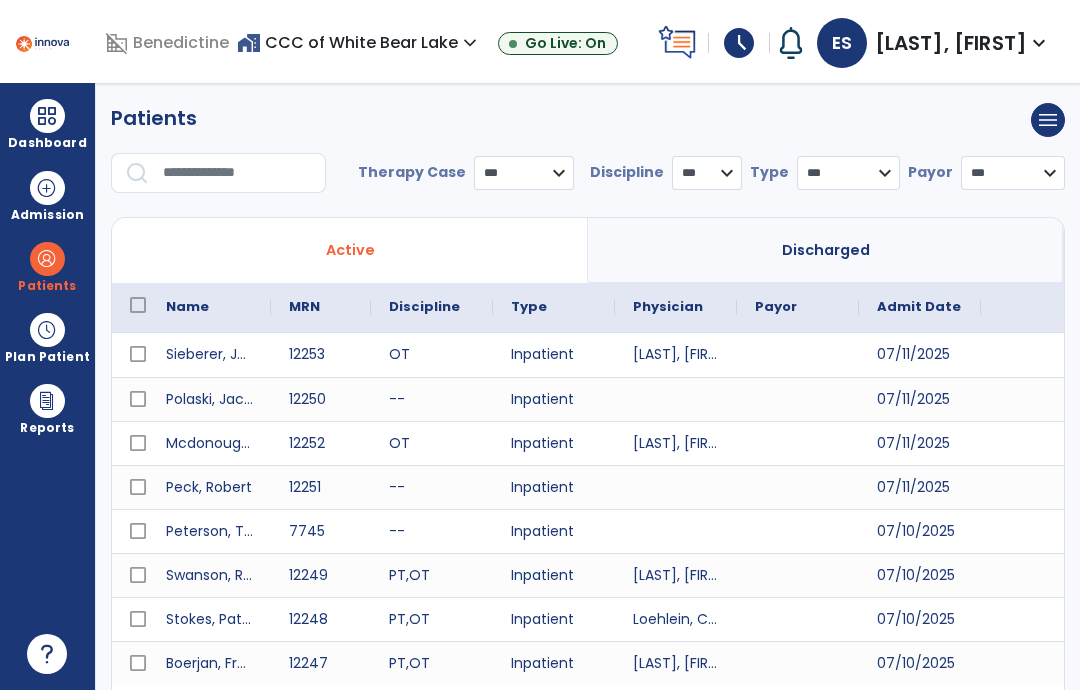 select on "***" 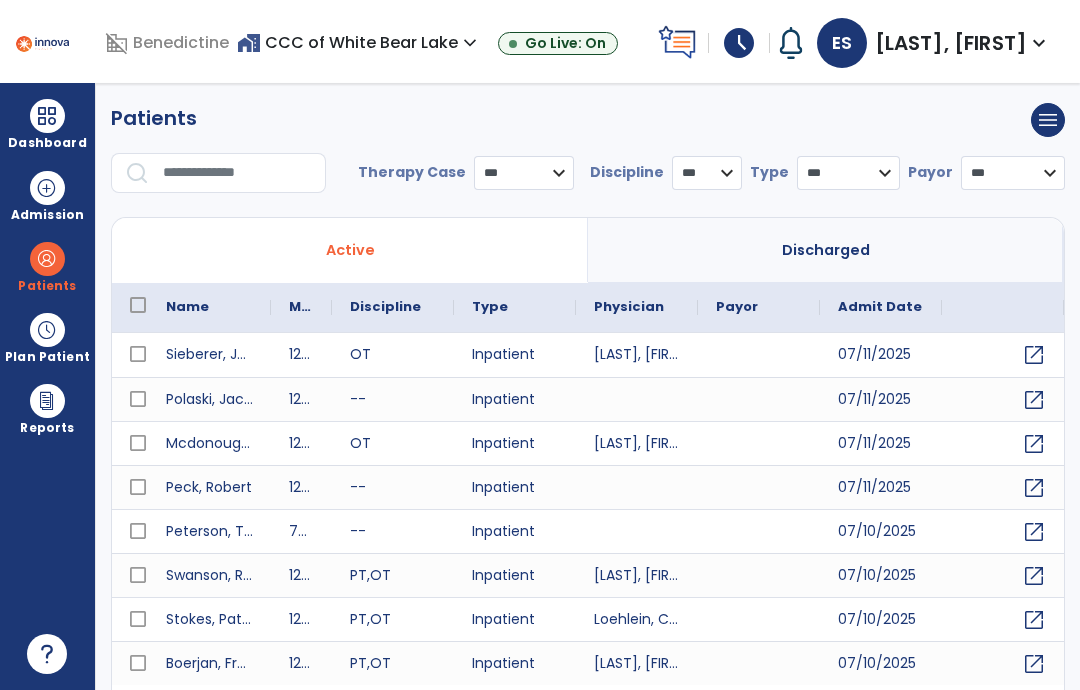 click at bounding box center (237, 173) 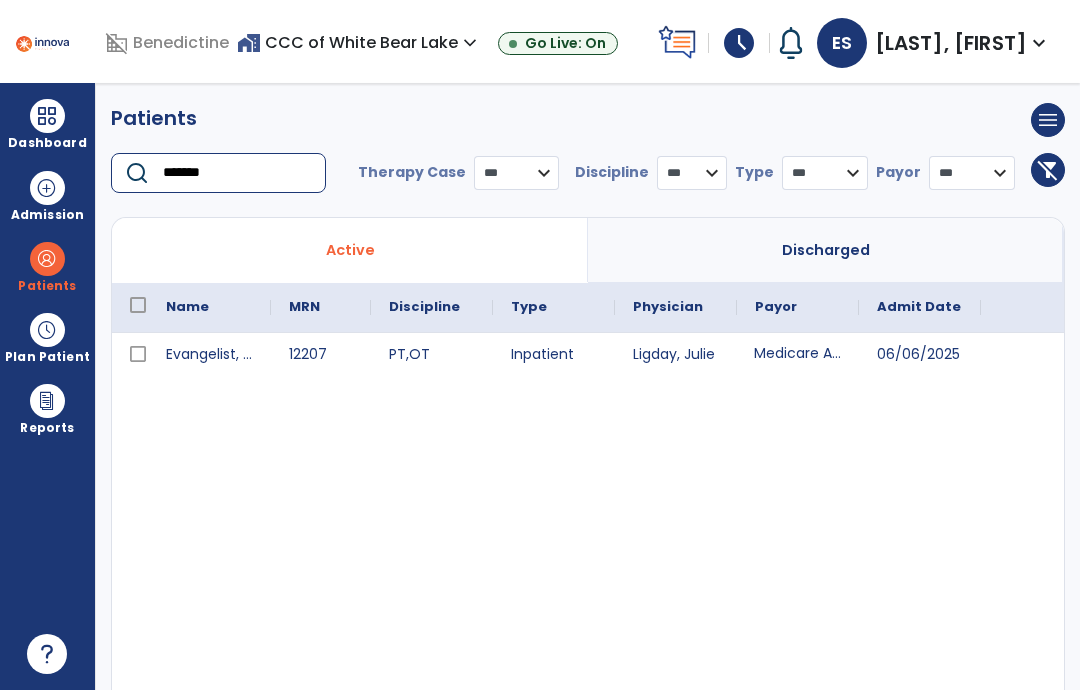 type on "*******" 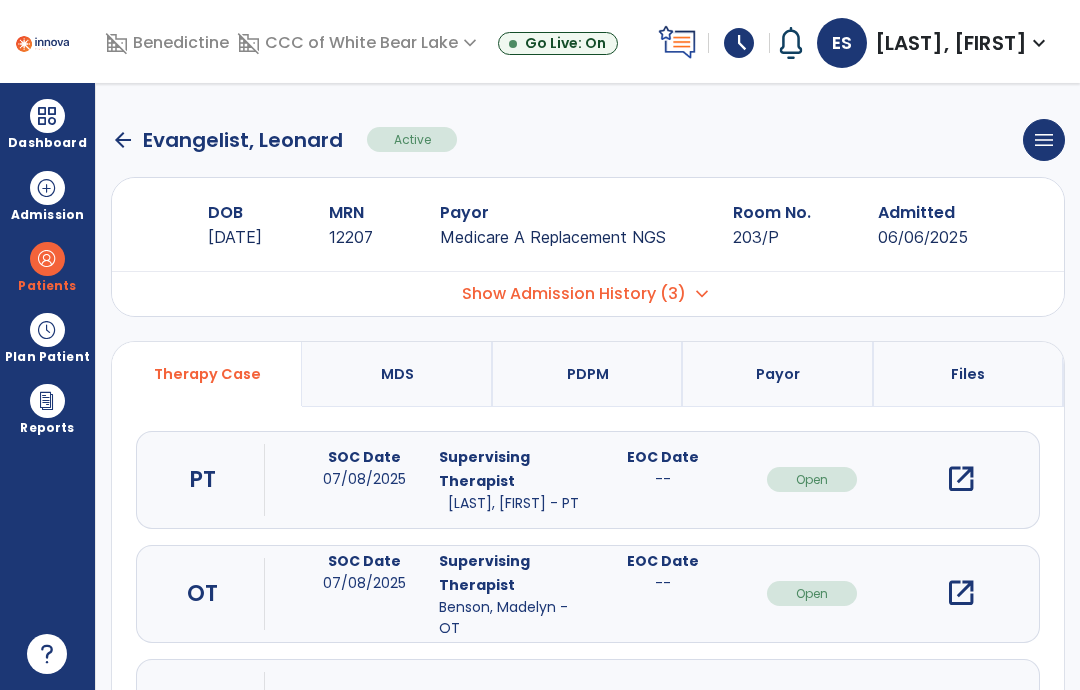 click on "open_in_new" at bounding box center (961, 593) 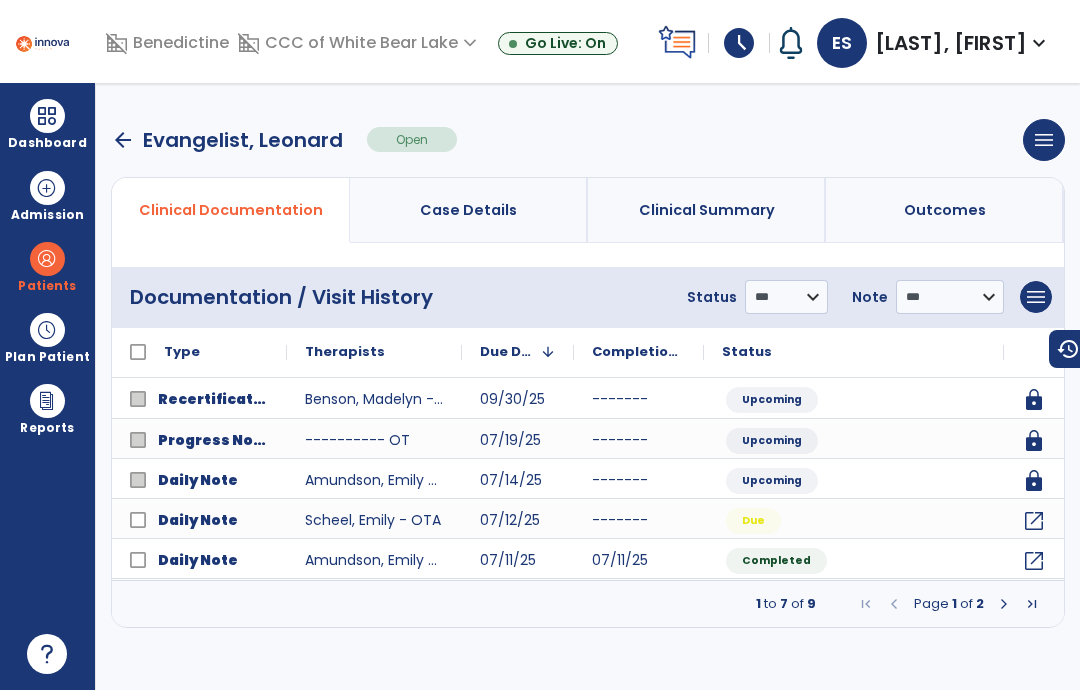 click on "open_in_new" 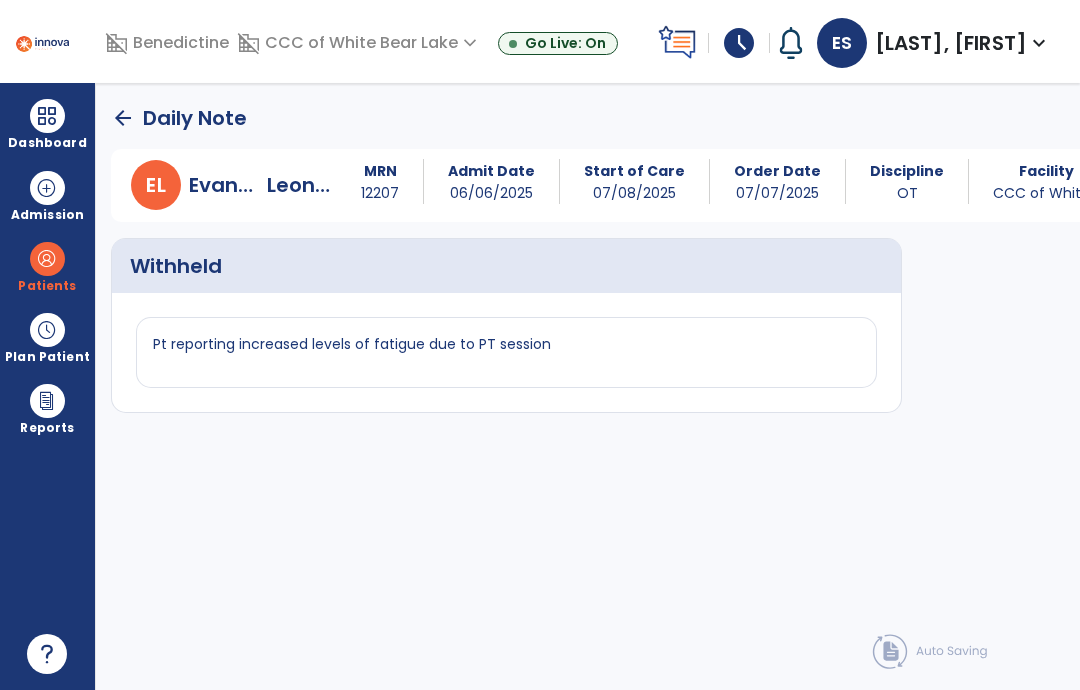 click on "arrow_back" 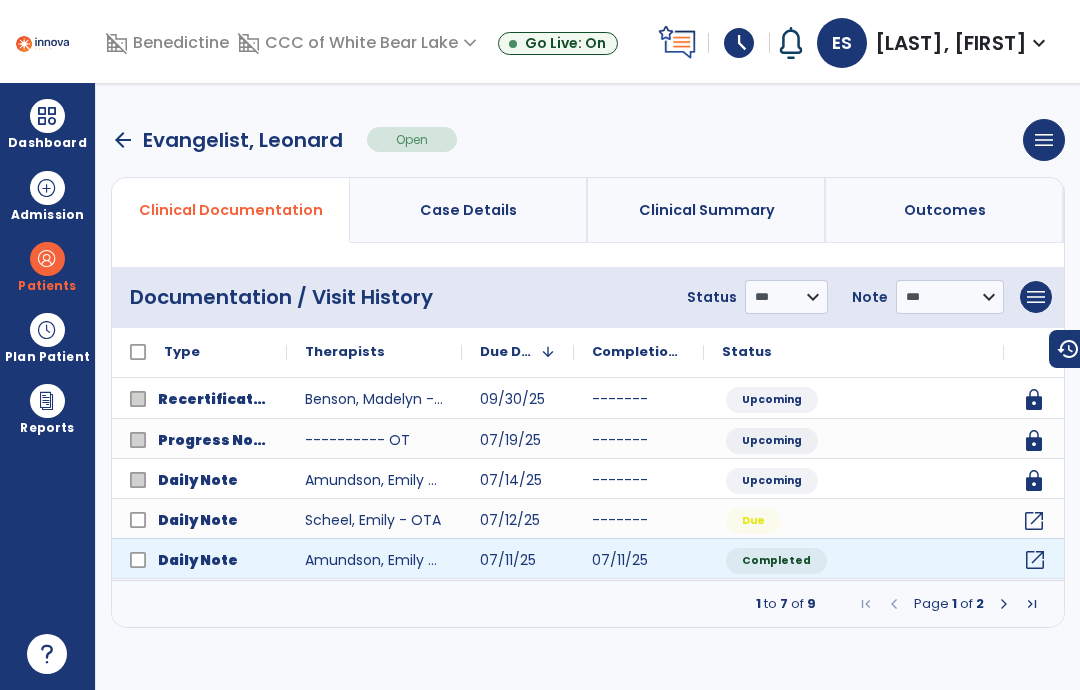 click on "open_in_new" 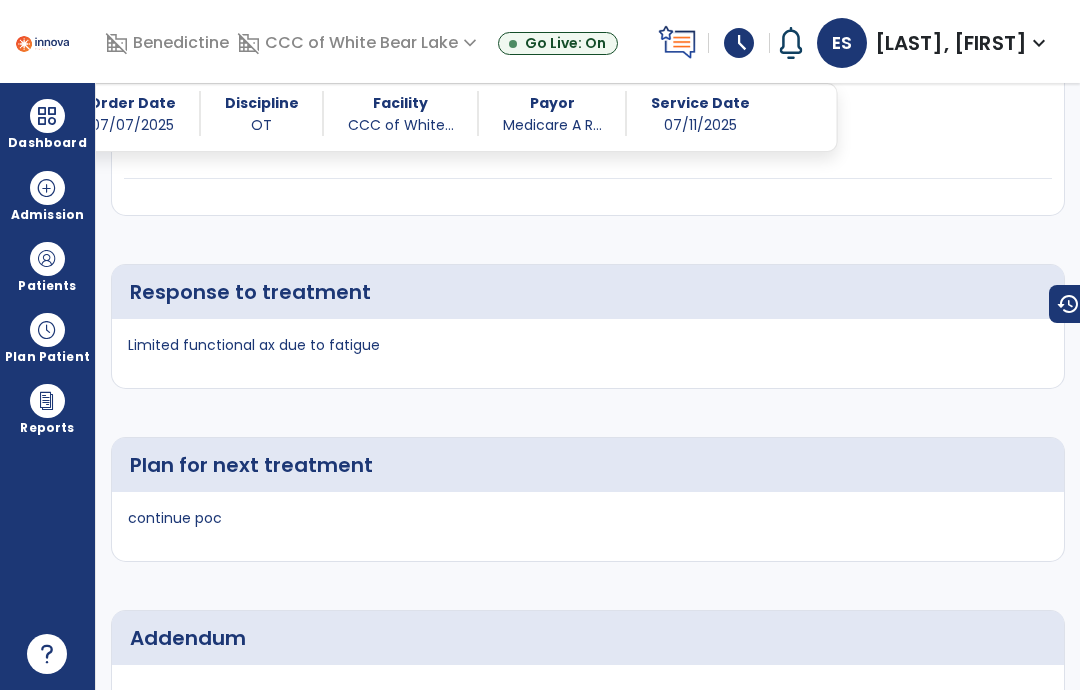 scroll, scrollTop: 3584, scrollLeft: 0, axis: vertical 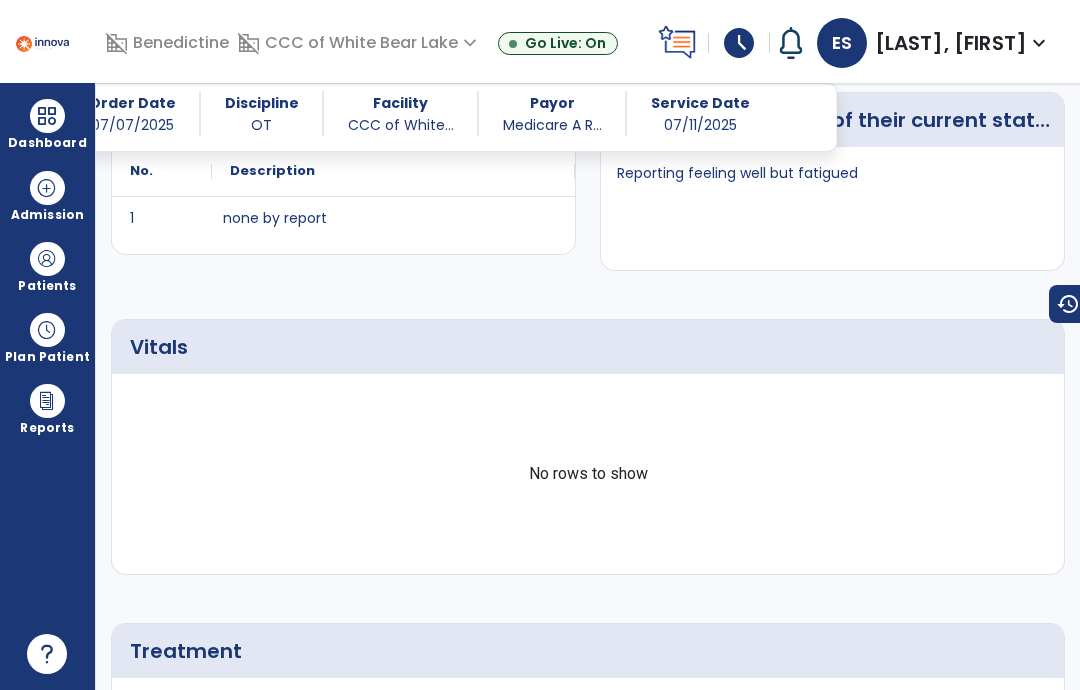click at bounding box center (47, 259) 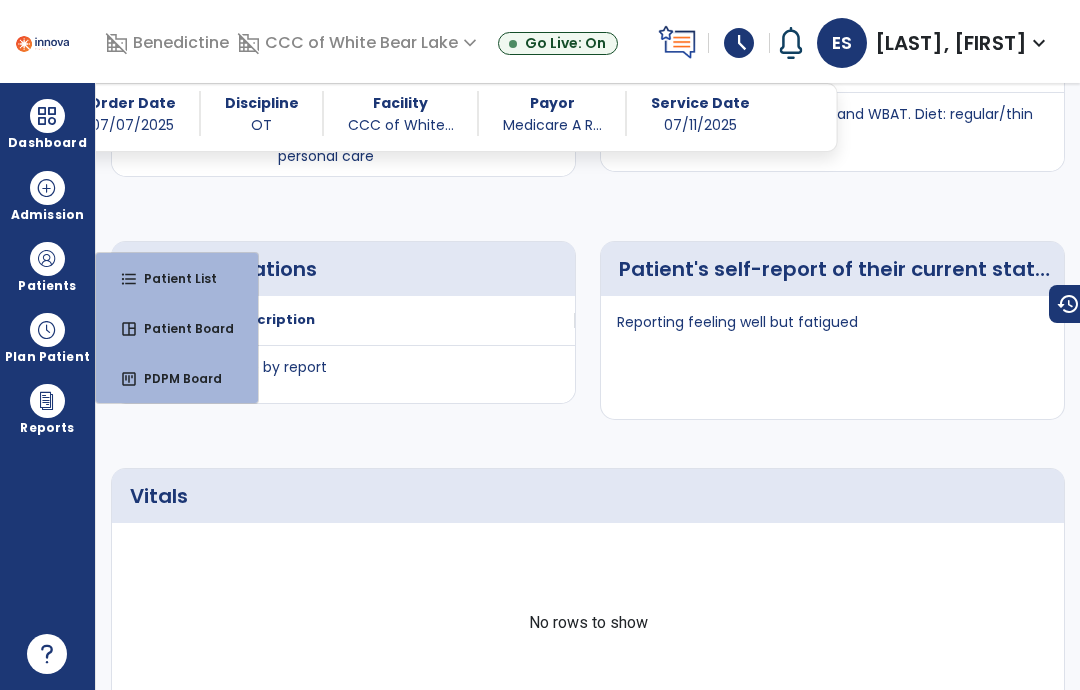 scroll, scrollTop: 641, scrollLeft: 0, axis: vertical 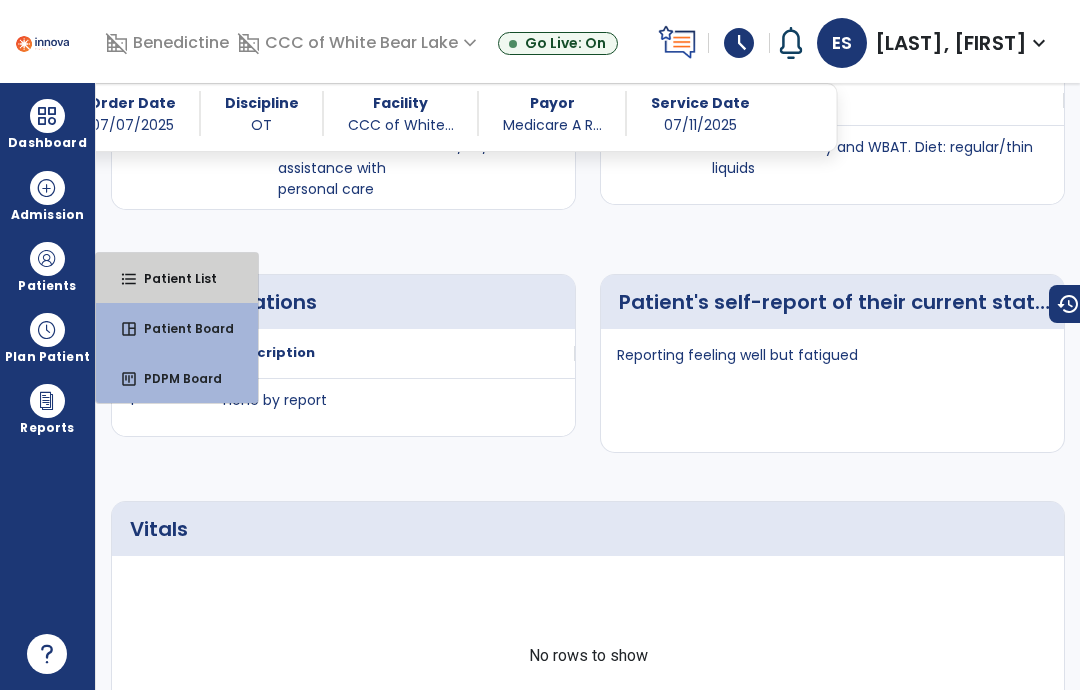 click on "format_list_bulleted  Patient List" at bounding box center (177, 278) 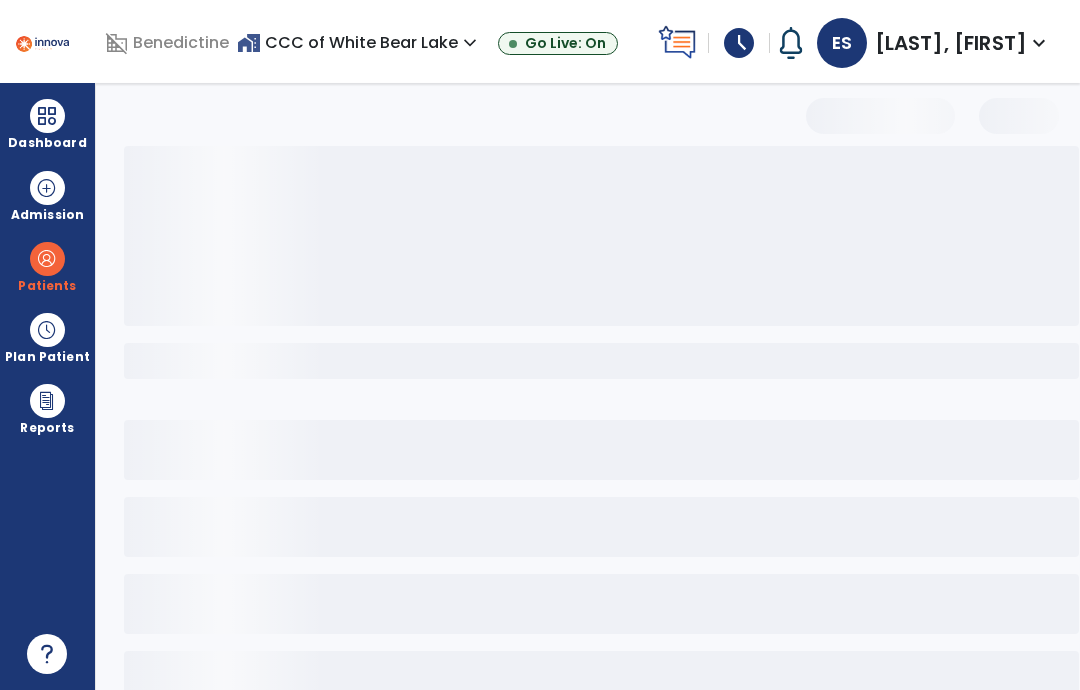 scroll, scrollTop: 0, scrollLeft: 0, axis: both 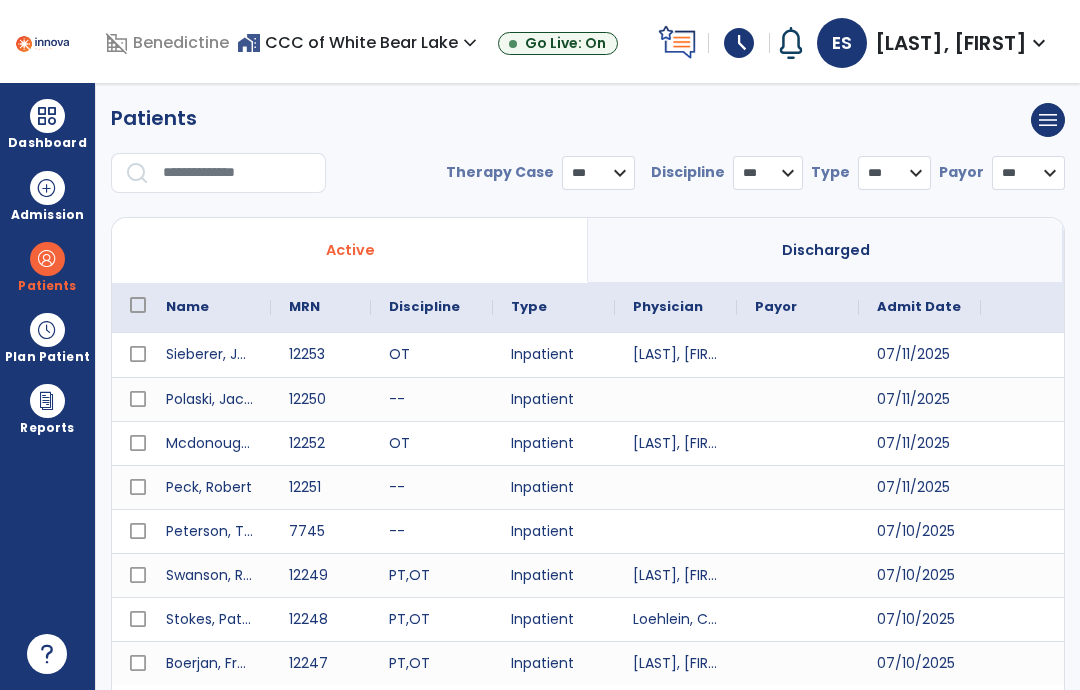 select on "***" 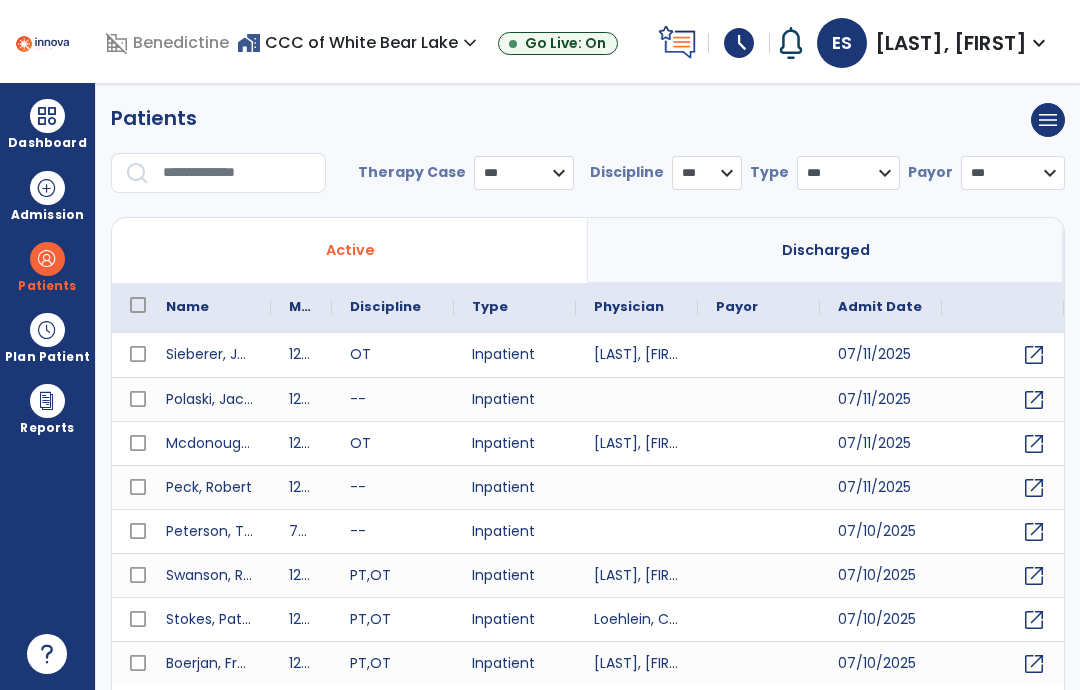 click at bounding box center [237, 173] 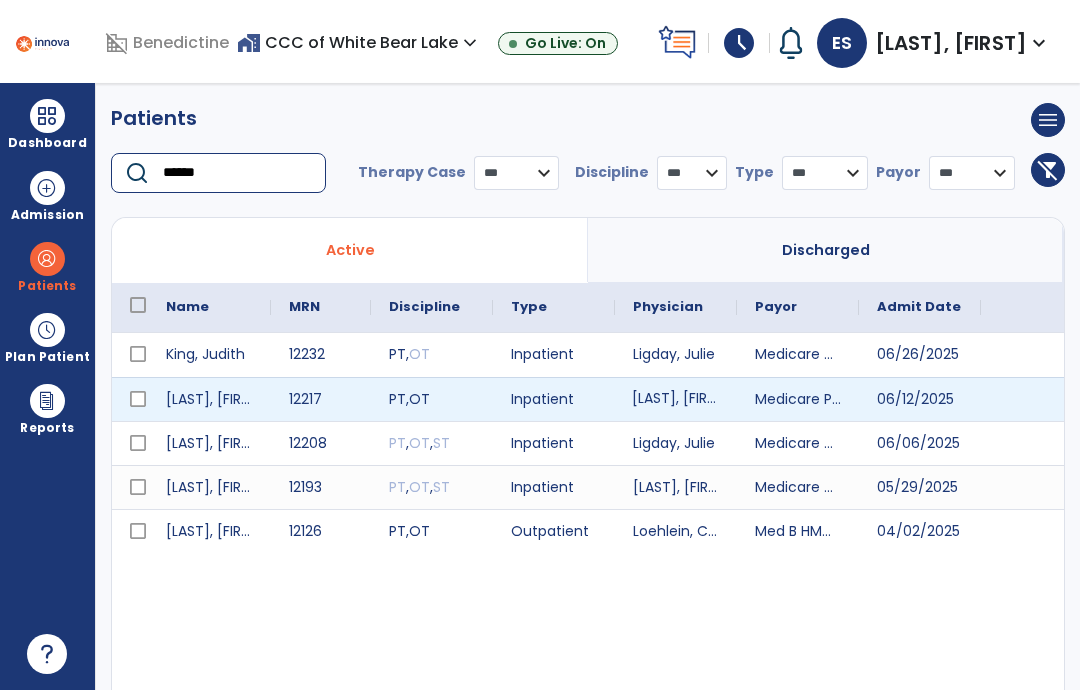 type on "******" 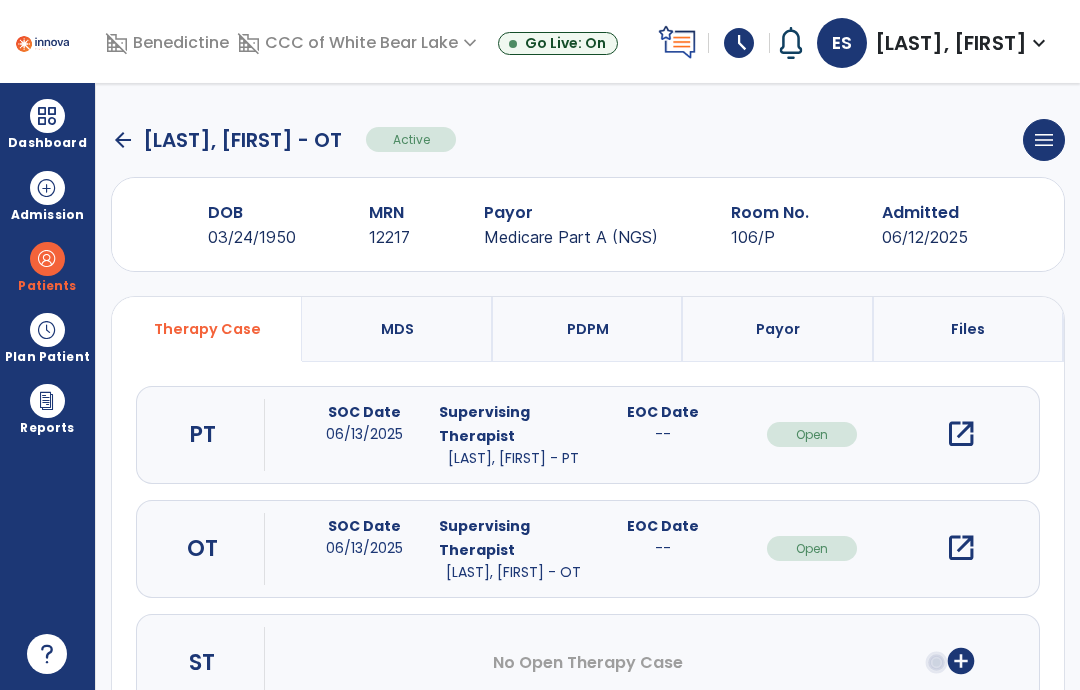 click on "open_in_new" at bounding box center [961, 548] 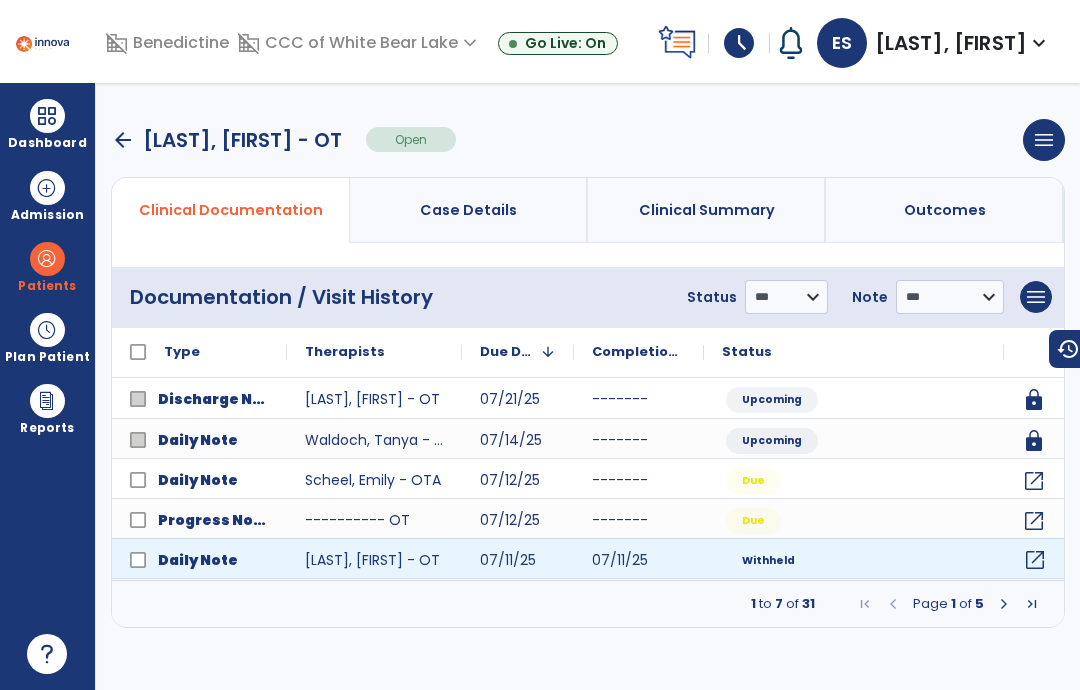 click on "open_in_new" 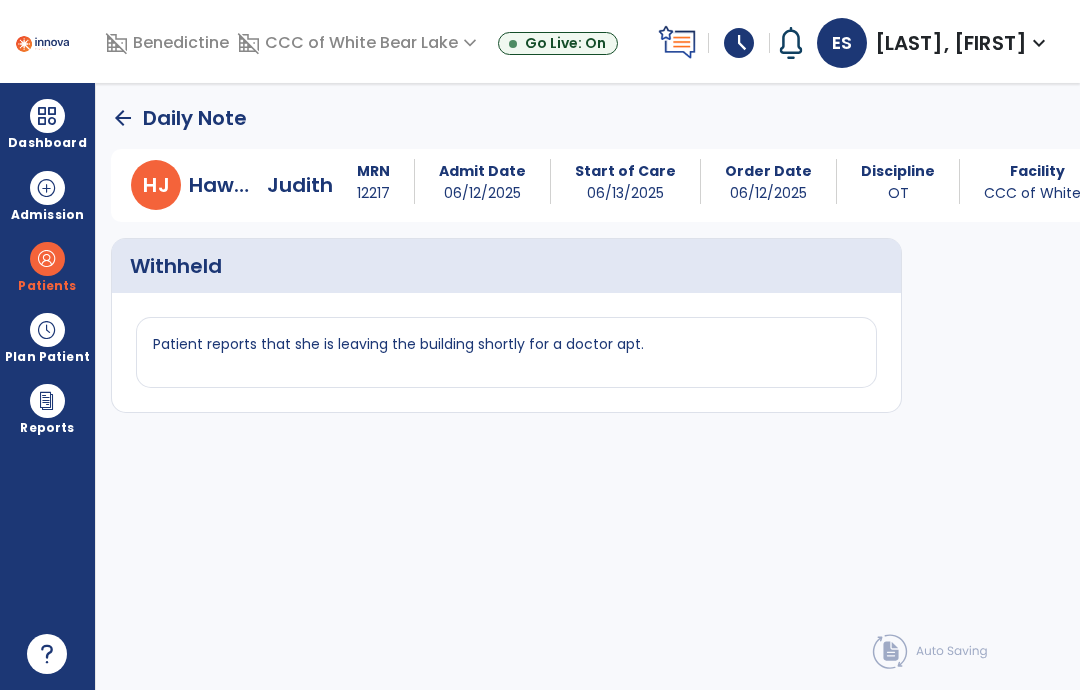 click on "arrow_back" 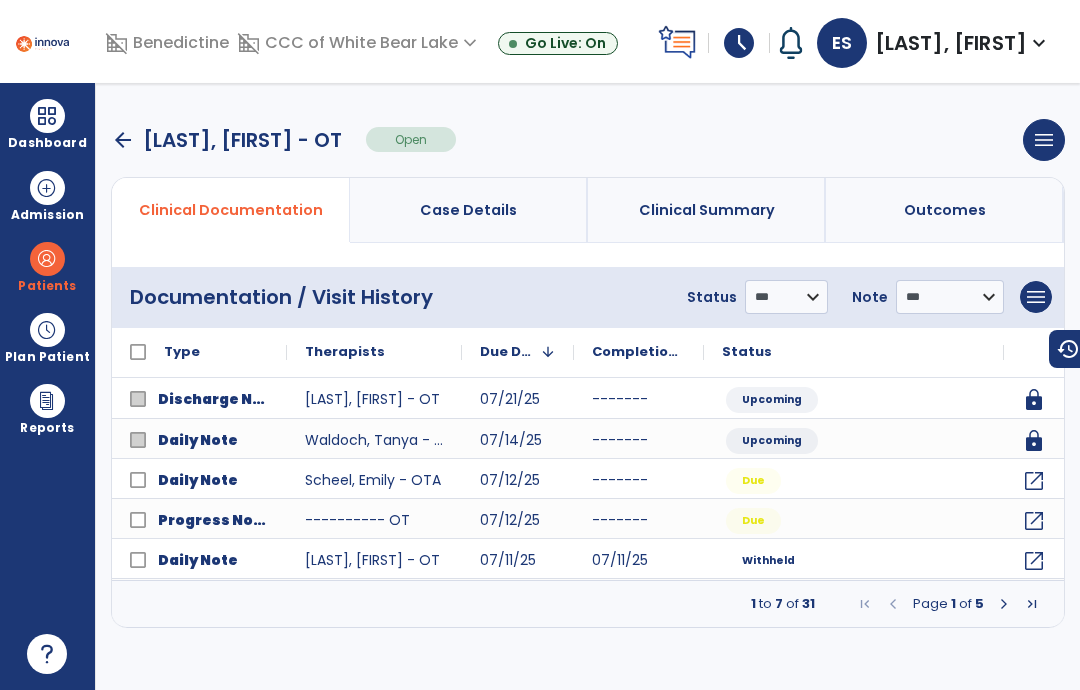 click on "open_in_new" 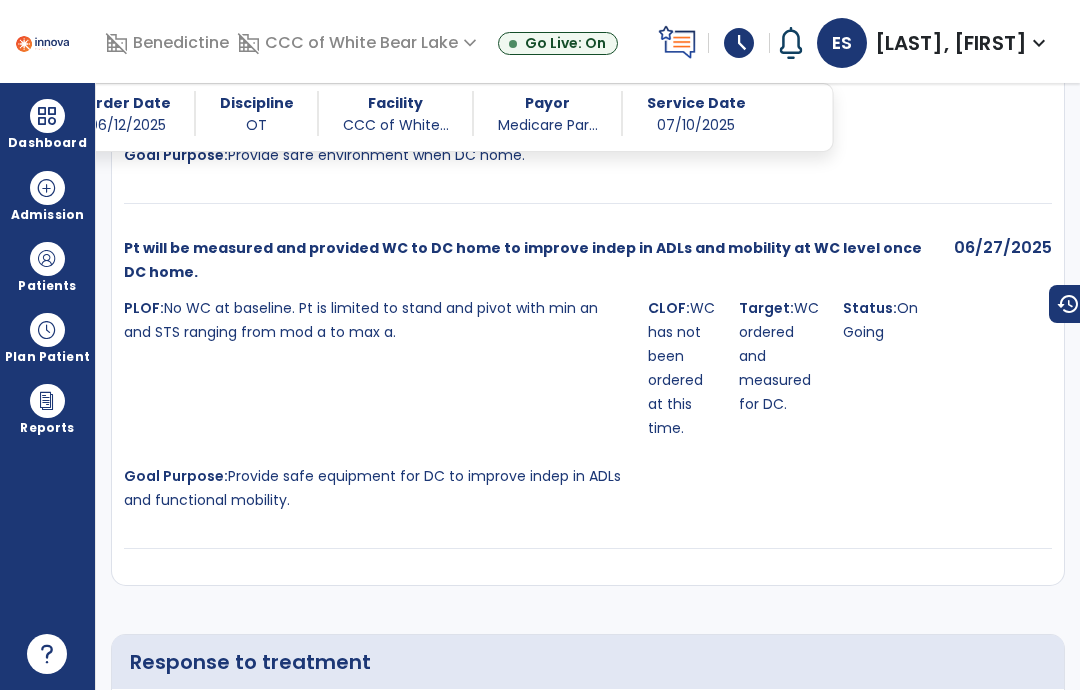scroll, scrollTop: 4220, scrollLeft: 0, axis: vertical 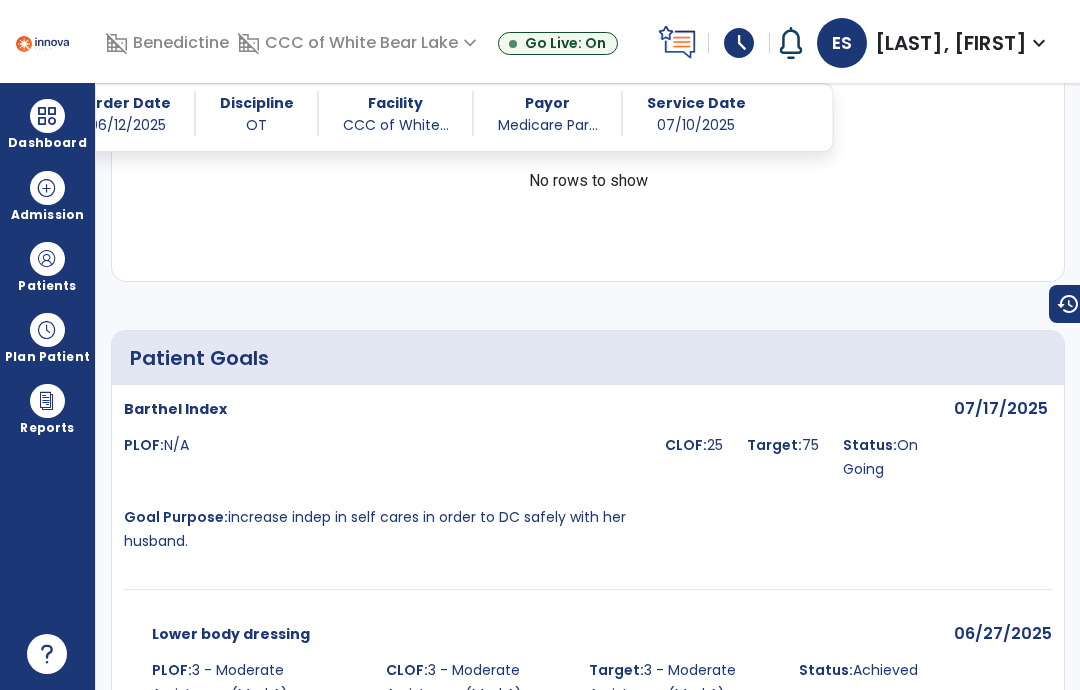 click at bounding box center [47, 259] 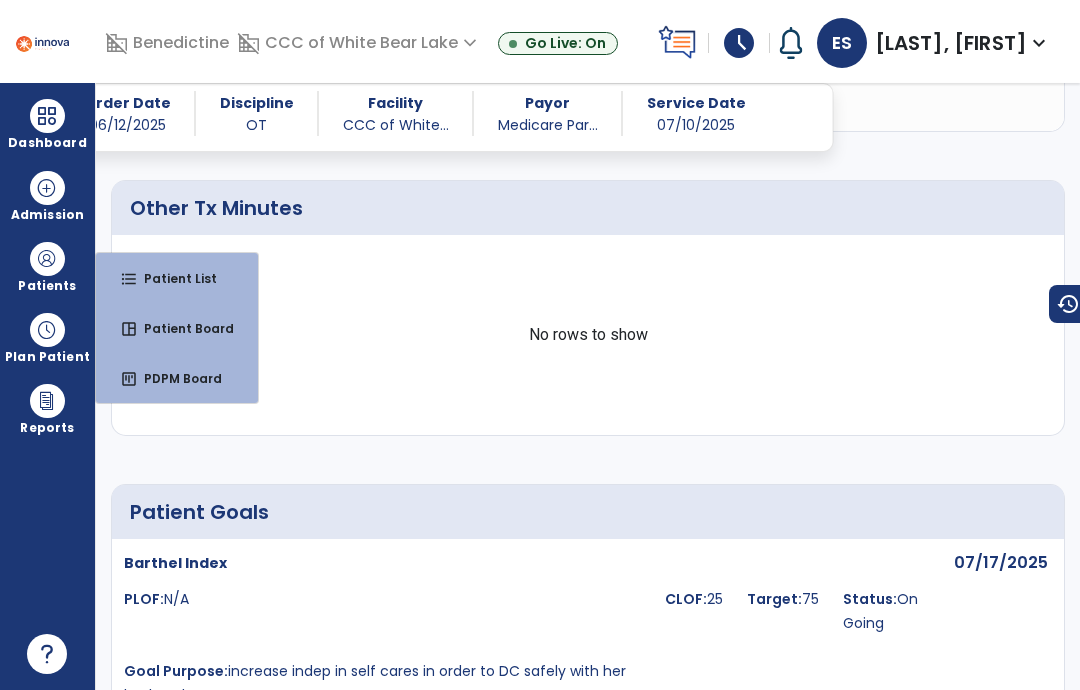 scroll, scrollTop: 2326, scrollLeft: 0, axis: vertical 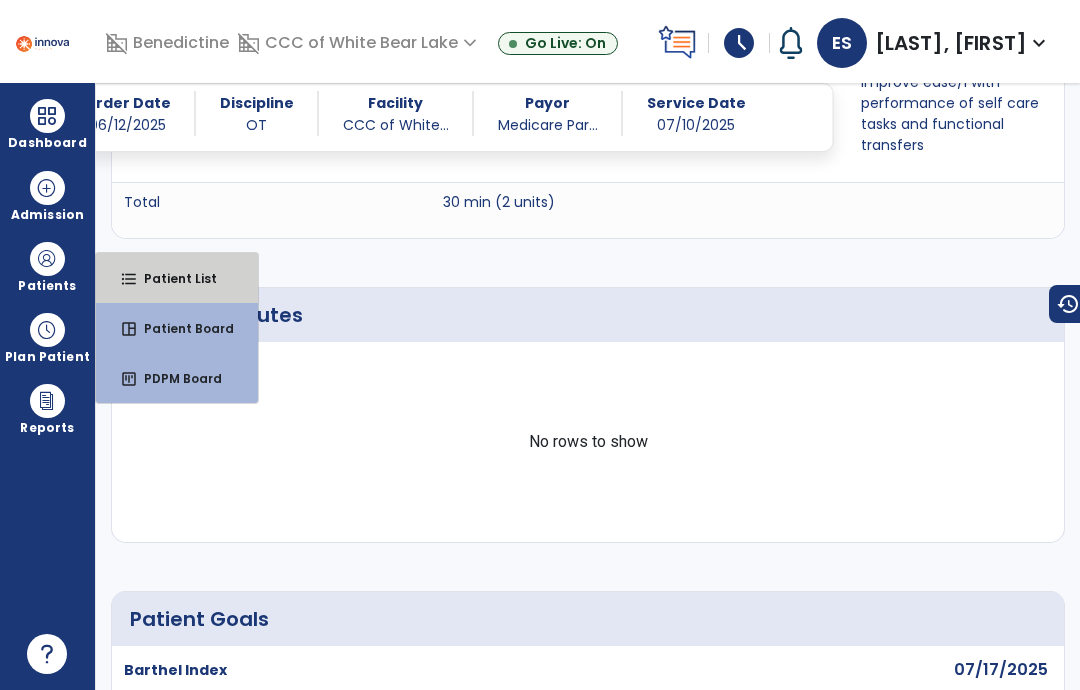 click on "Patient List" at bounding box center [172, 278] 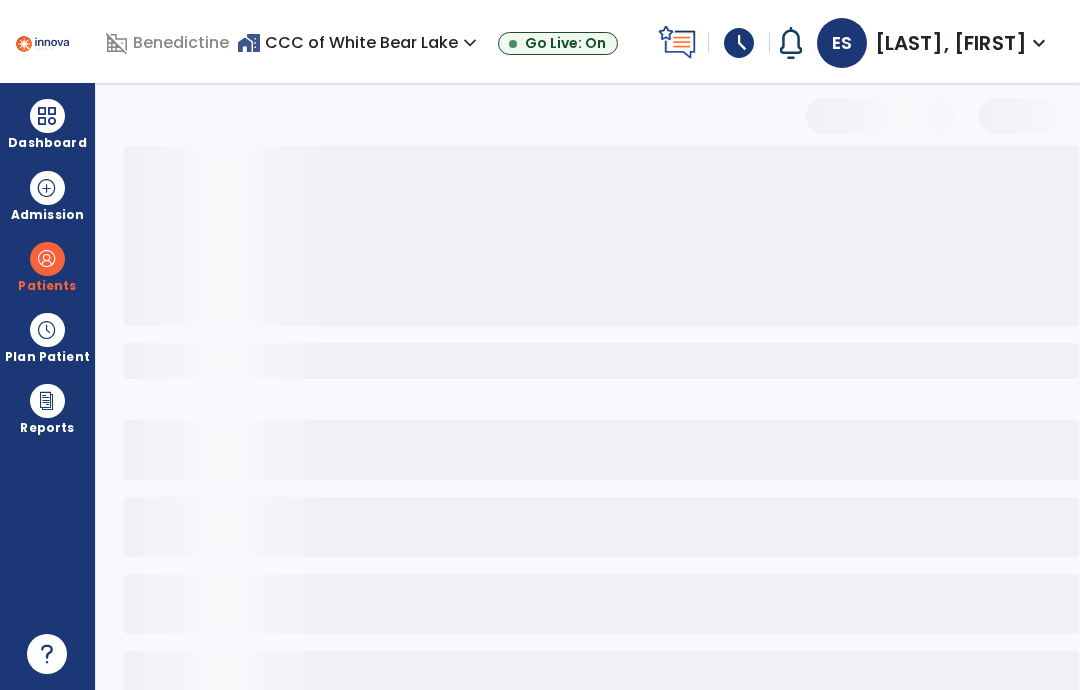 scroll, scrollTop: 0, scrollLeft: 0, axis: both 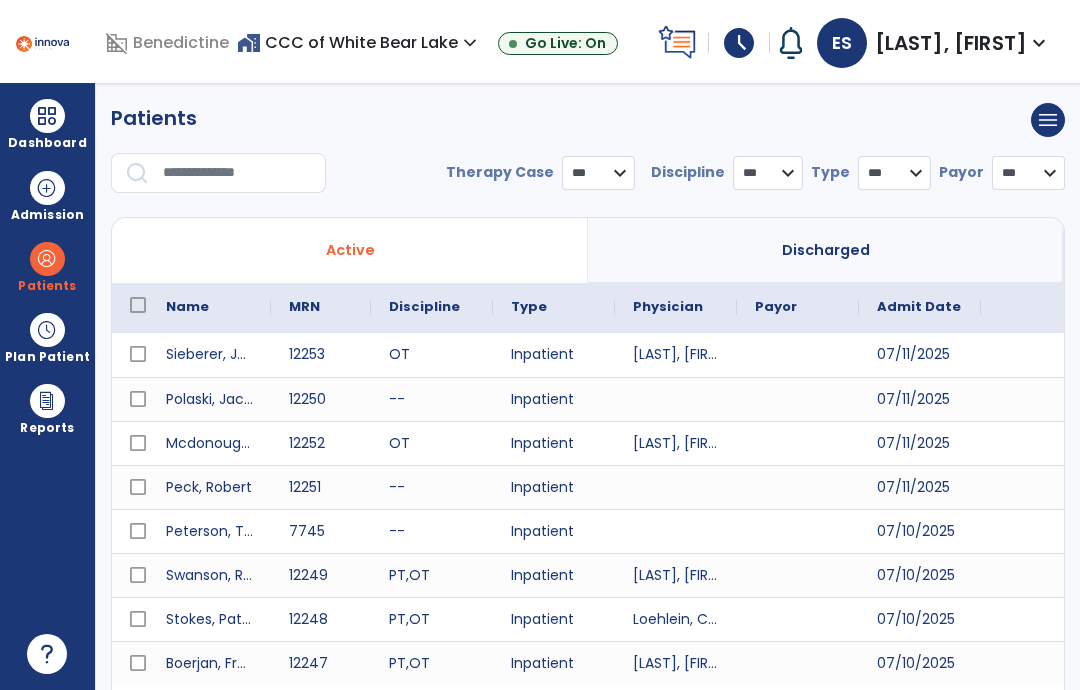 select on "***" 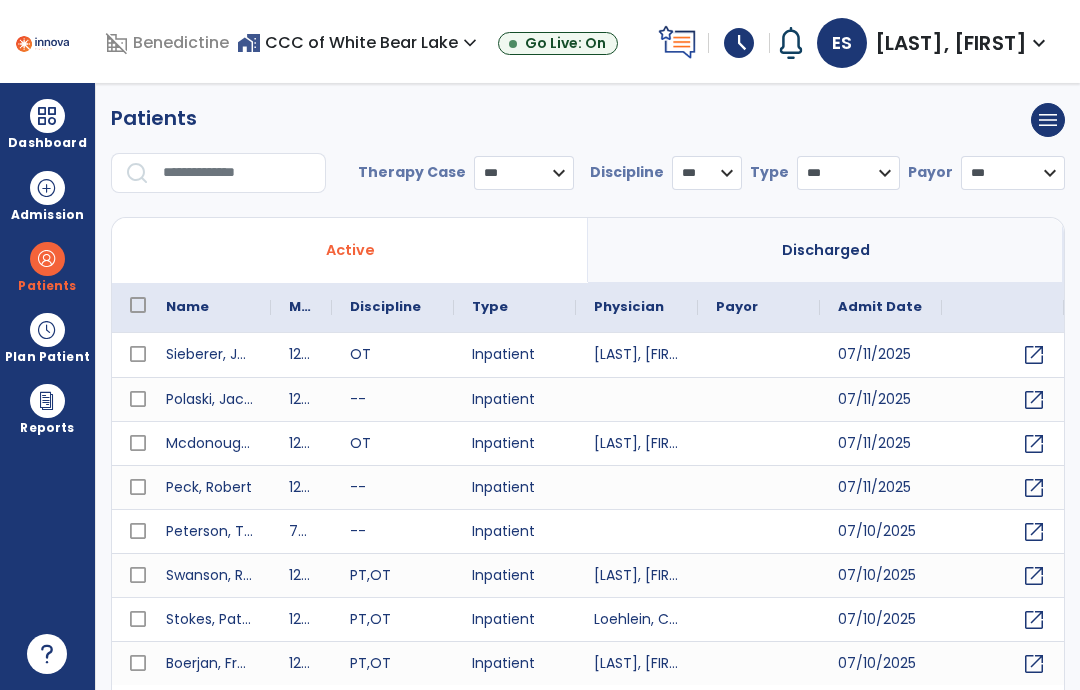 click at bounding box center (237, 173) 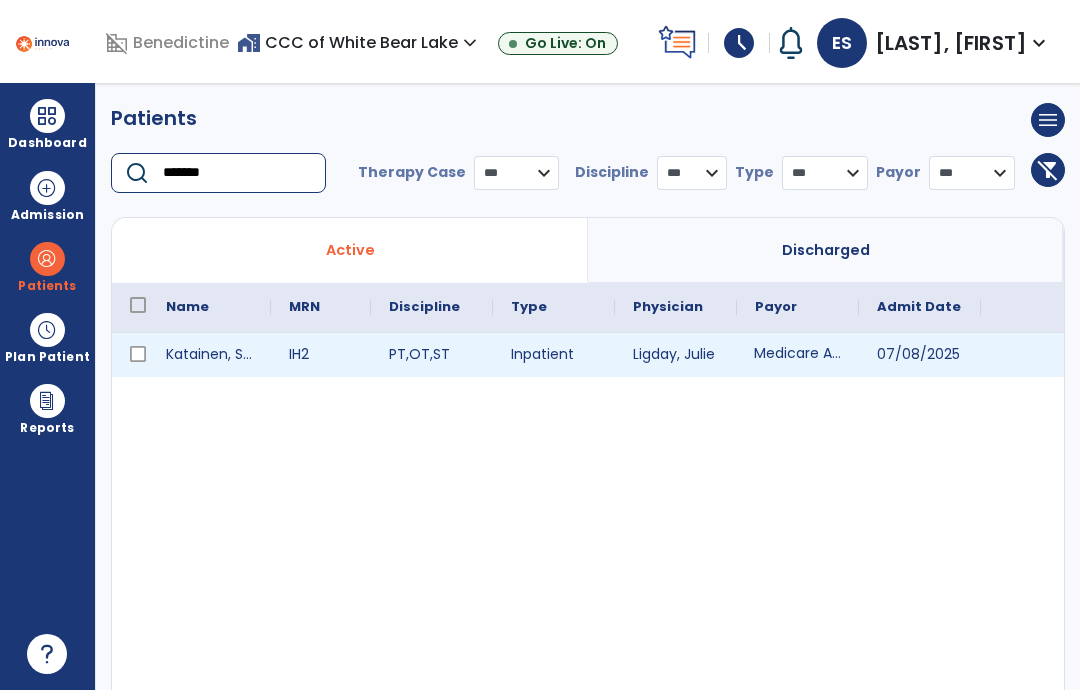 type on "*******" 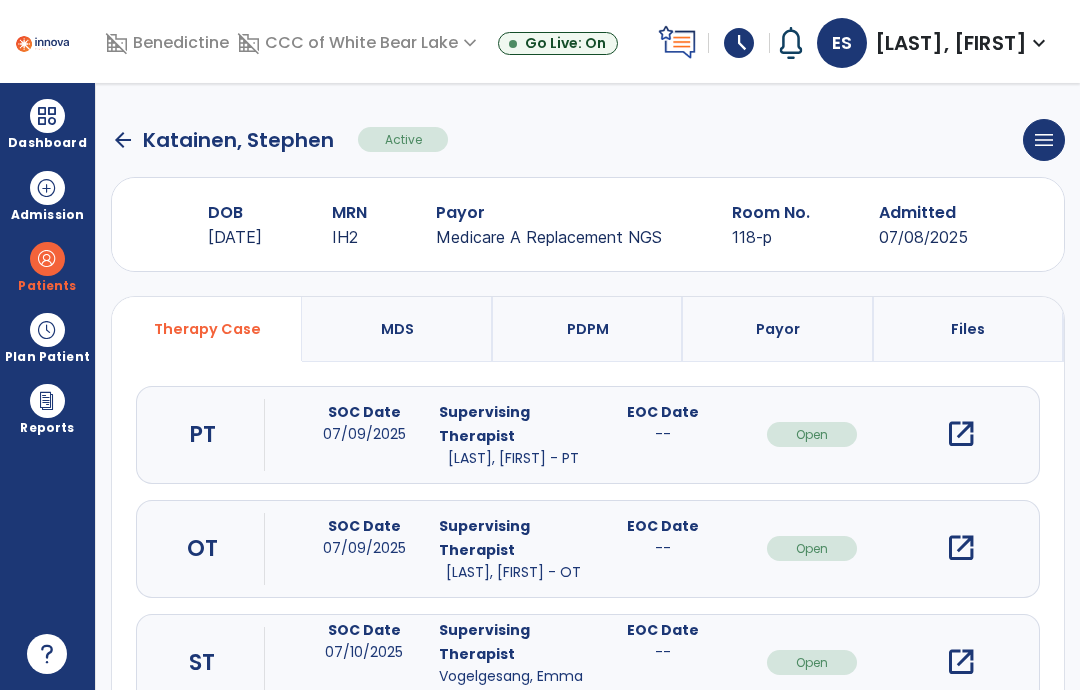 click on "open_in_new" at bounding box center (961, 548) 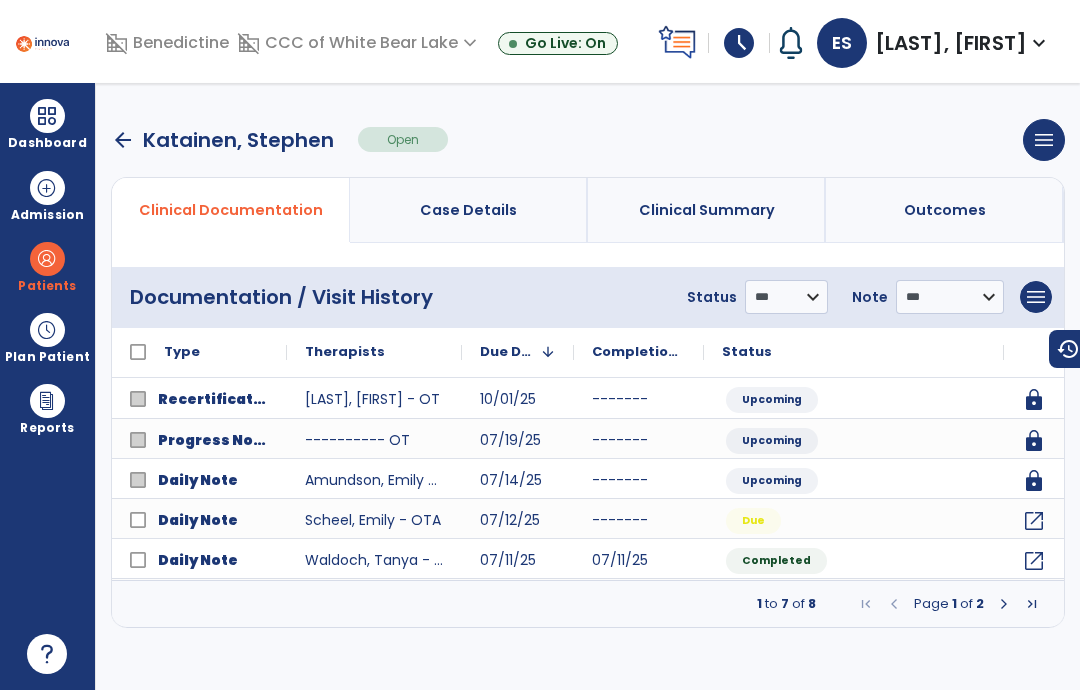 click on "open_in_new" 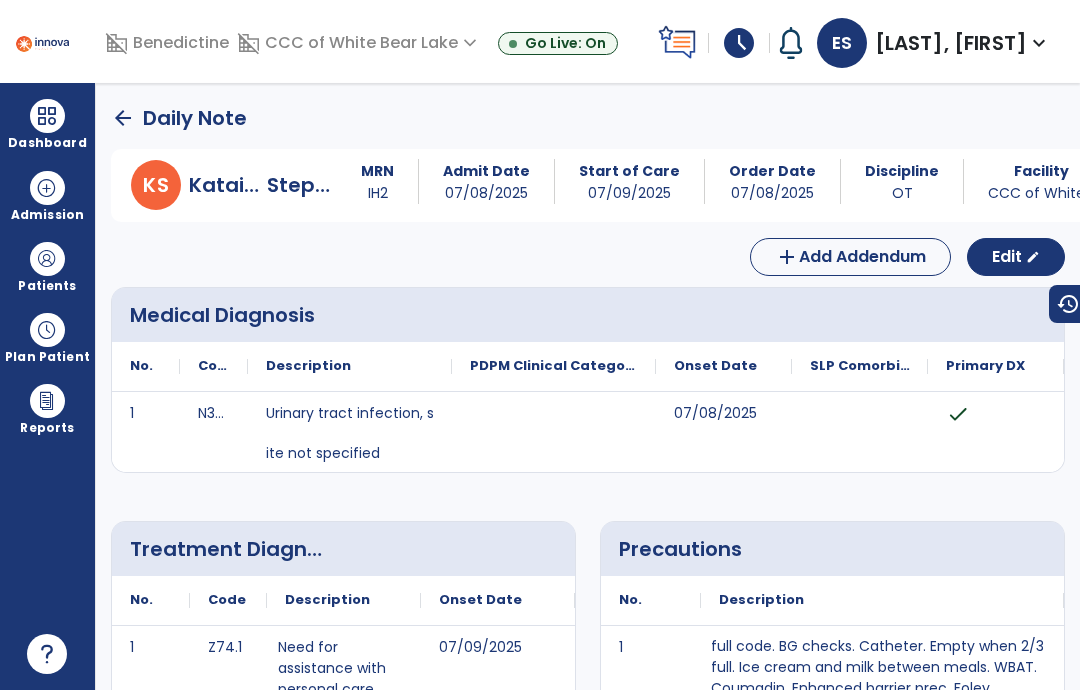 scroll, scrollTop: 0, scrollLeft: 0, axis: both 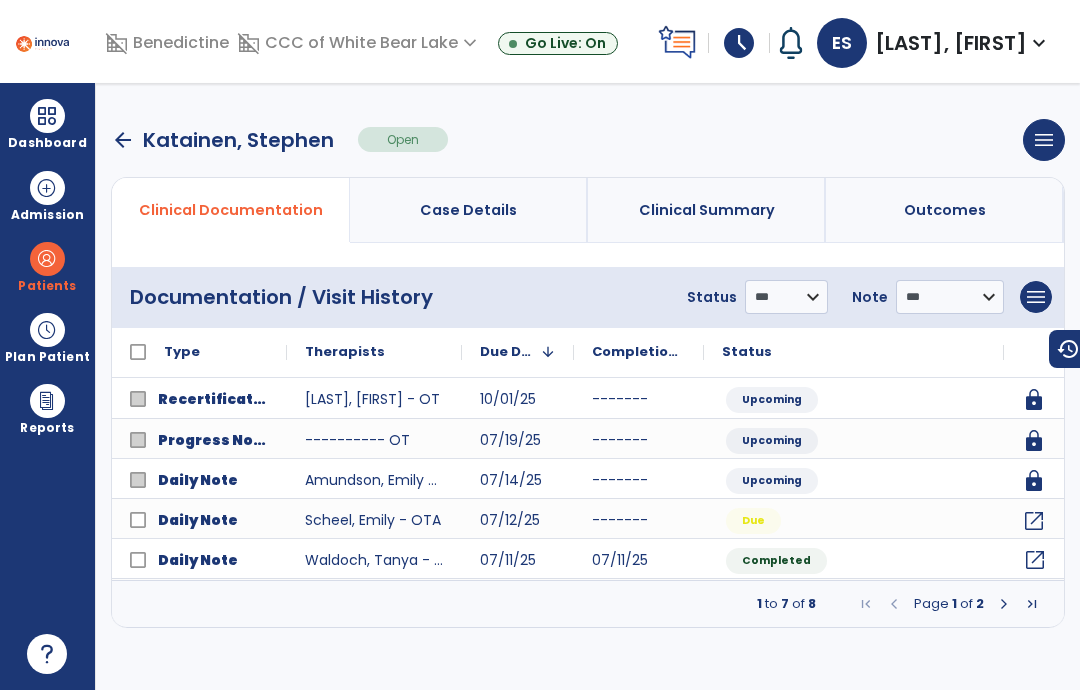 click on "open_in_new" 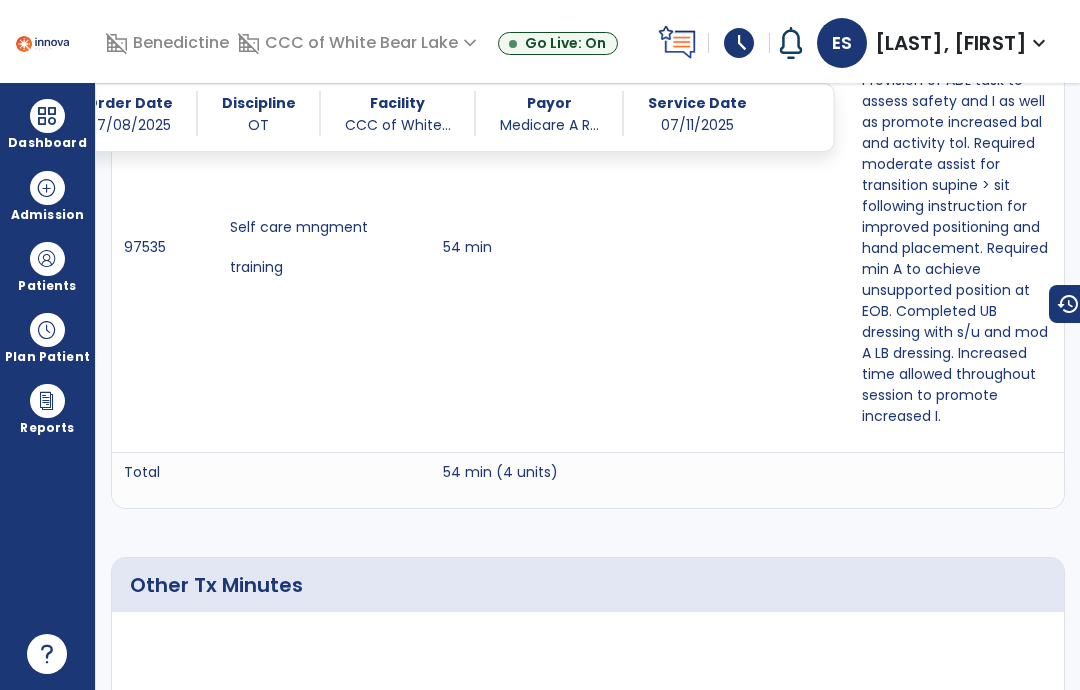 scroll, scrollTop: 1689, scrollLeft: 0, axis: vertical 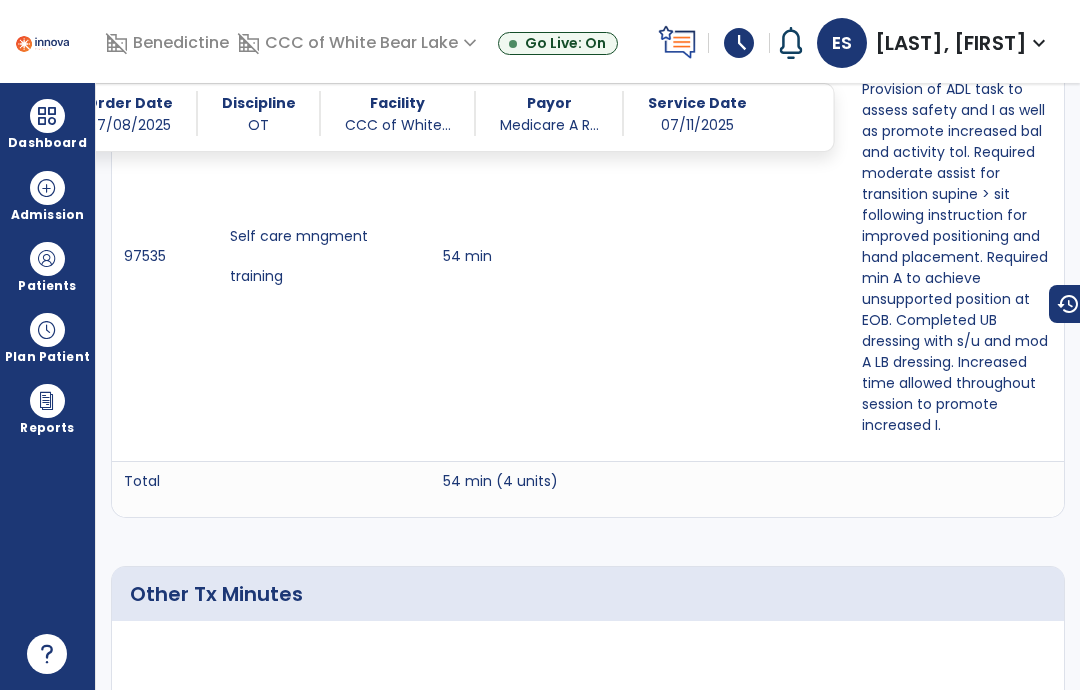 click at bounding box center [47, 259] 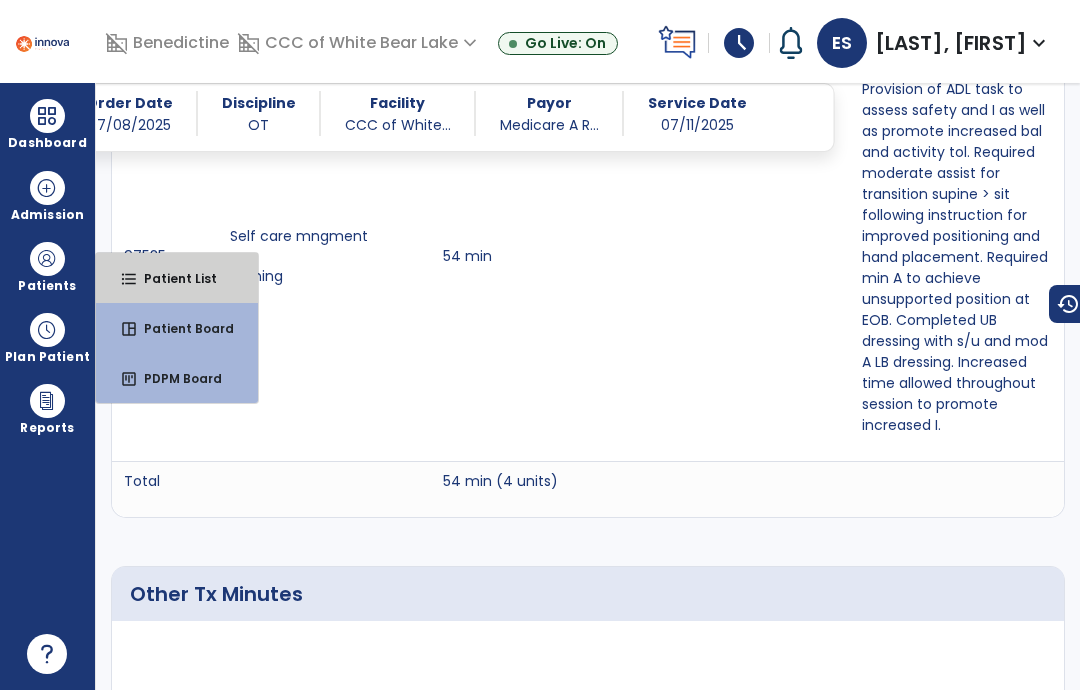 click on "Patient List" at bounding box center (172, 278) 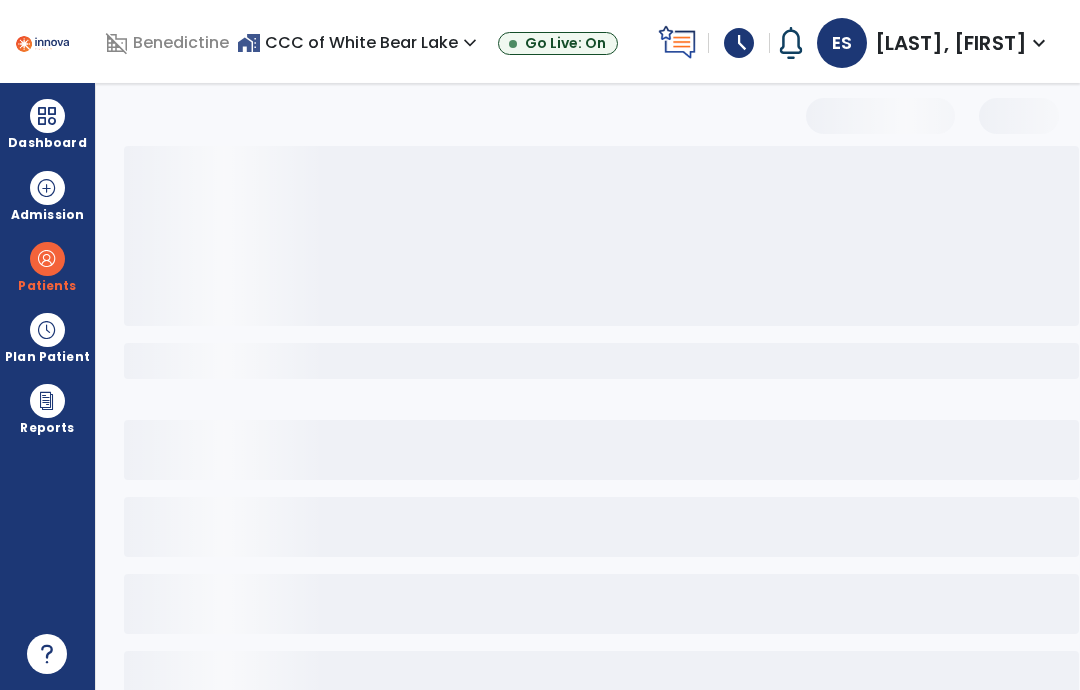 scroll, scrollTop: 0, scrollLeft: 0, axis: both 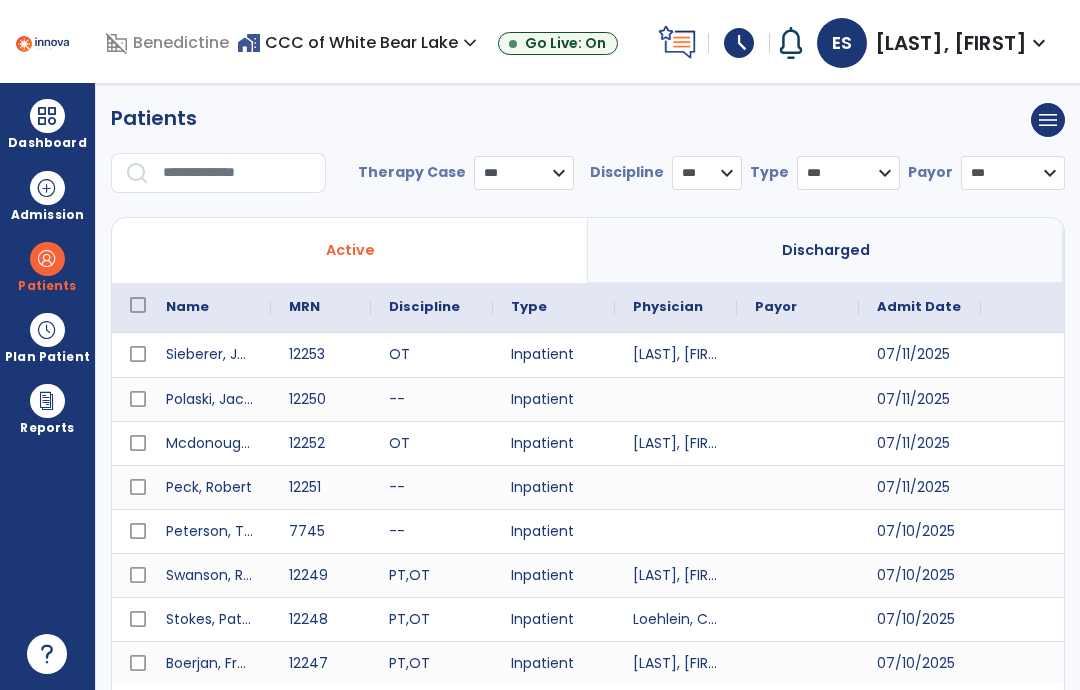 click at bounding box center [237, 173] 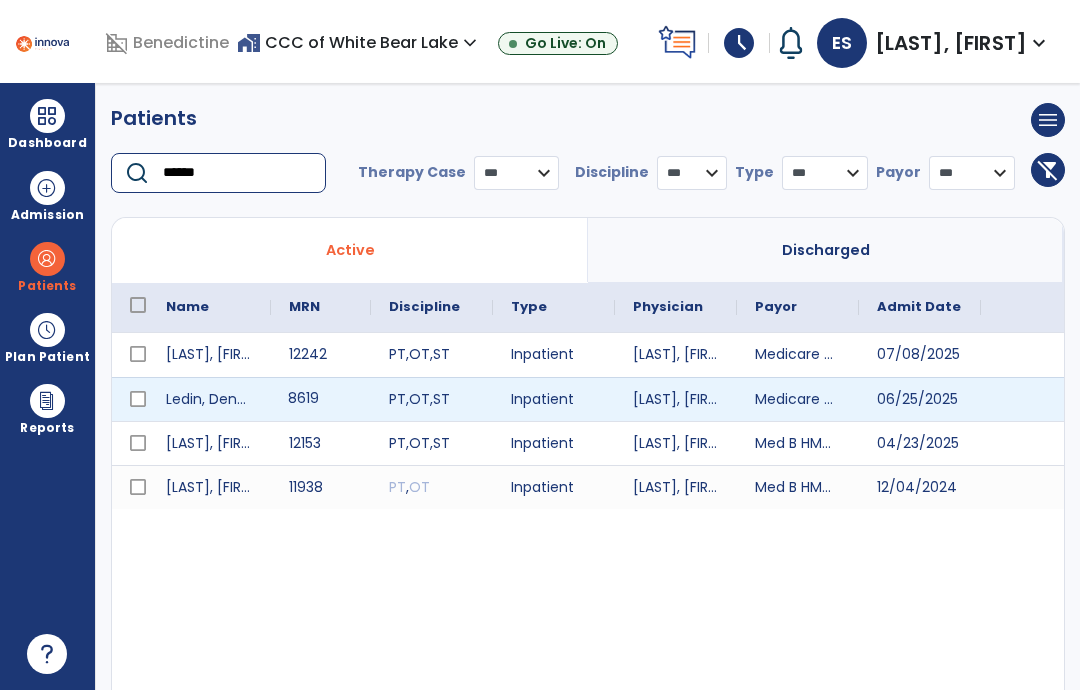 type on "******" 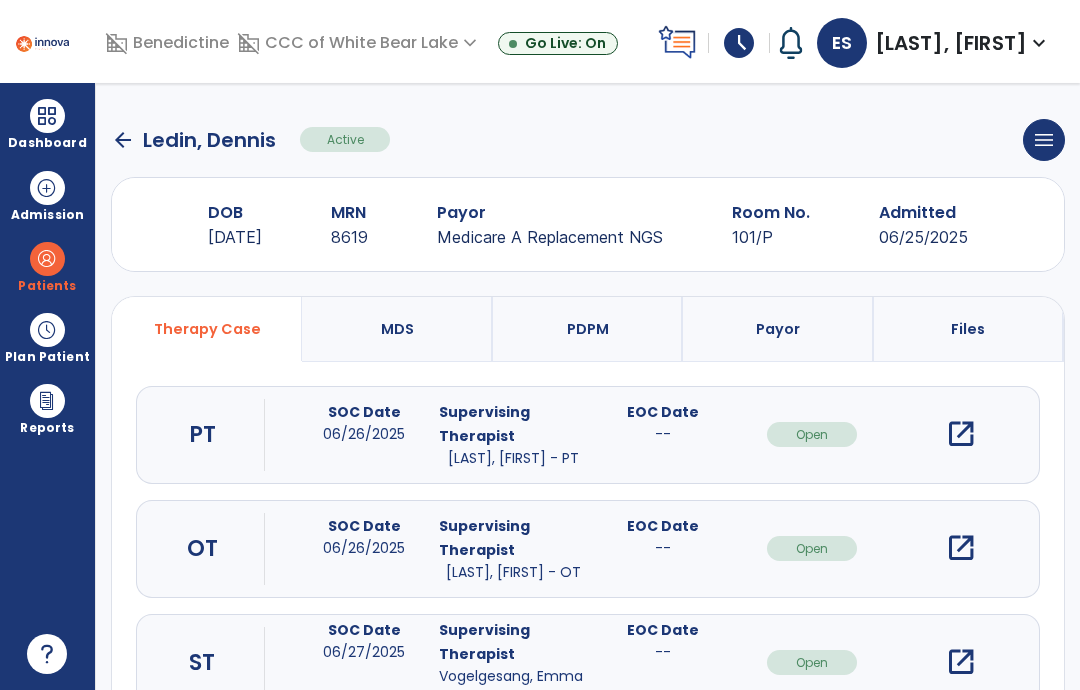 click on "open_in_new" at bounding box center [961, 548] 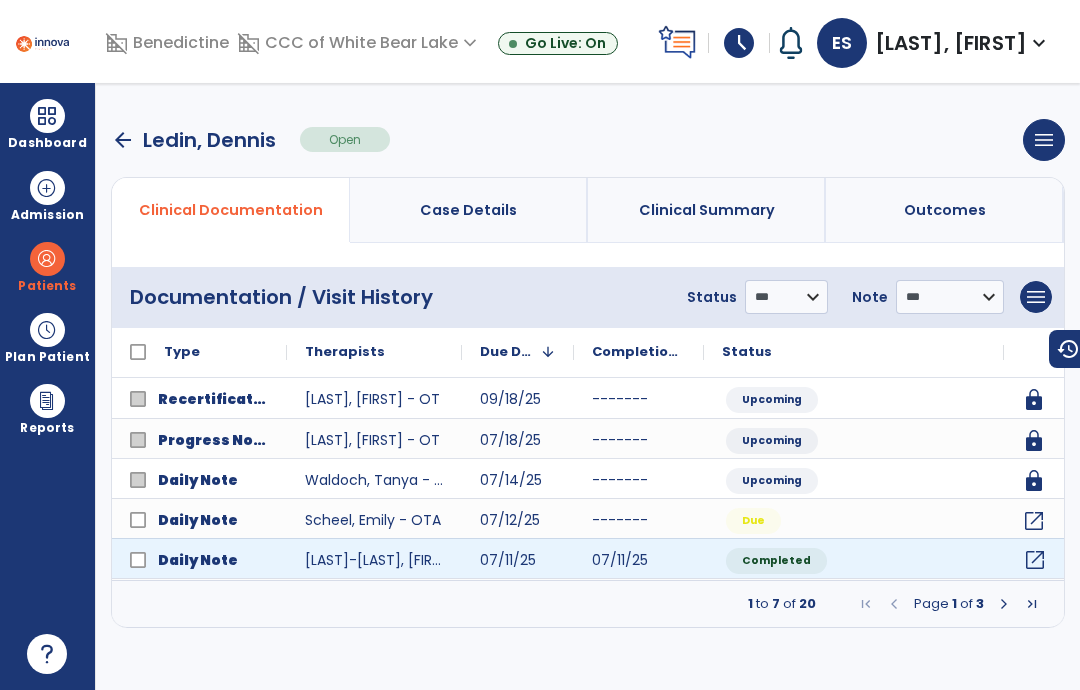 click on "open_in_new" 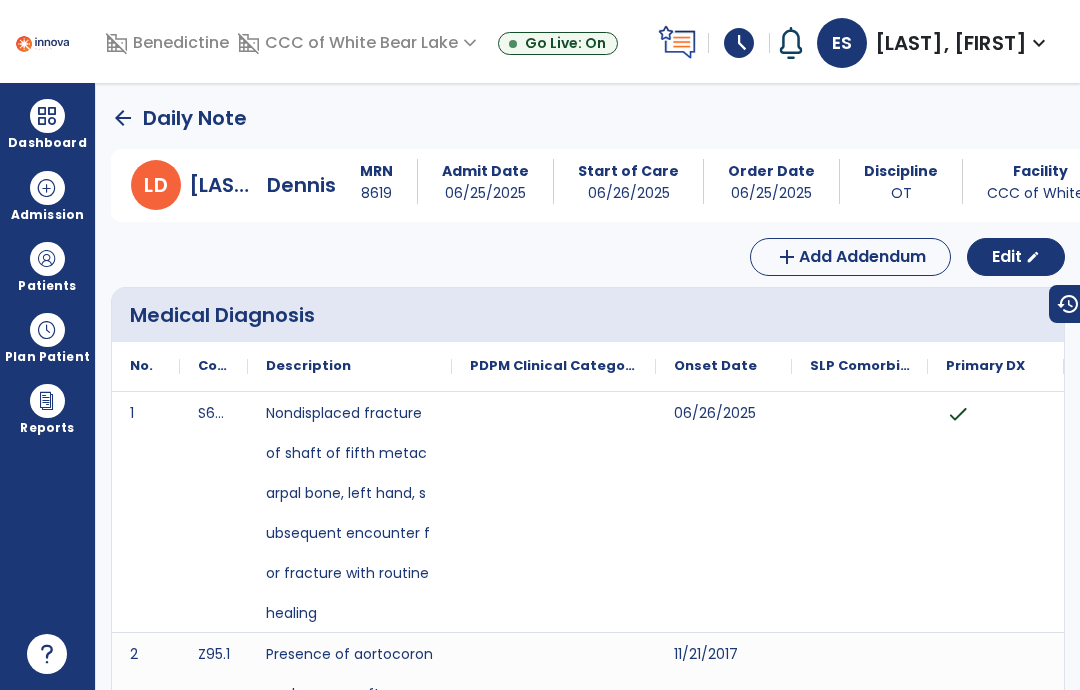 scroll, scrollTop: 0, scrollLeft: 0, axis: both 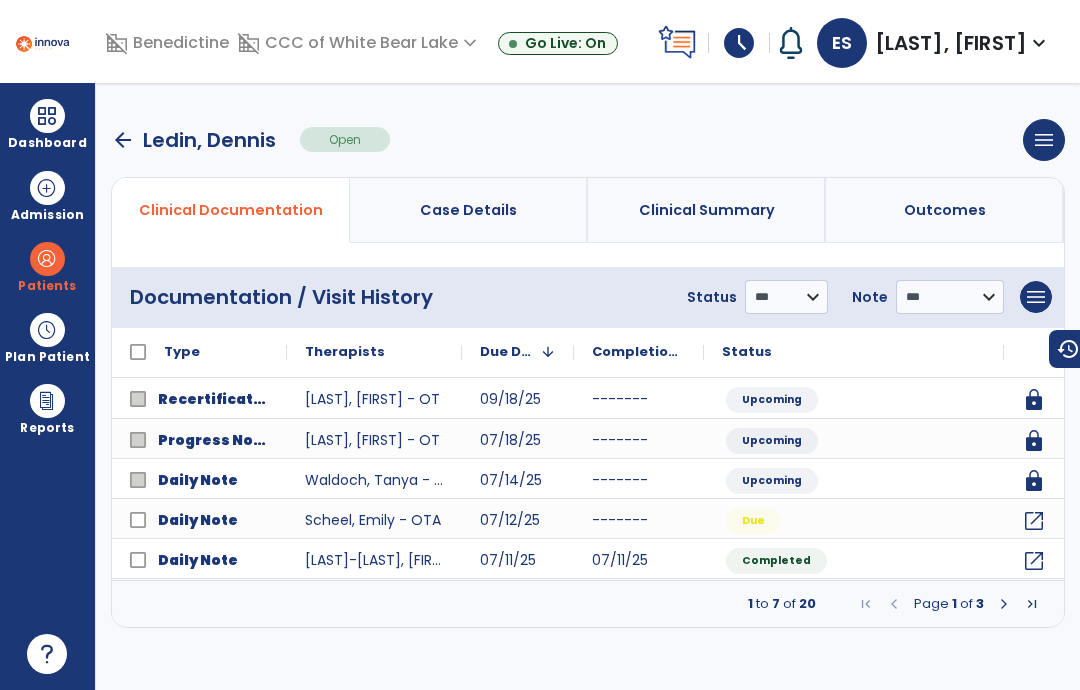 click on "open_in_new" 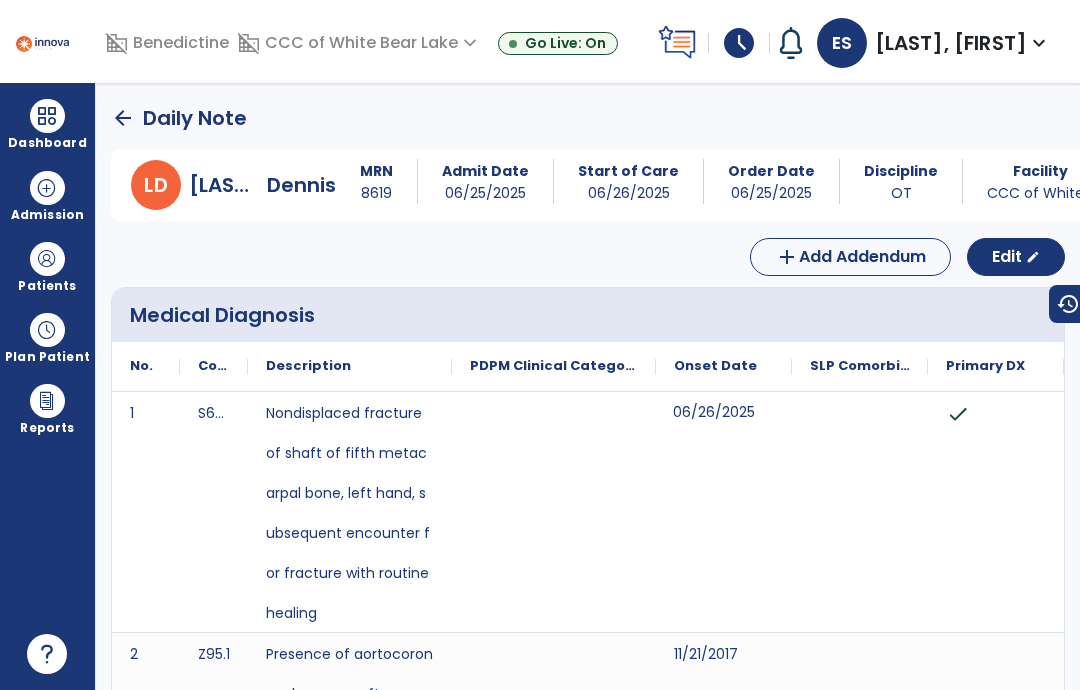 scroll, scrollTop: 0, scrollLeft: 0, axis: both 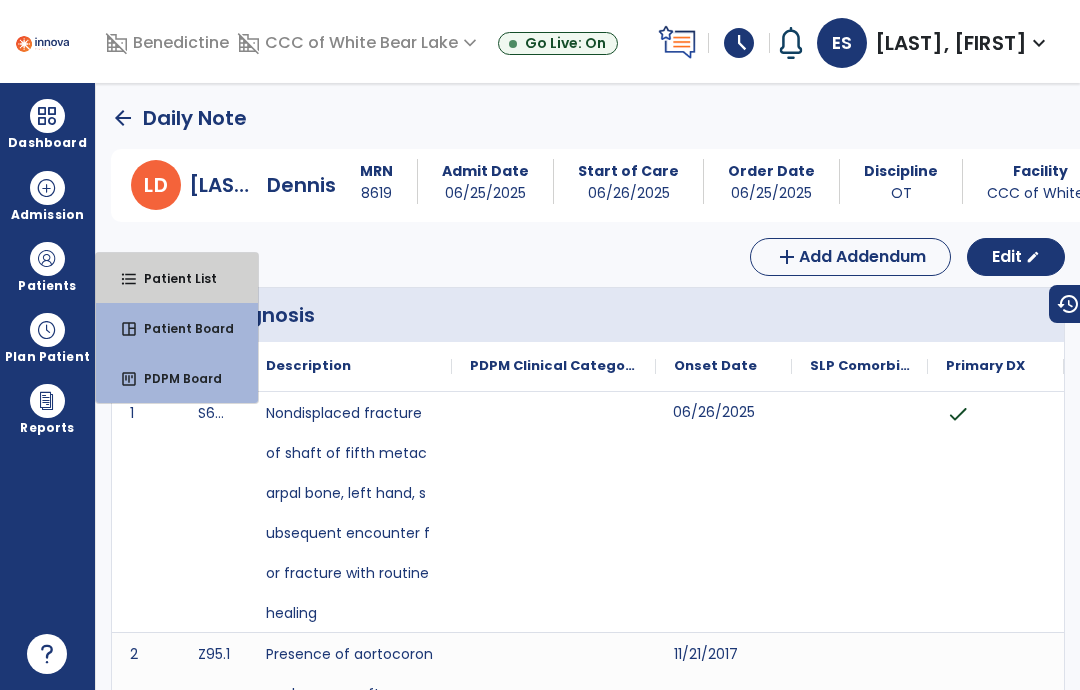 click on "Patient List" at bounding box center [172, 278] 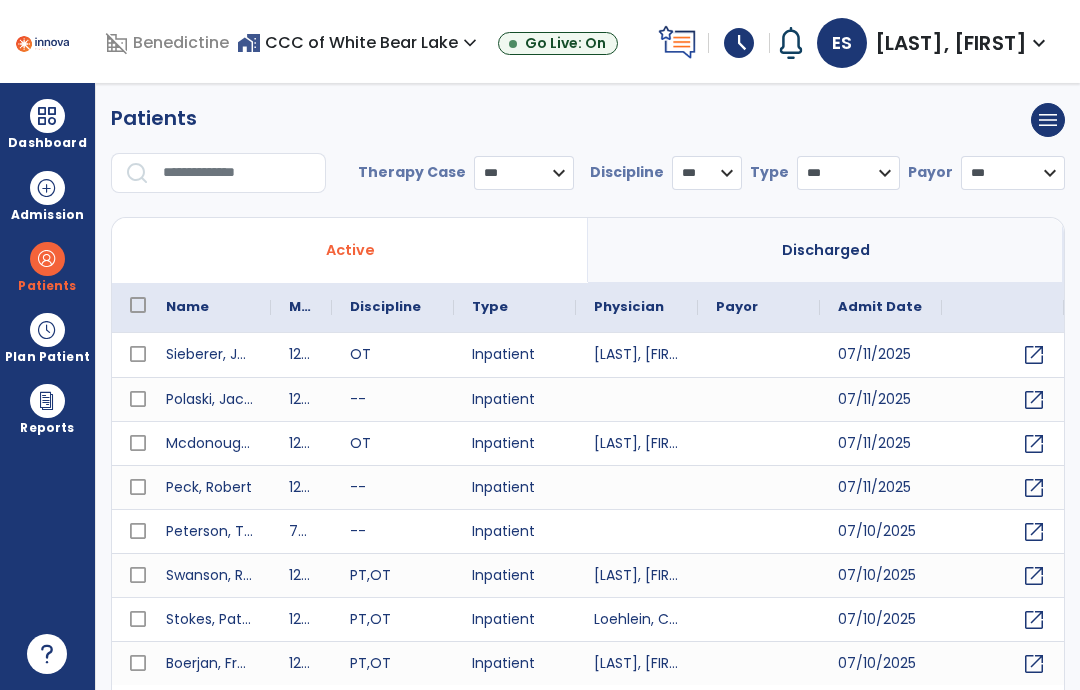 click at bounding box center [237, 173] 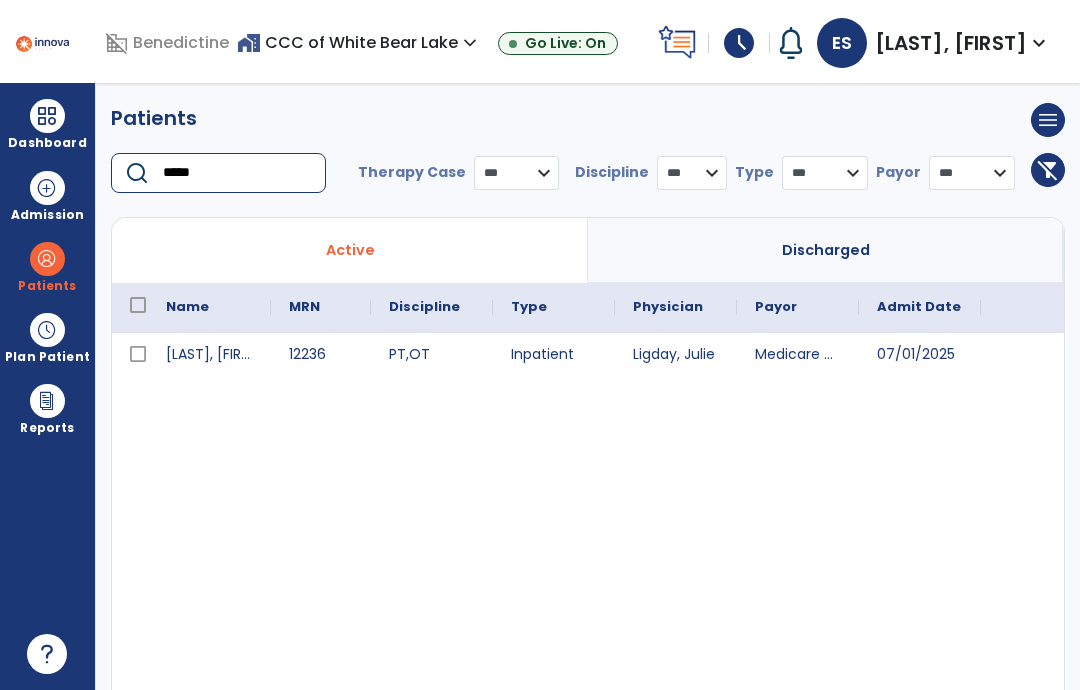 type on "*****" 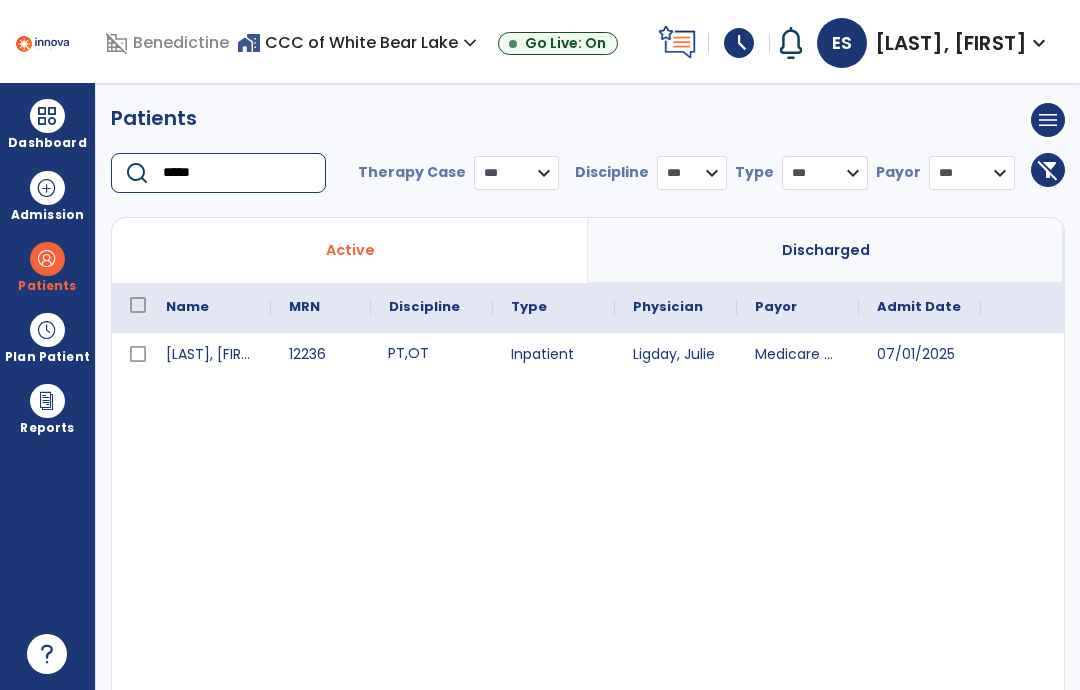 click on "PT , OT" at bounding box center [432, 355] 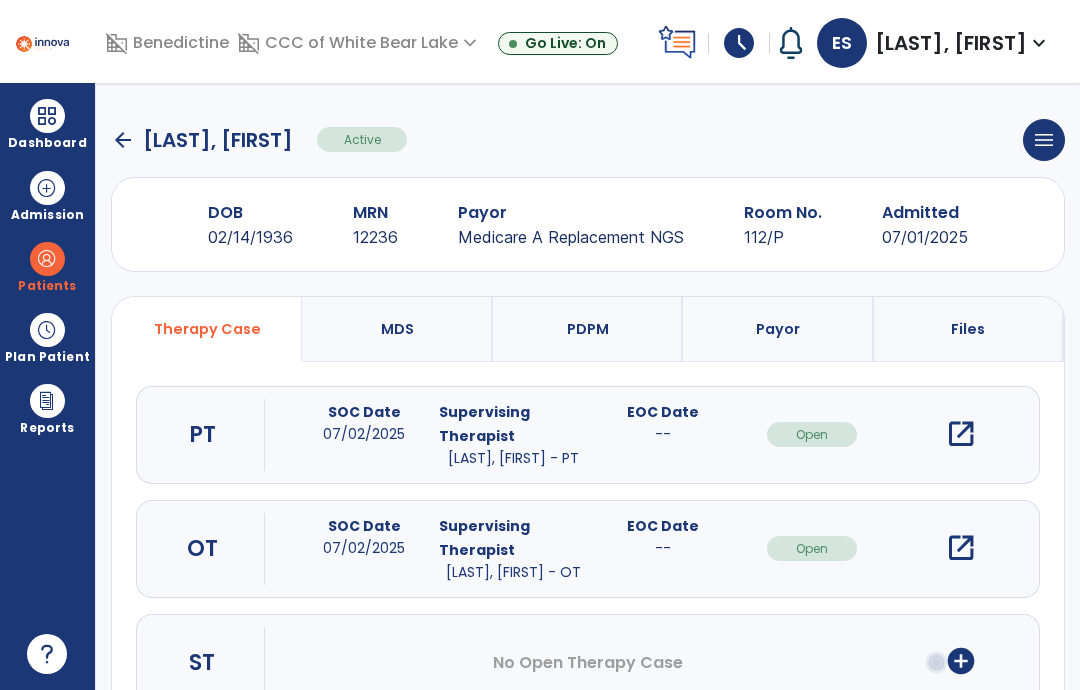 click on "open_in_new" at bounding box center [961, 548] 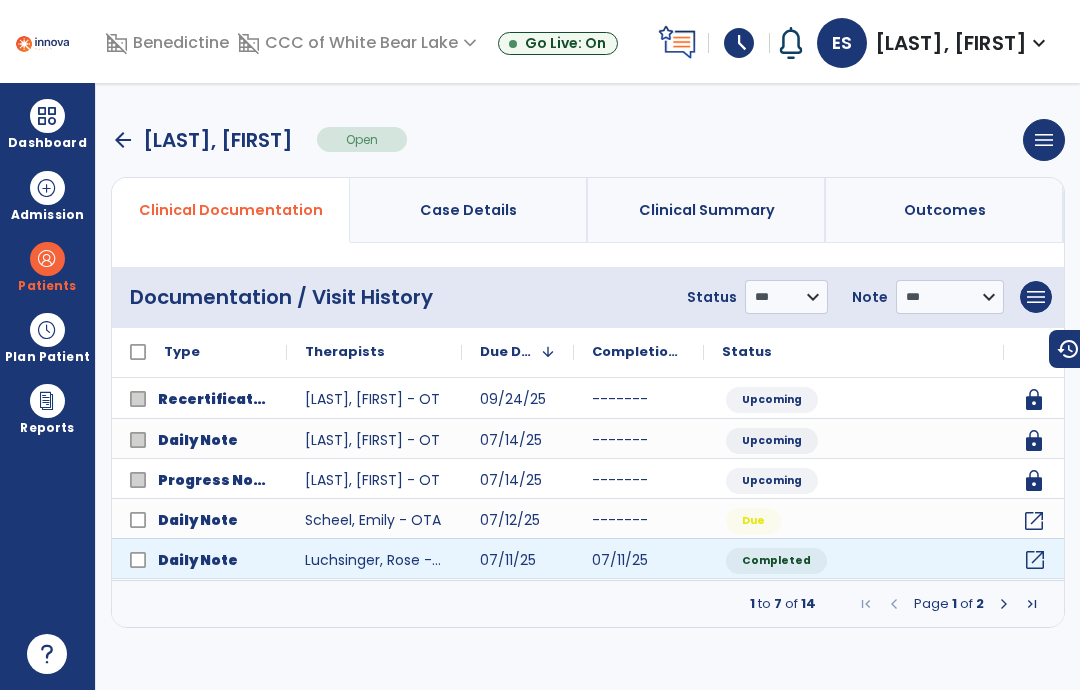 click on "open_in_new" 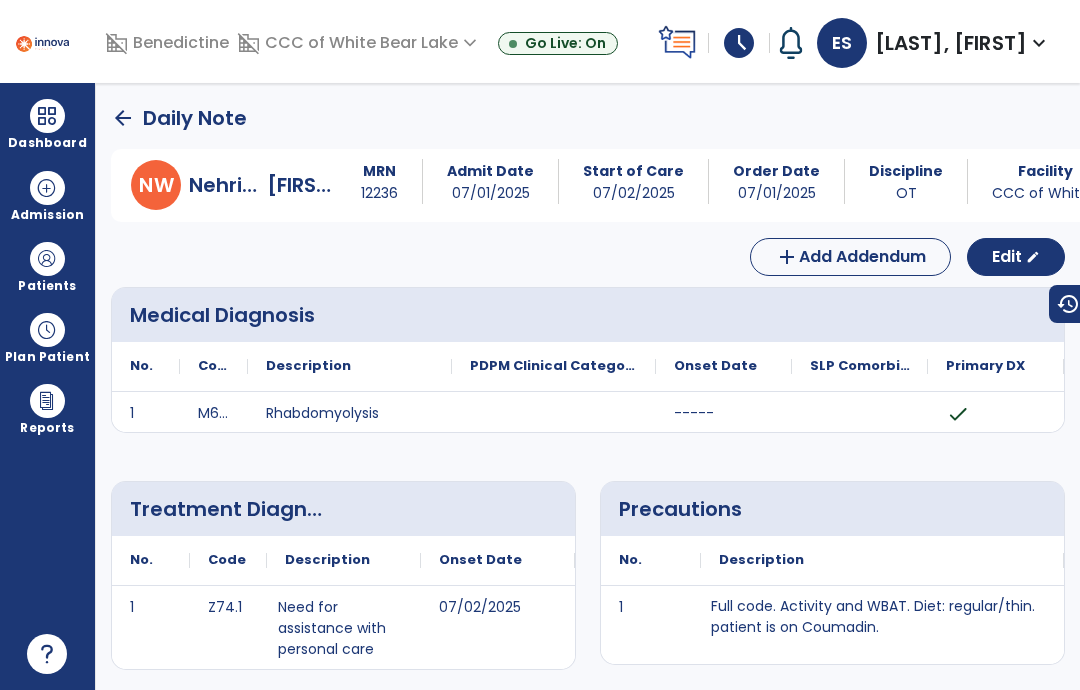 scroll, scrollTop: 0, scrollLeft: 0, axis: both 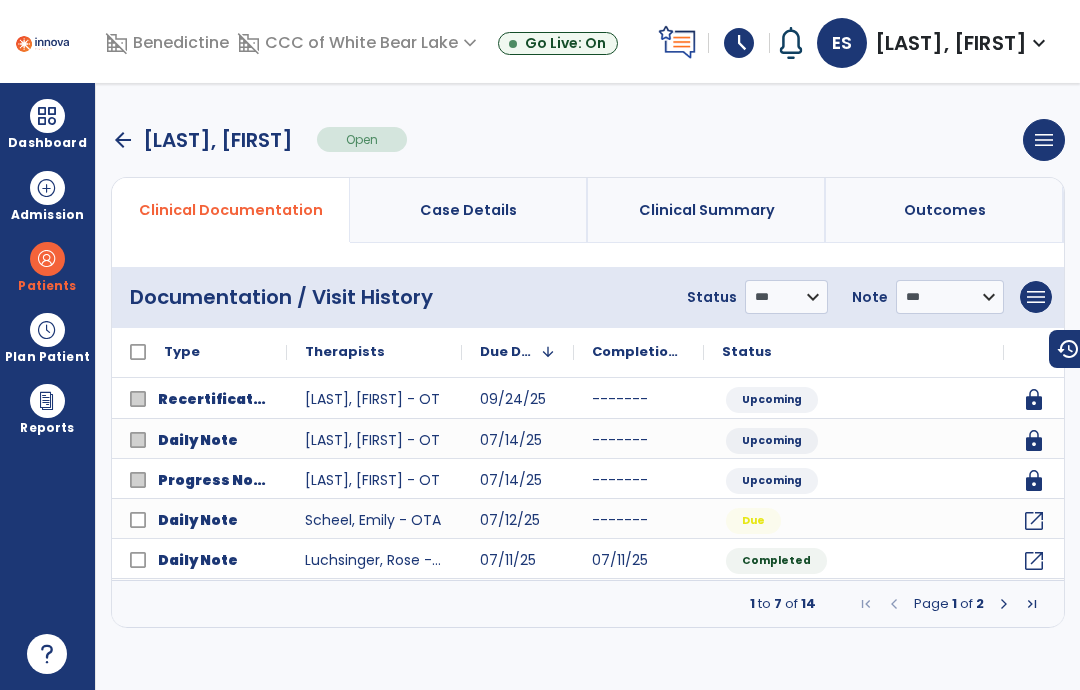 click at bounding box center (1004, 604) 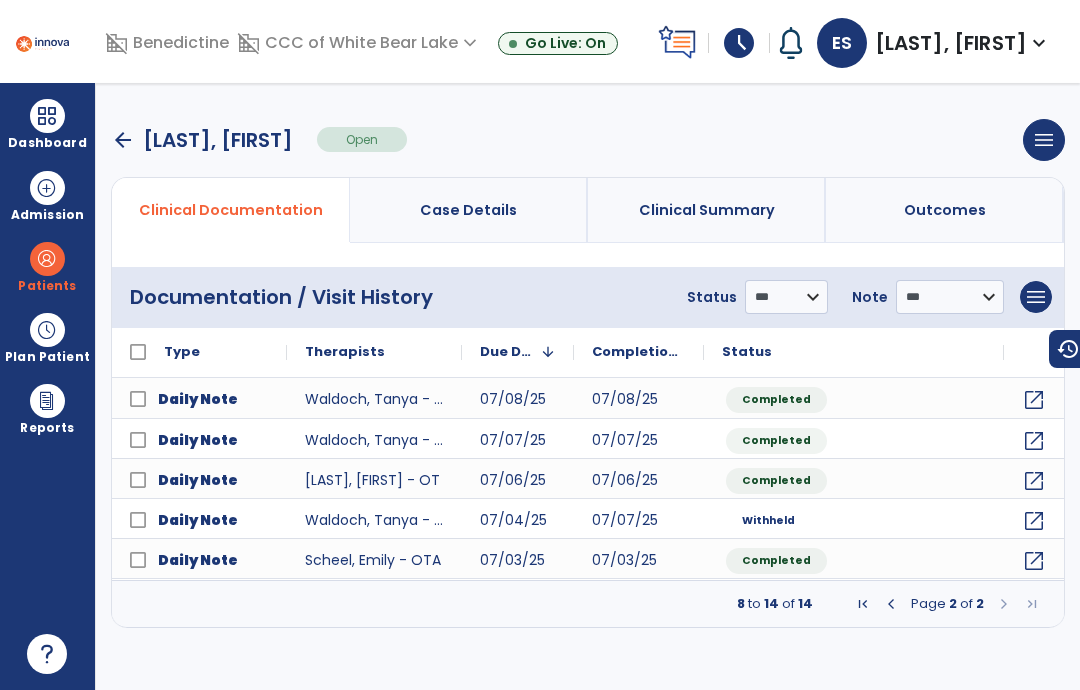 click on "open_in_new" 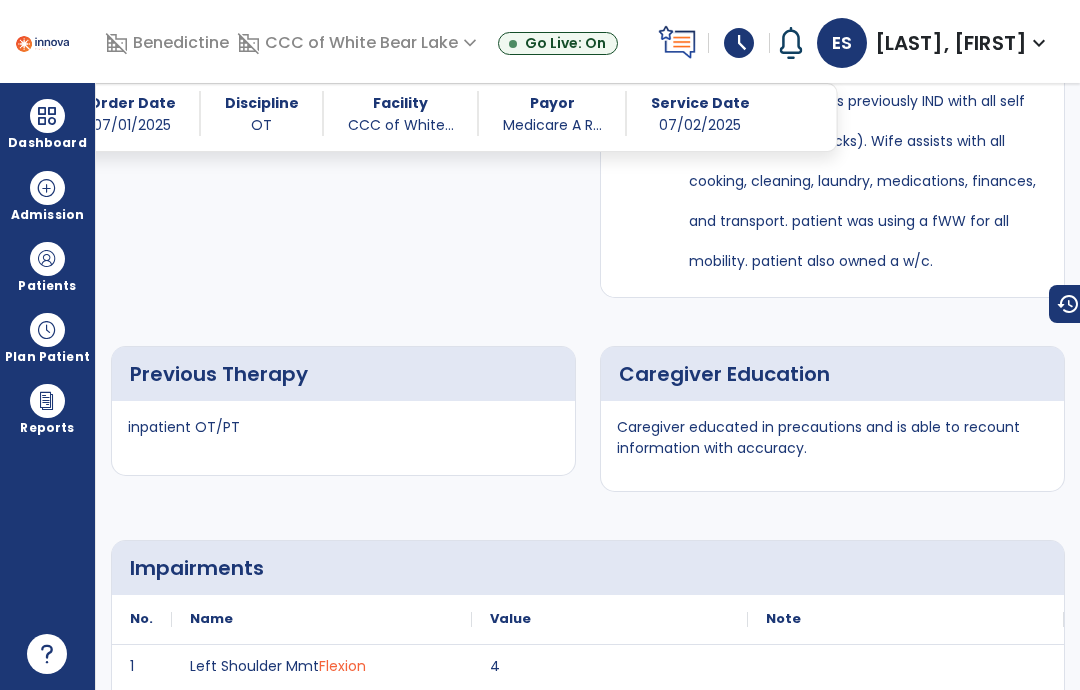 scroll, scrollTop: 2074, scrollLeft: 0, axis: vertical 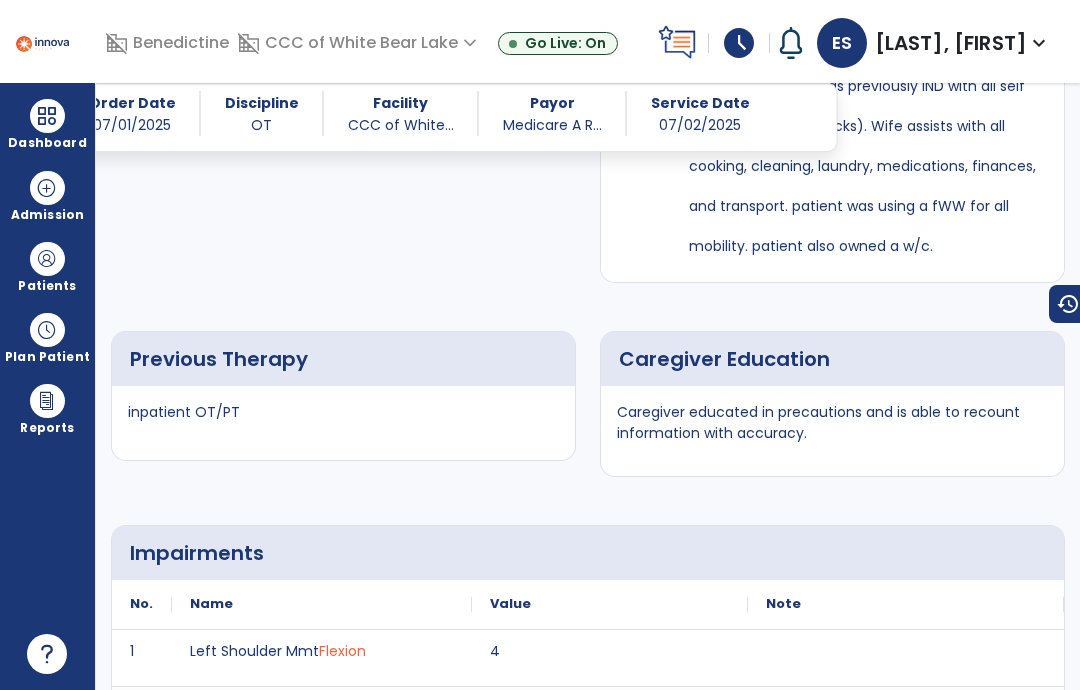 click at bounding box center (47, 116) 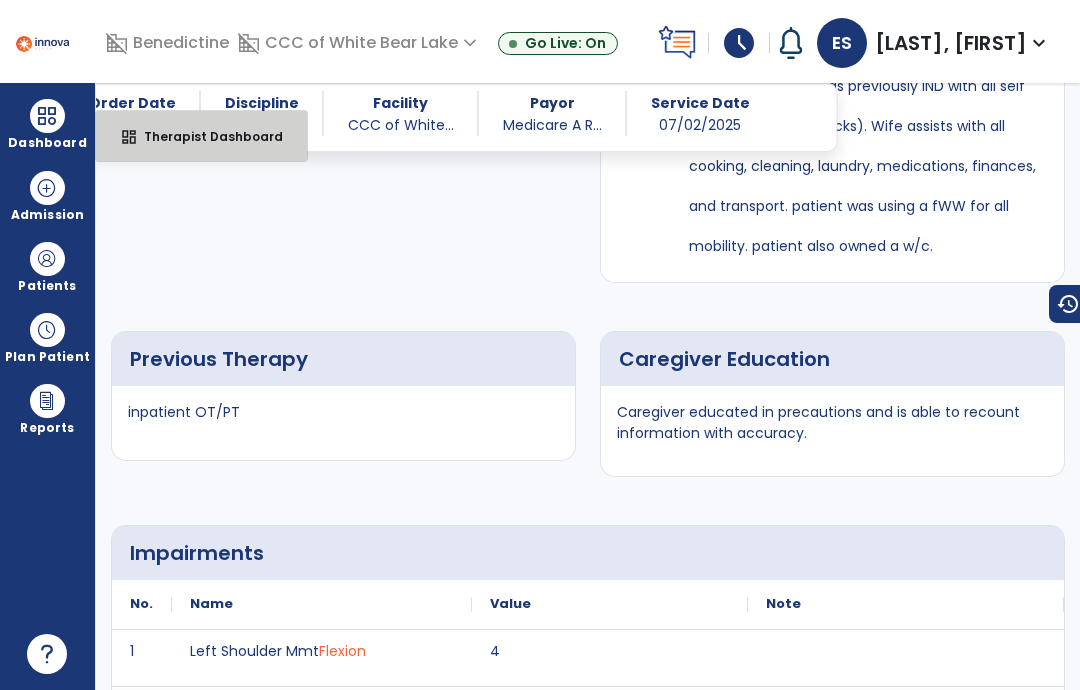 click on "Therapist Dashboard" at bounding box center (205, 136) 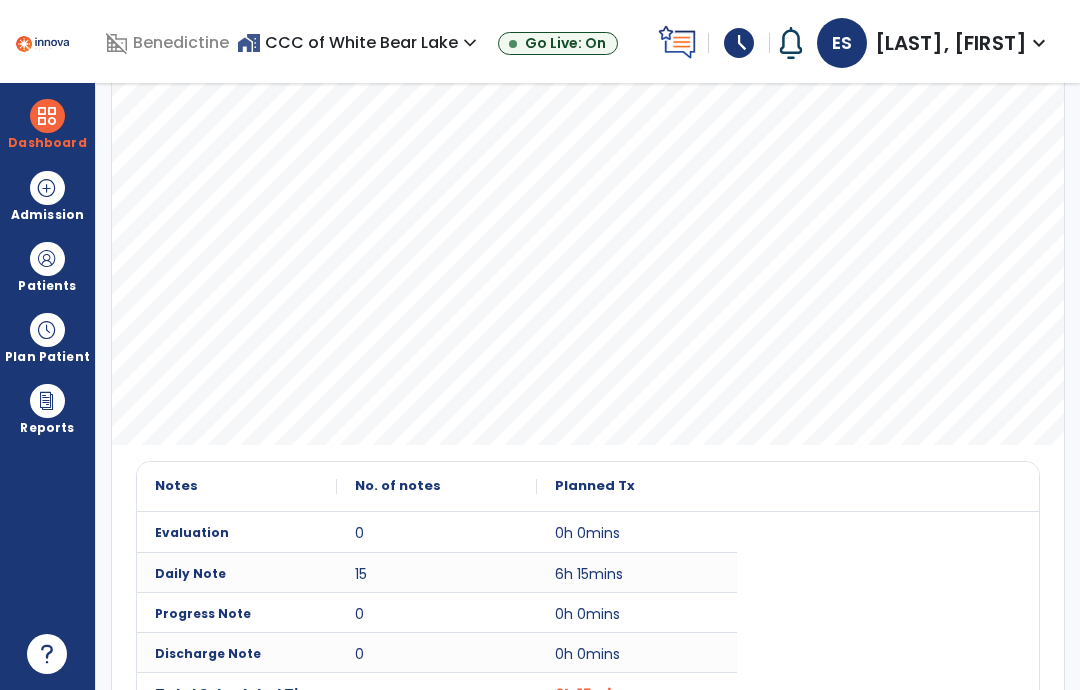 scroll, scrollTop: 389, scrollLeft: 0, axis: vertical 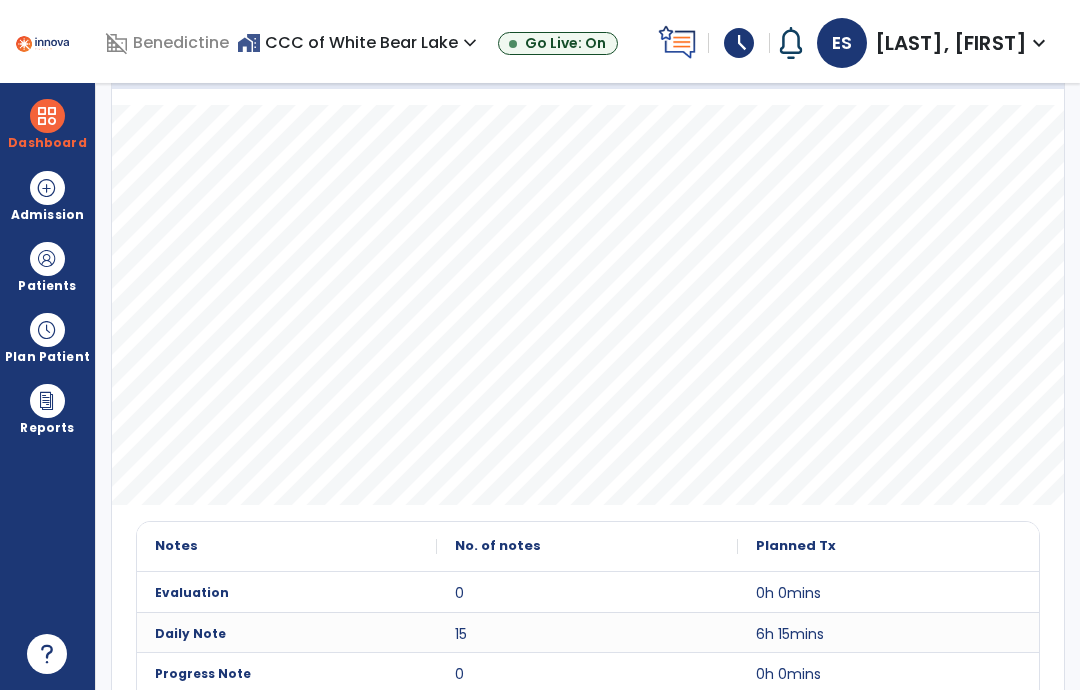 click at bounding box center (47, 259) 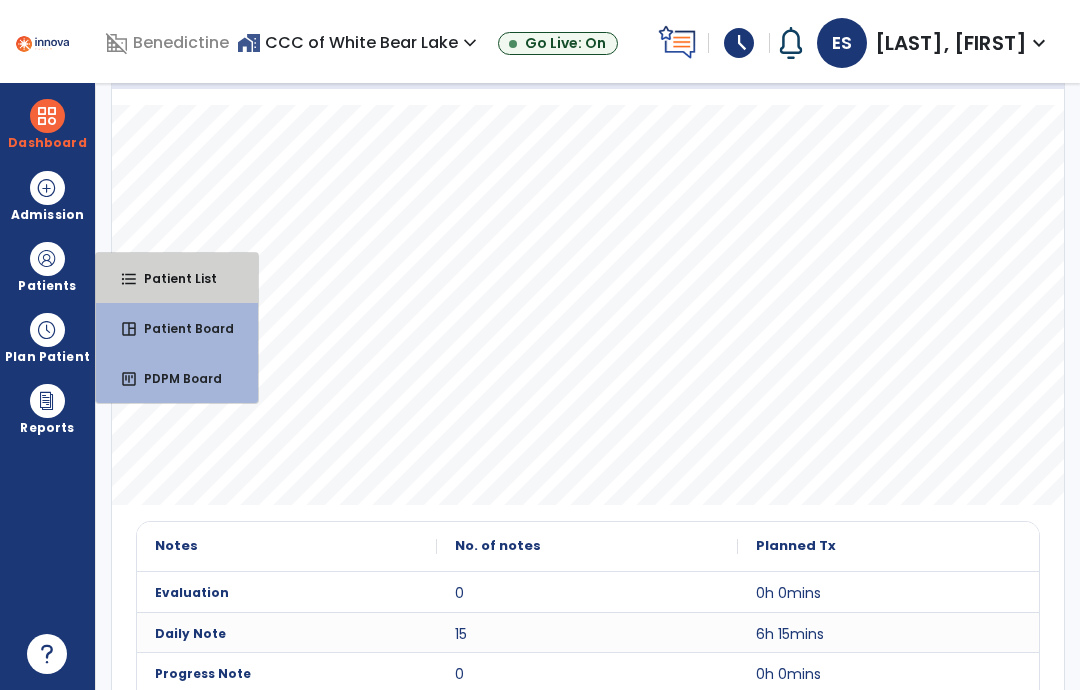 click on "Patient List" at bounding box center [172, 278] 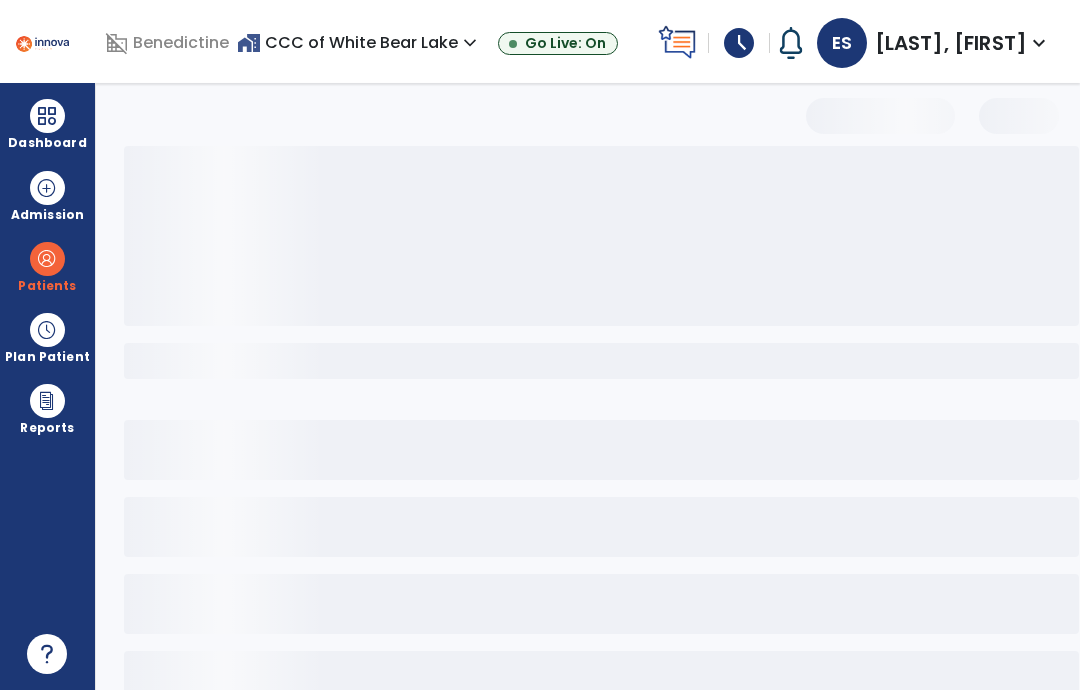 scroll, scrollTop: 0, scrollLeft: 0, axis: both 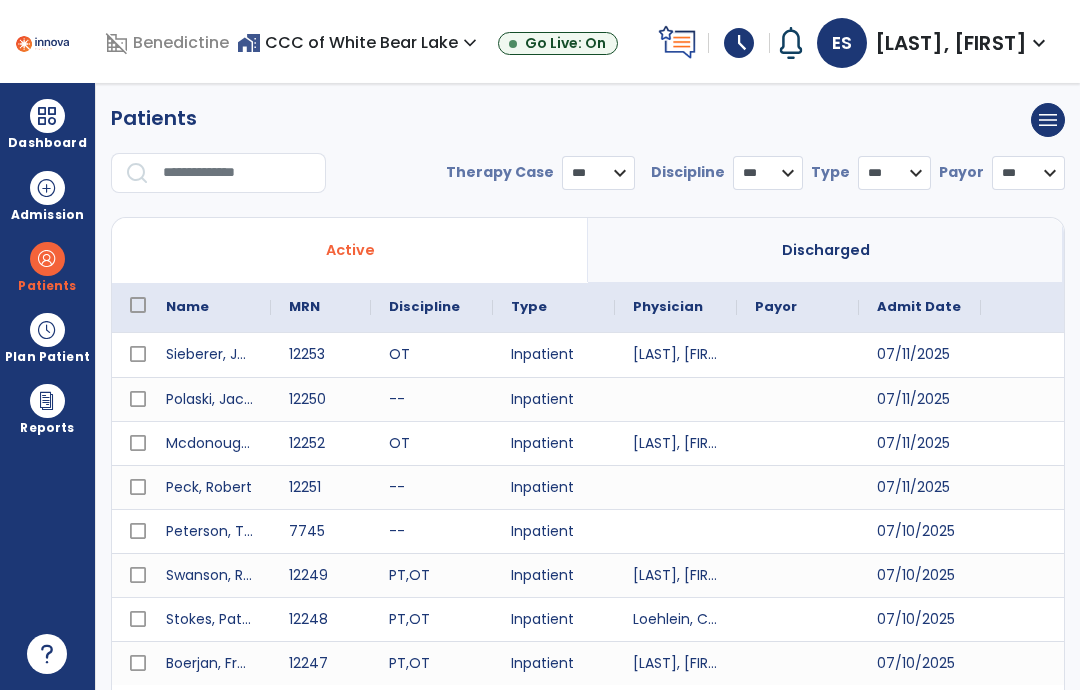 select on "***" 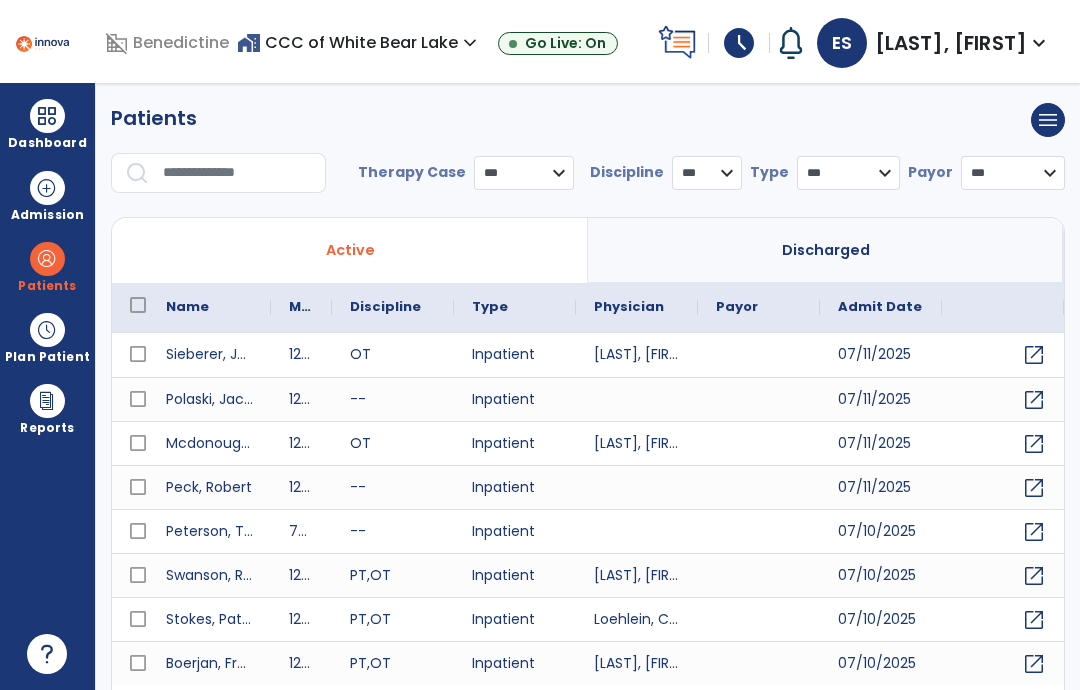 click at bounding box center (237, 173) 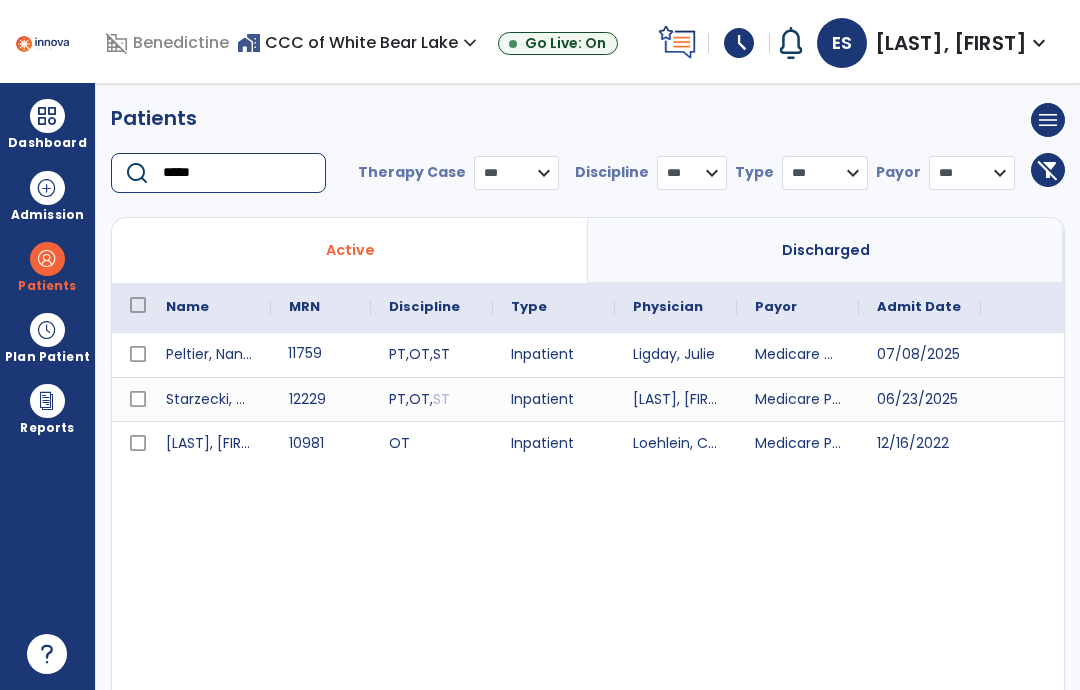 type on "*****" 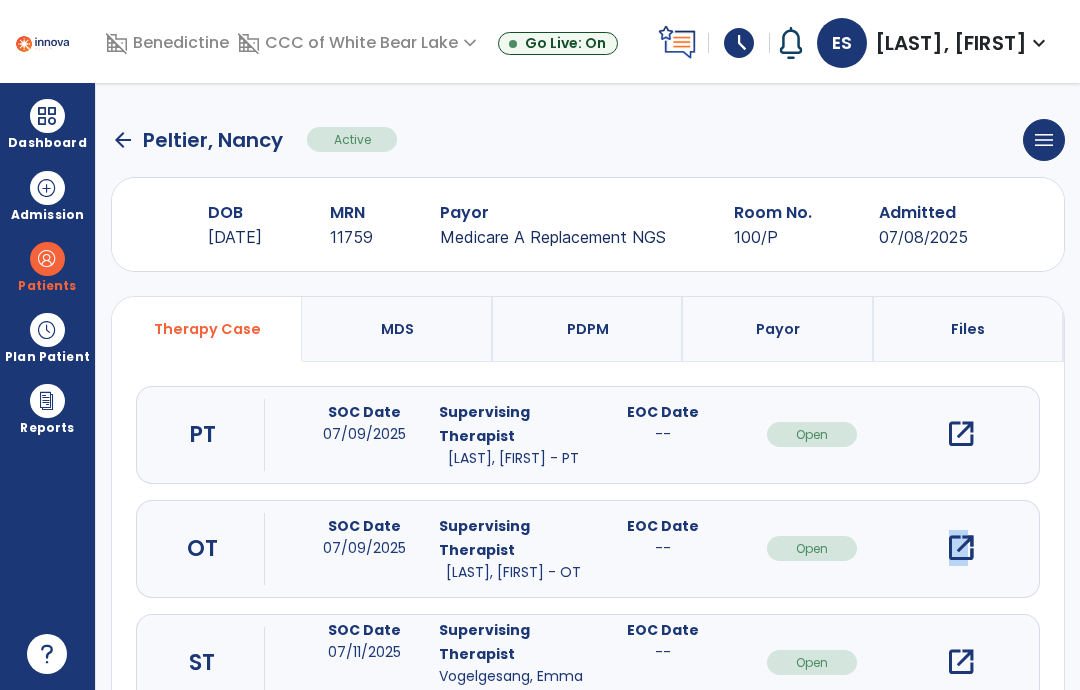 click on "EOC Date   --" at bounding box center [662, 548] 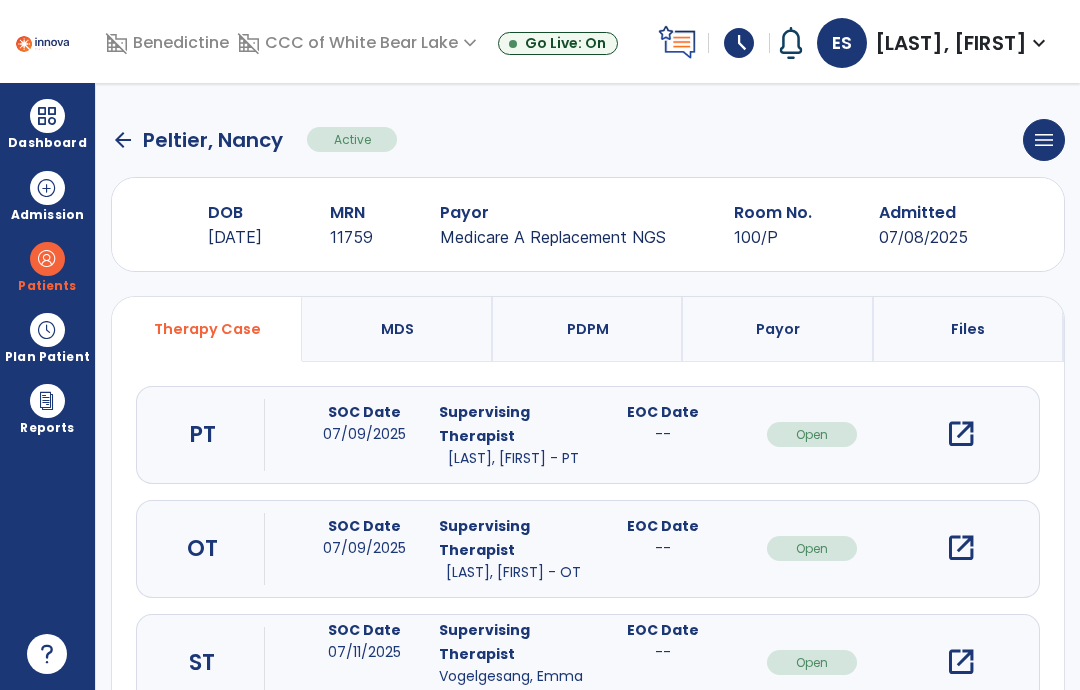 click on "open_in_new" at bounding box center (961, 548) 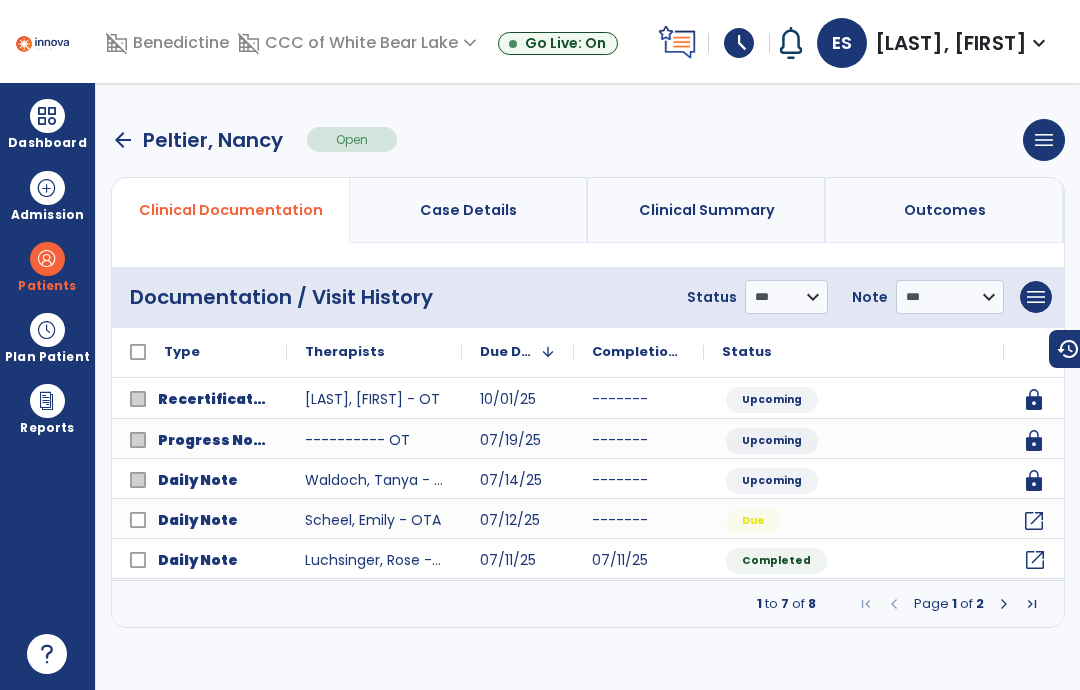 click on "open_in_new" 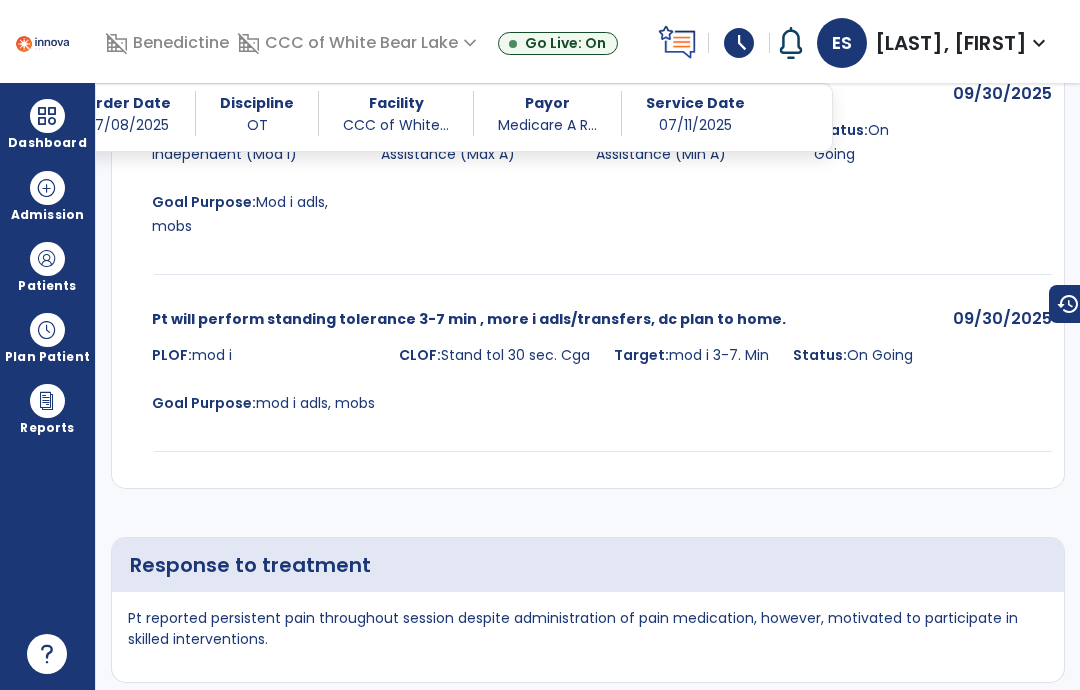 scroll, scrollTop: 5702, scrollLeft: 0, axis: vertical 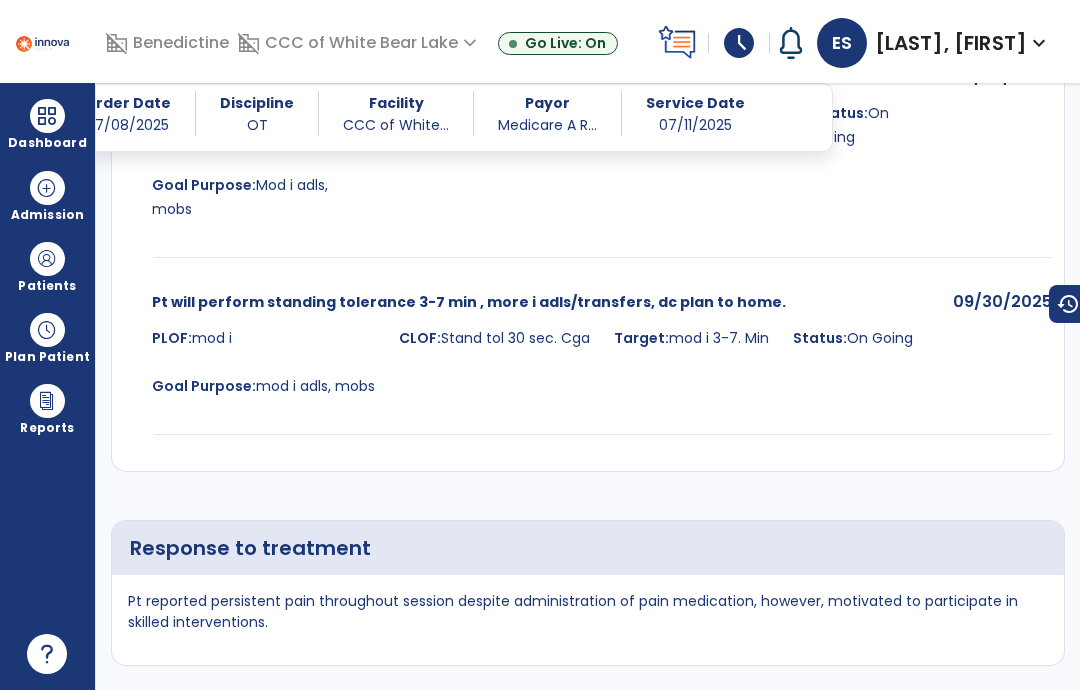 click at bounding box center (47, 259) 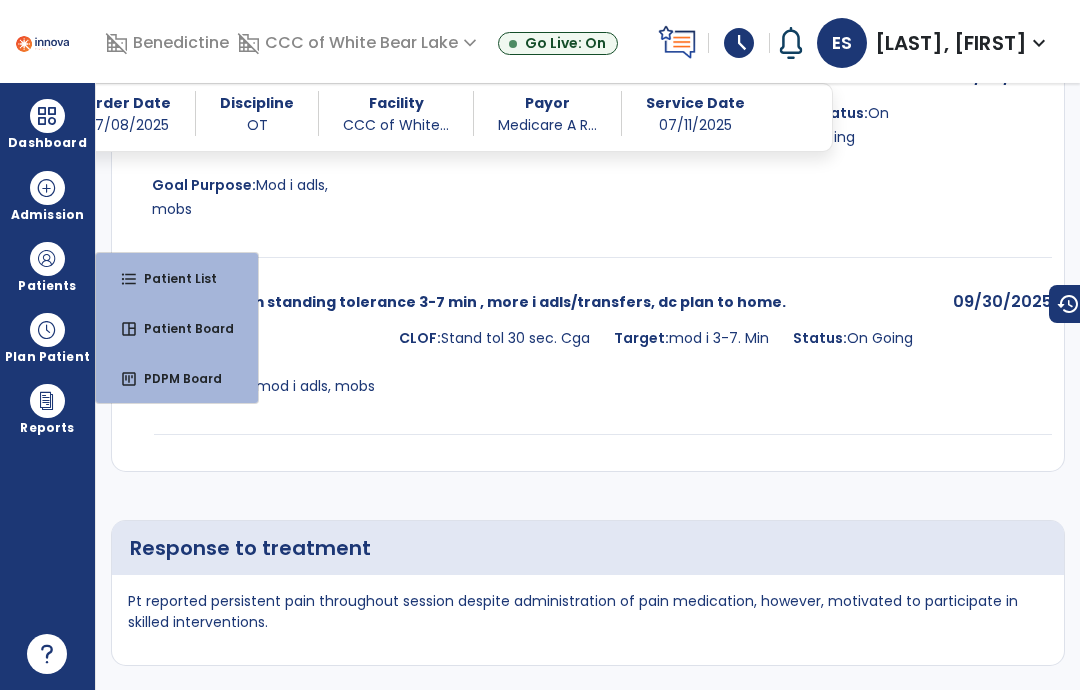 click on "format_list_bulleted" at bounding box center [129, 279] 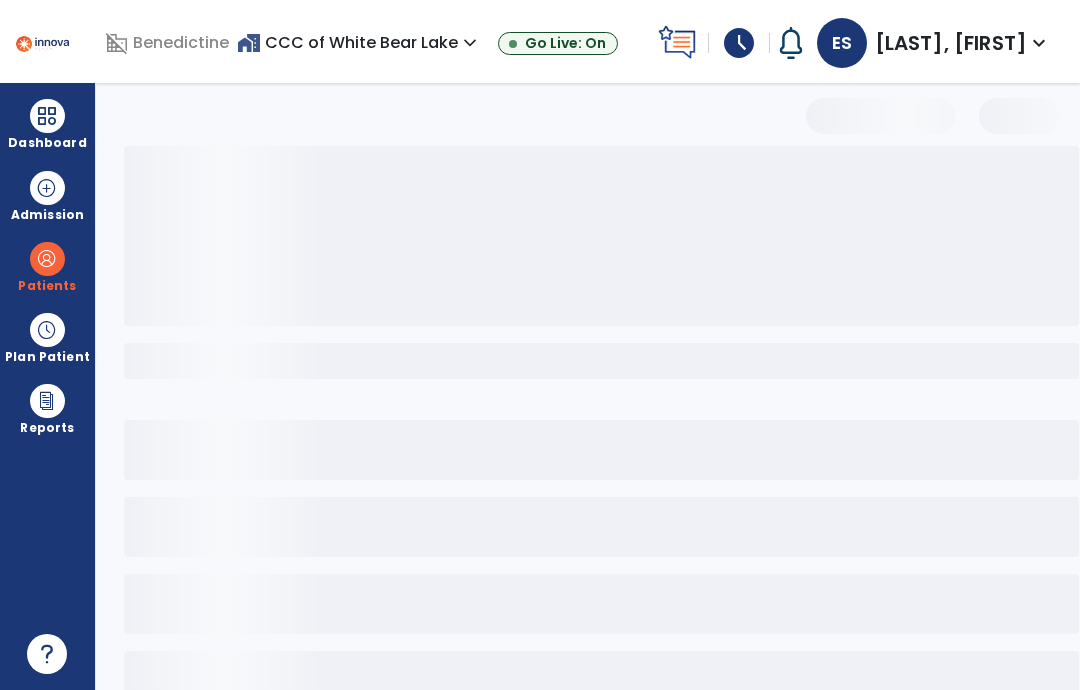 scroll, scrollTop: 0, scrollLeft: 0, axis: both 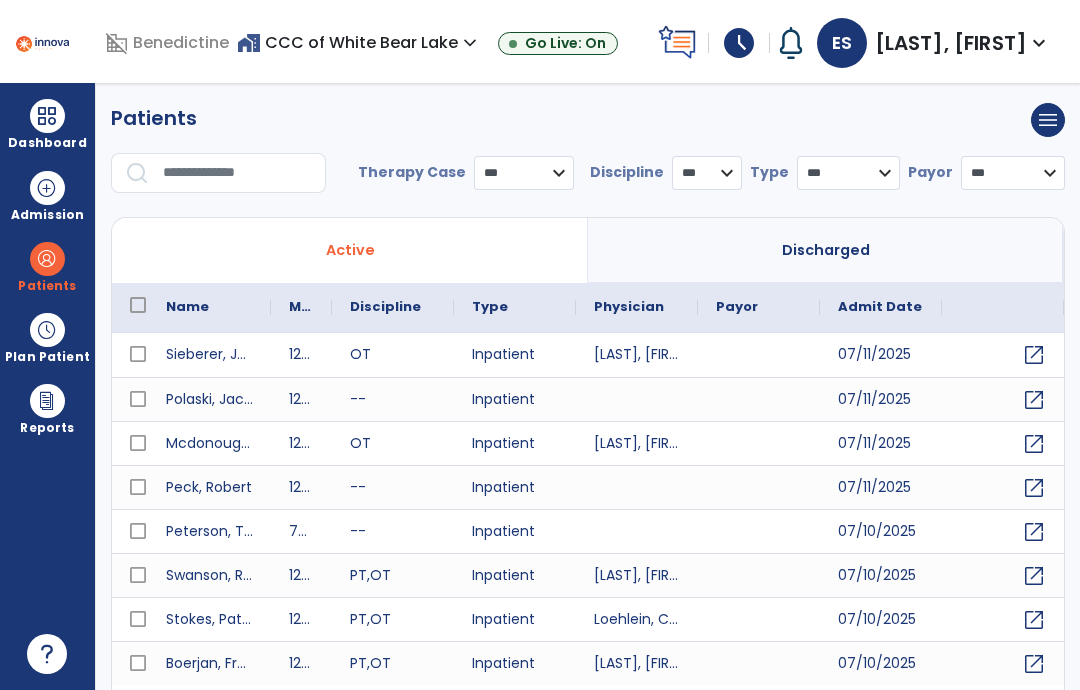 click at bounding box center (237, 173) 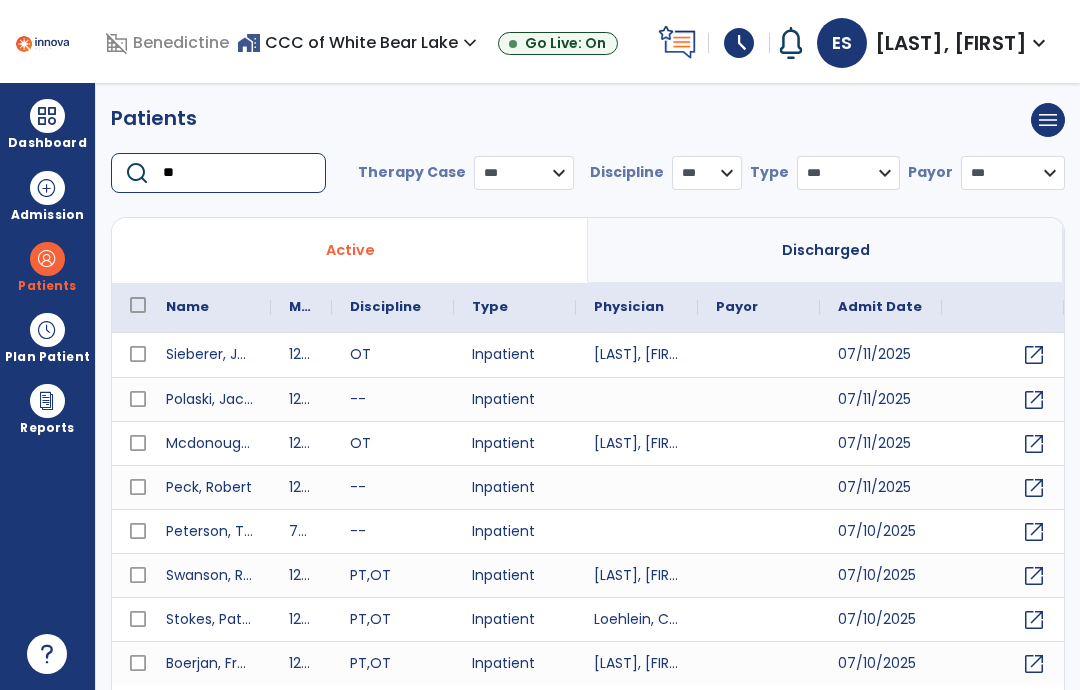 type on "*" 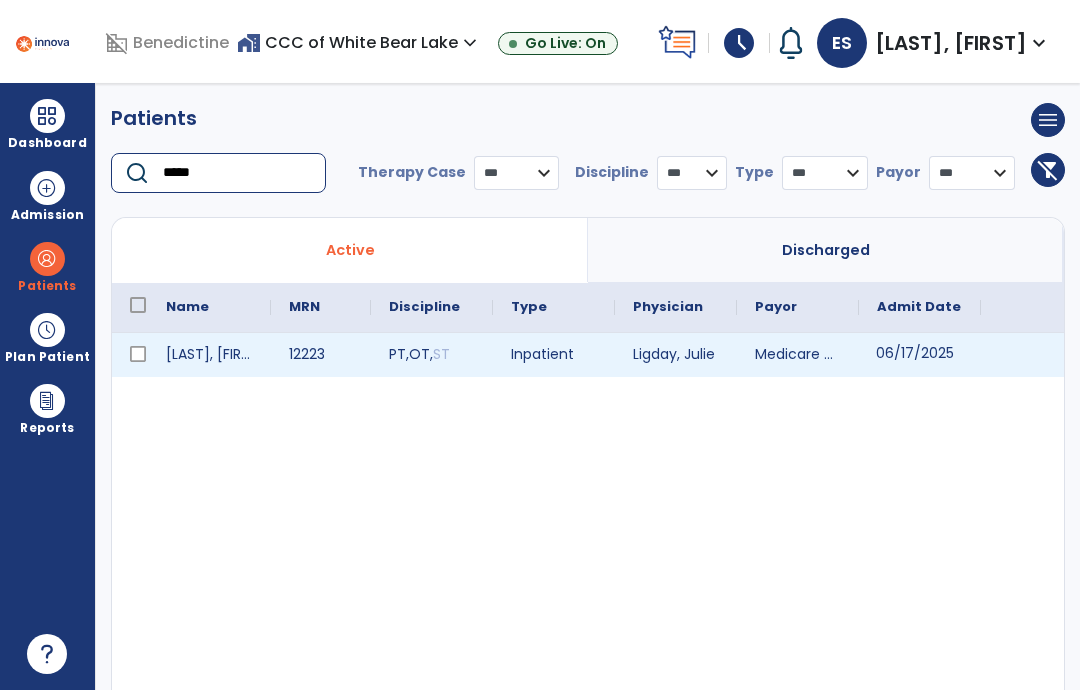 type on "*****" 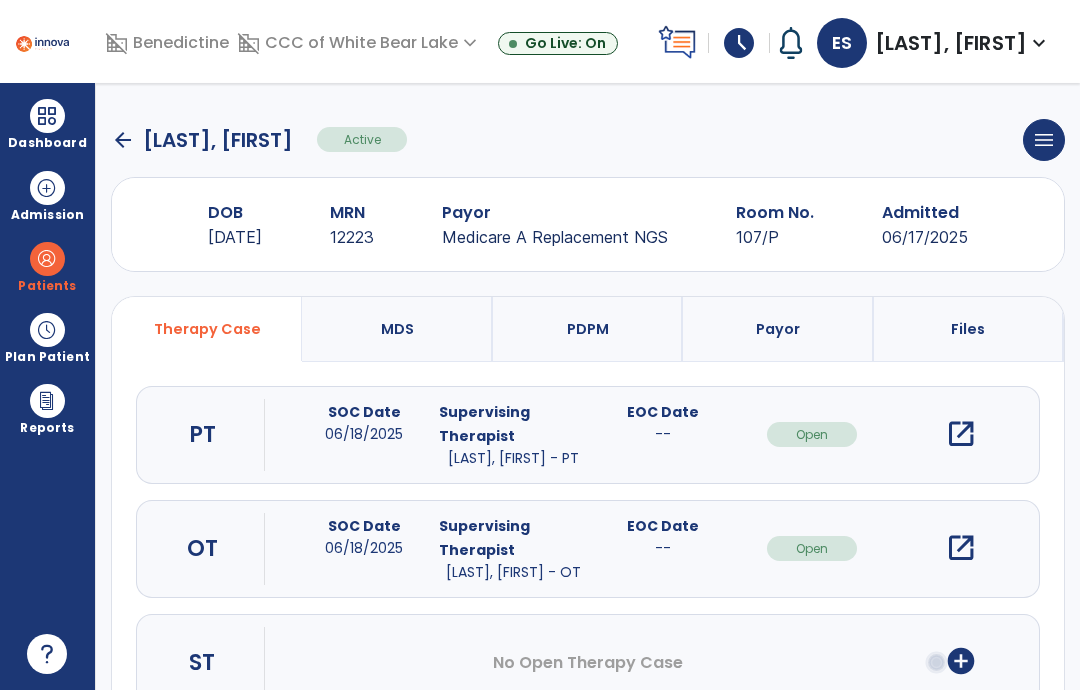 click on "open_in_new" at bounding box center (961, 548) 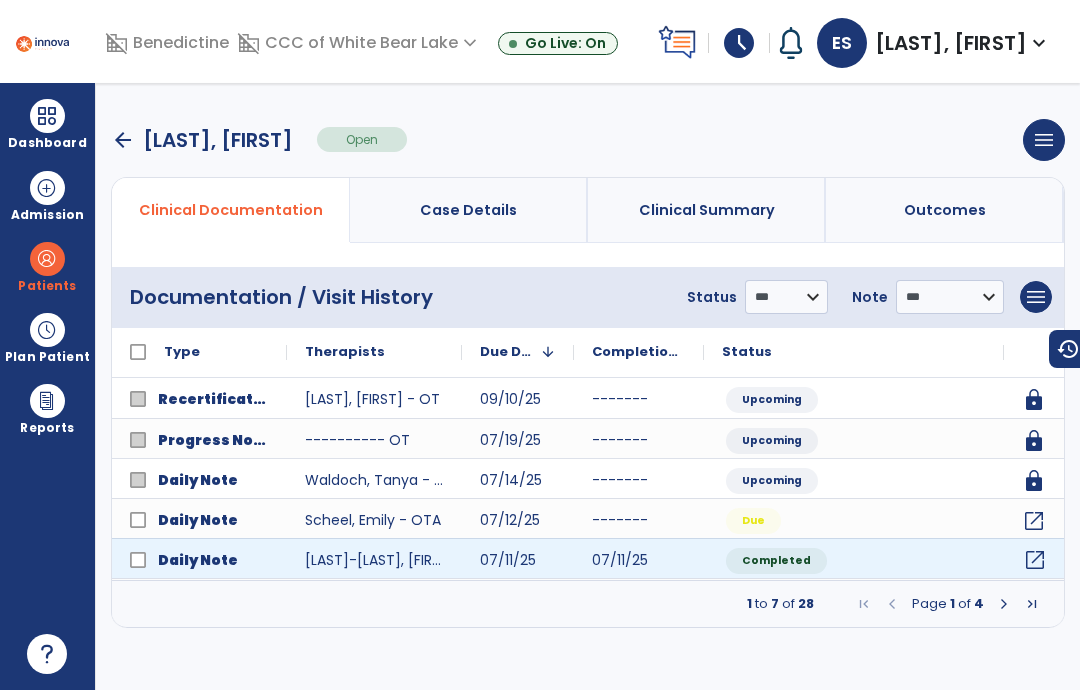 click on "open_in_new" 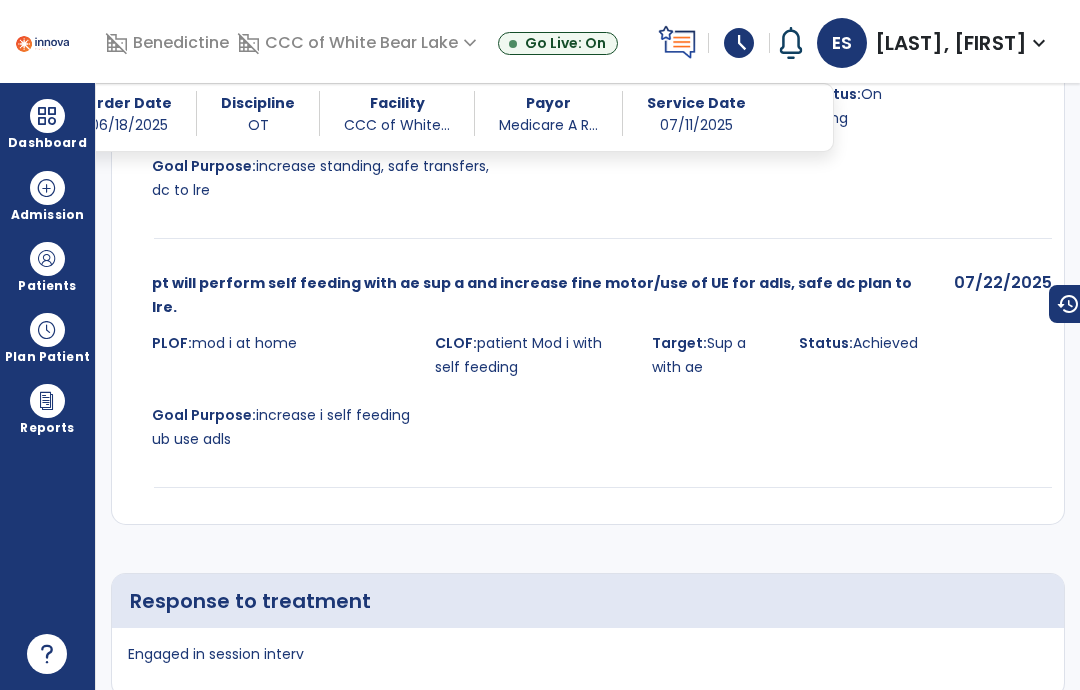 scroll, scrollTop: 3123, scrollLeft: 0, axis: vertical 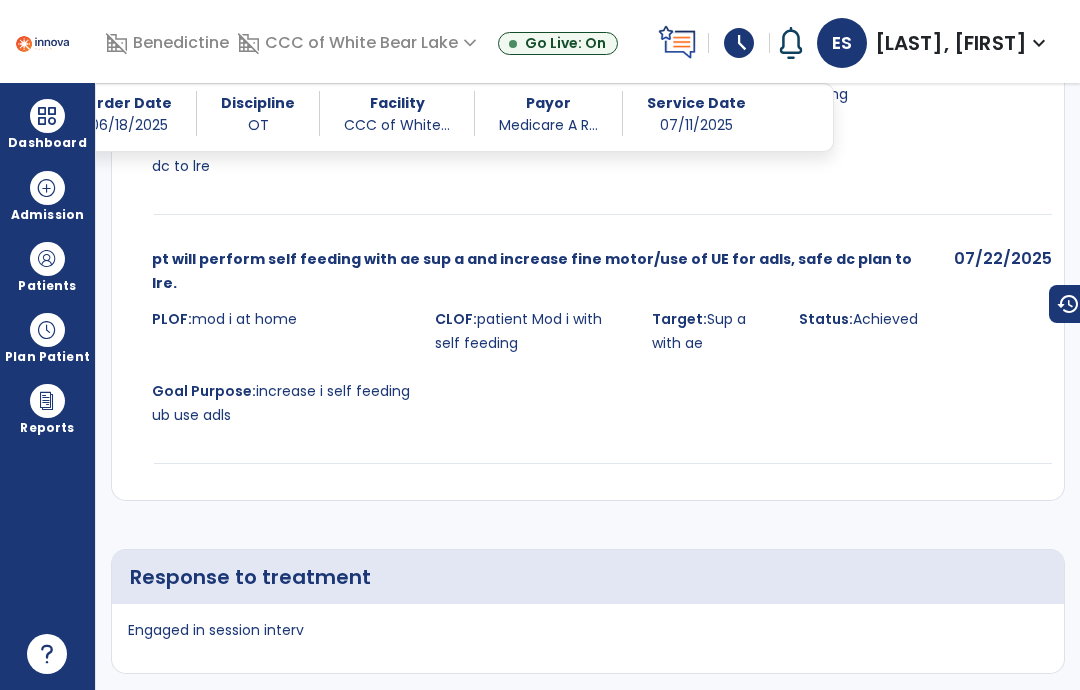 click at bounding box center (47, 259) 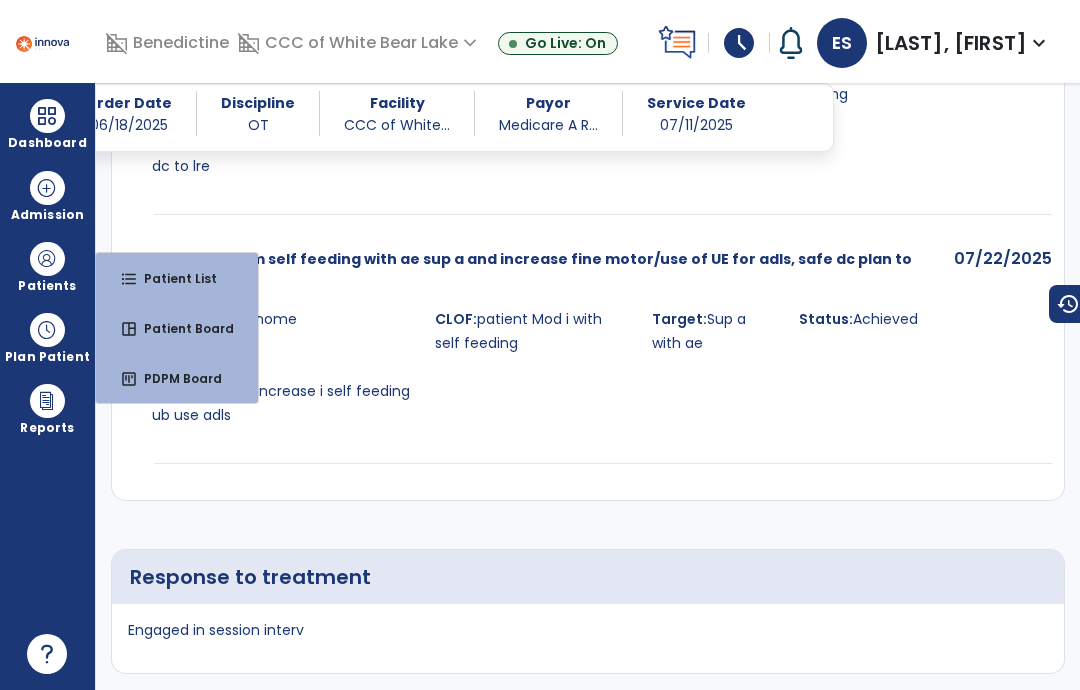 click on "format_list_bulleted  Patient List" at bounding box center (177, 278) 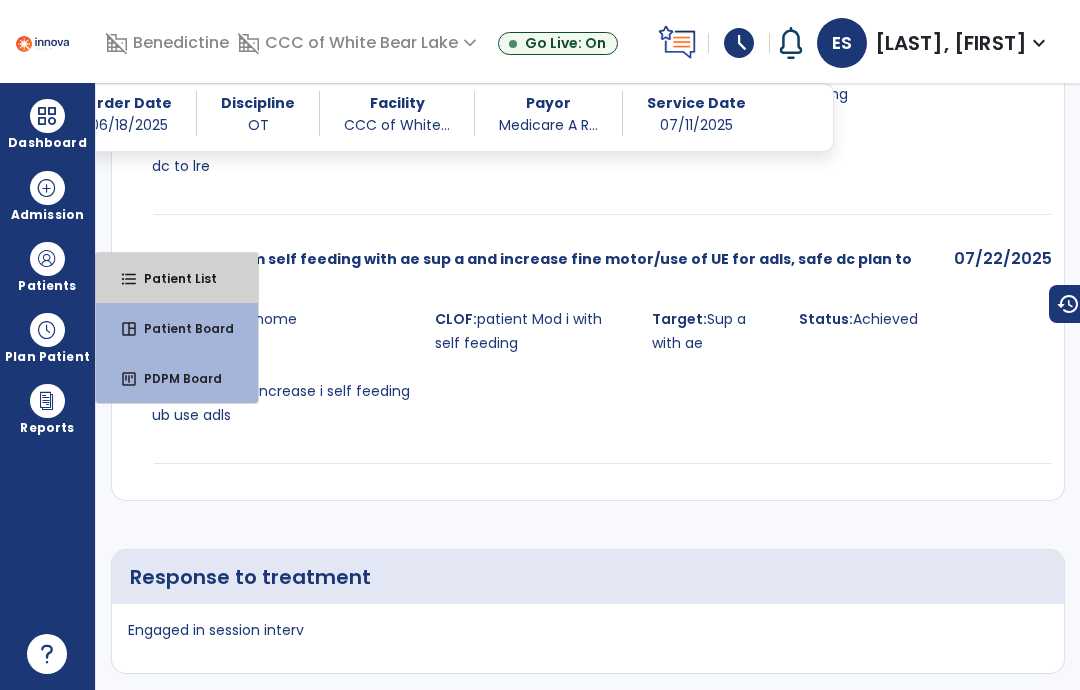 scroll, scrollTop: 0, scrollLeft: 0, axis: both 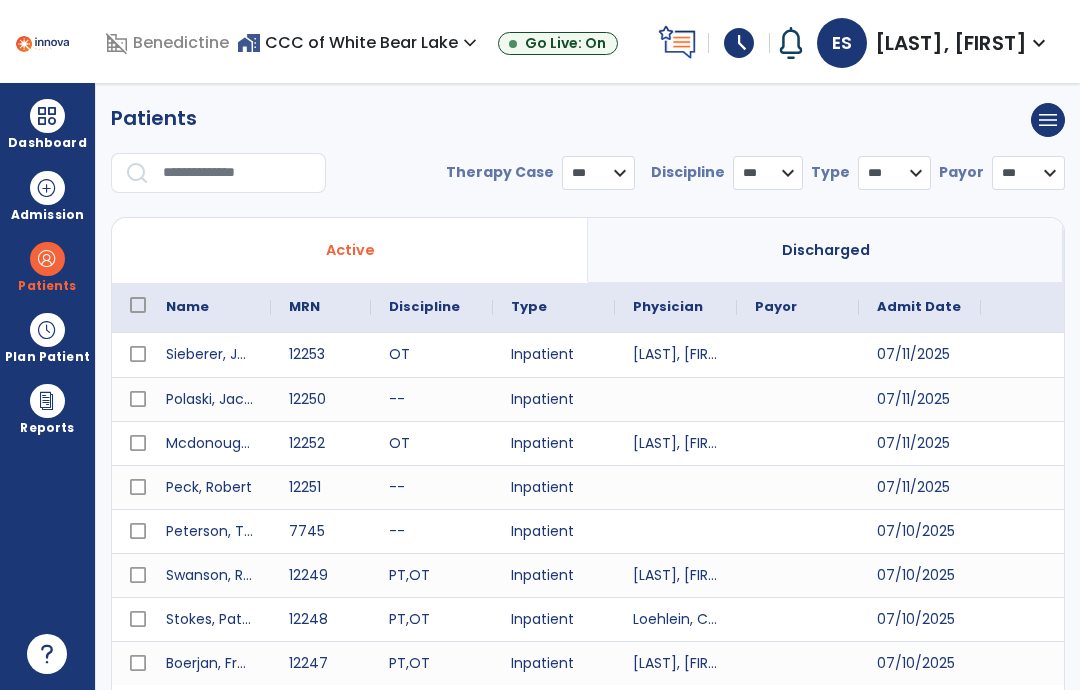 select on "***" 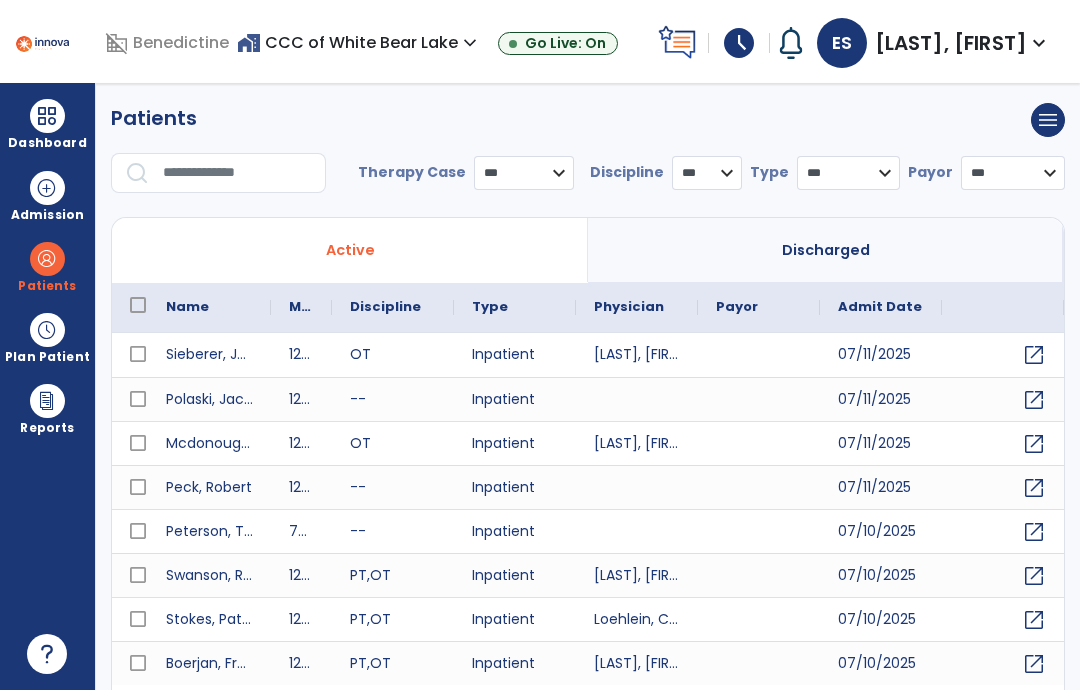 click at bounding box center (237, 173) 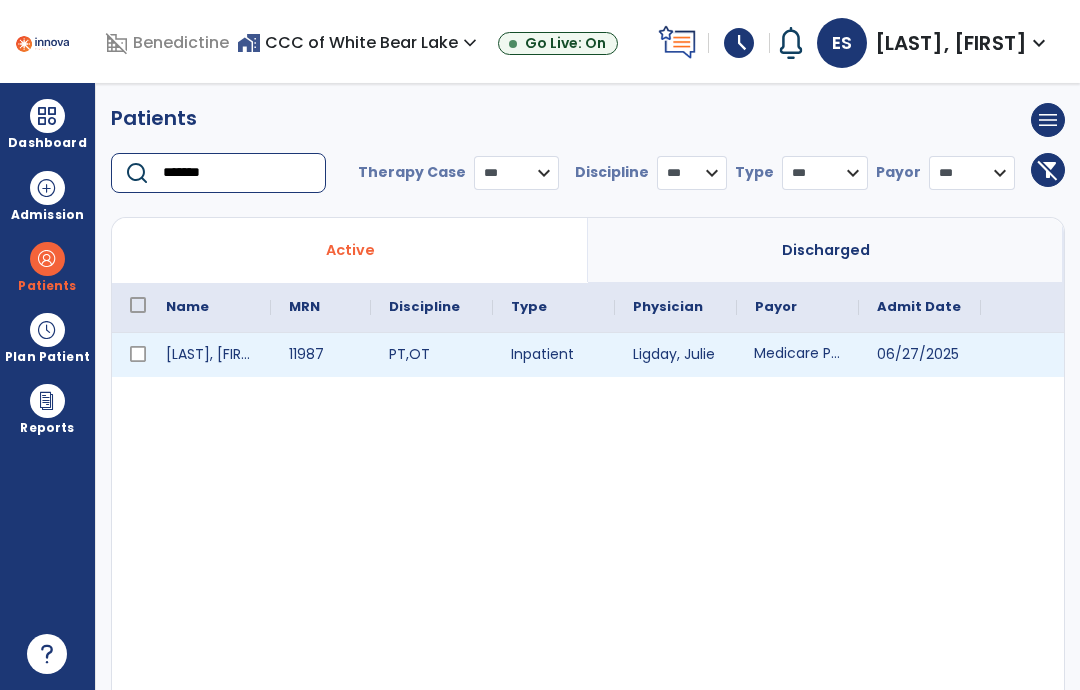 type on "*******" 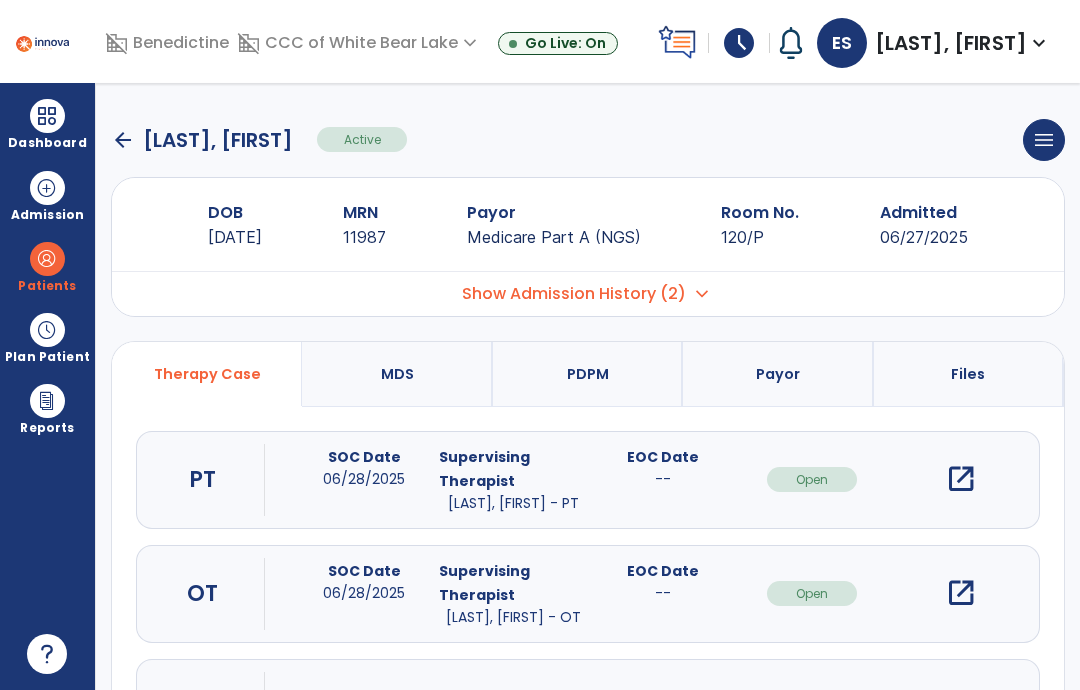 click on "open_in_new" at bounding box center (961, 593) 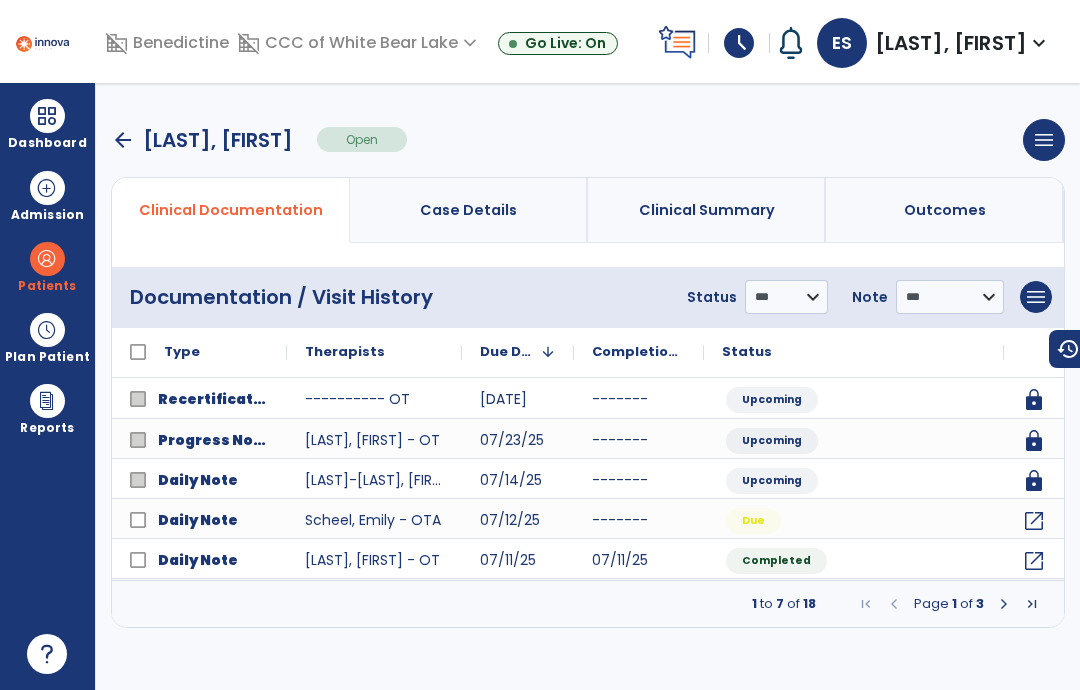 click at bounding box center [1004, 604] 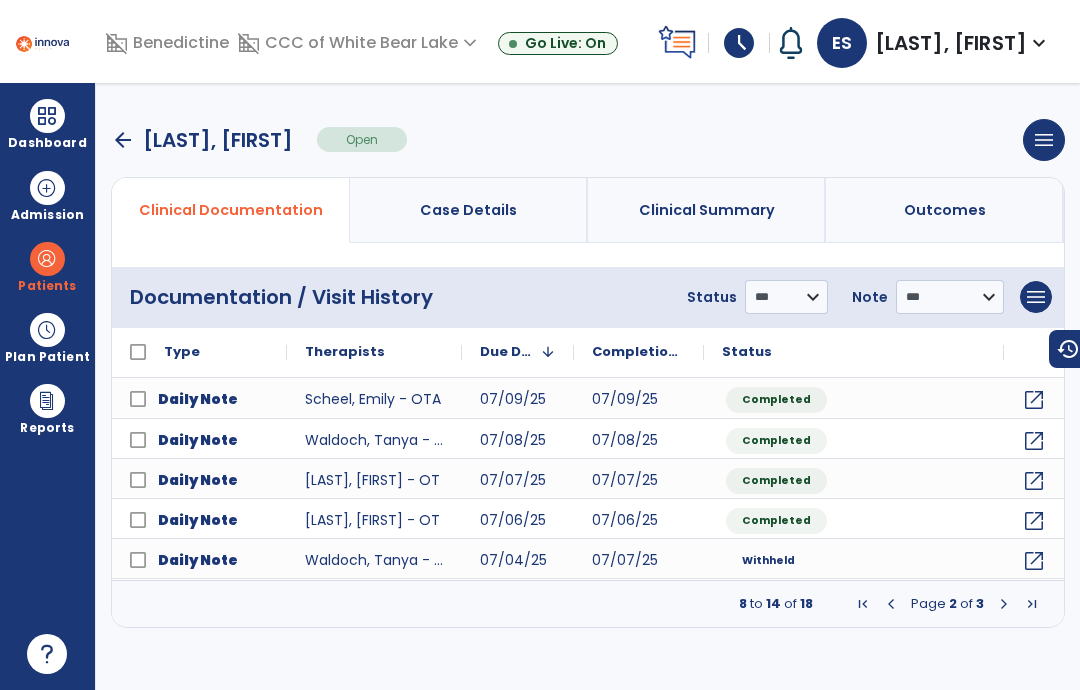 click at bounding box center (891, 604) 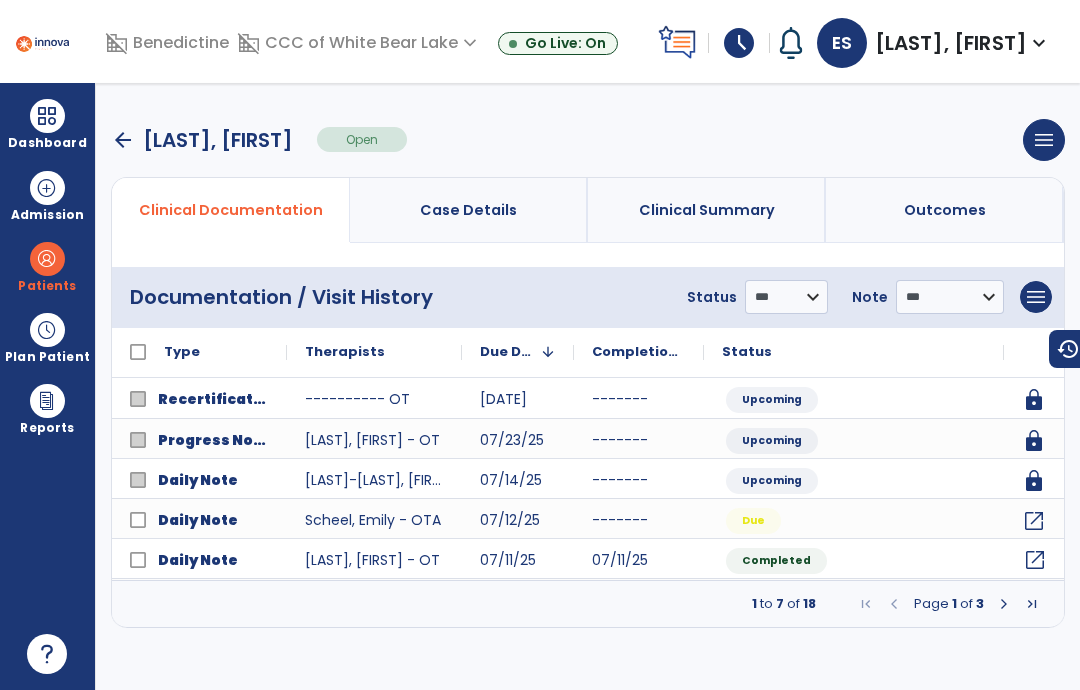 click on "open_in_new" 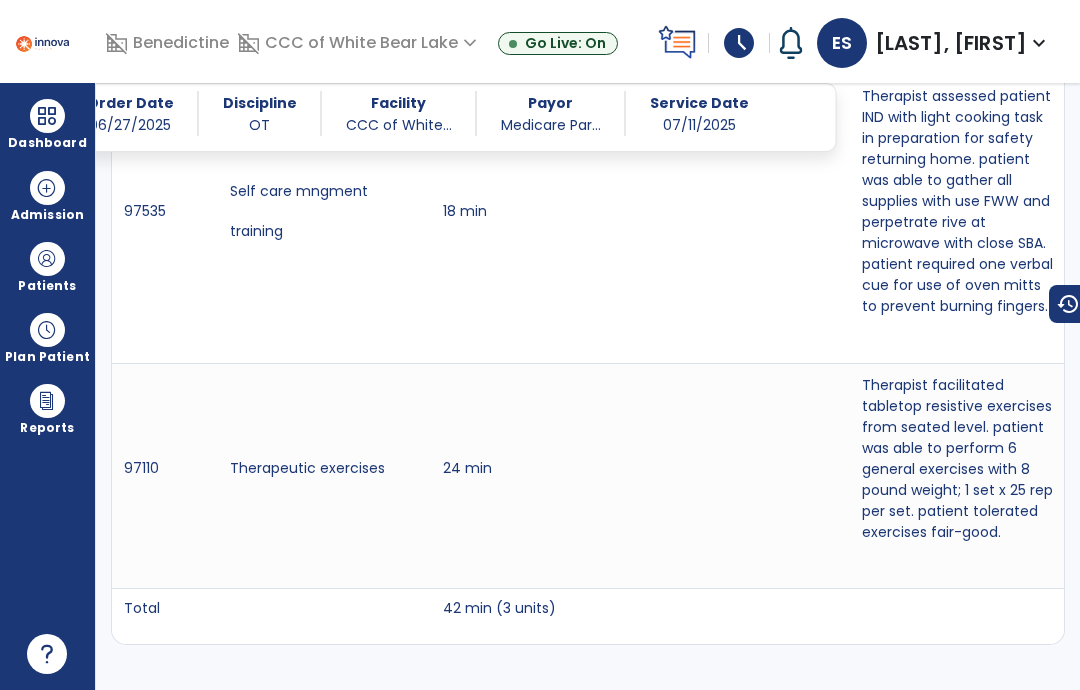 scroll, scrollTop: 1475, scrollLeft: 0, axis: vertical 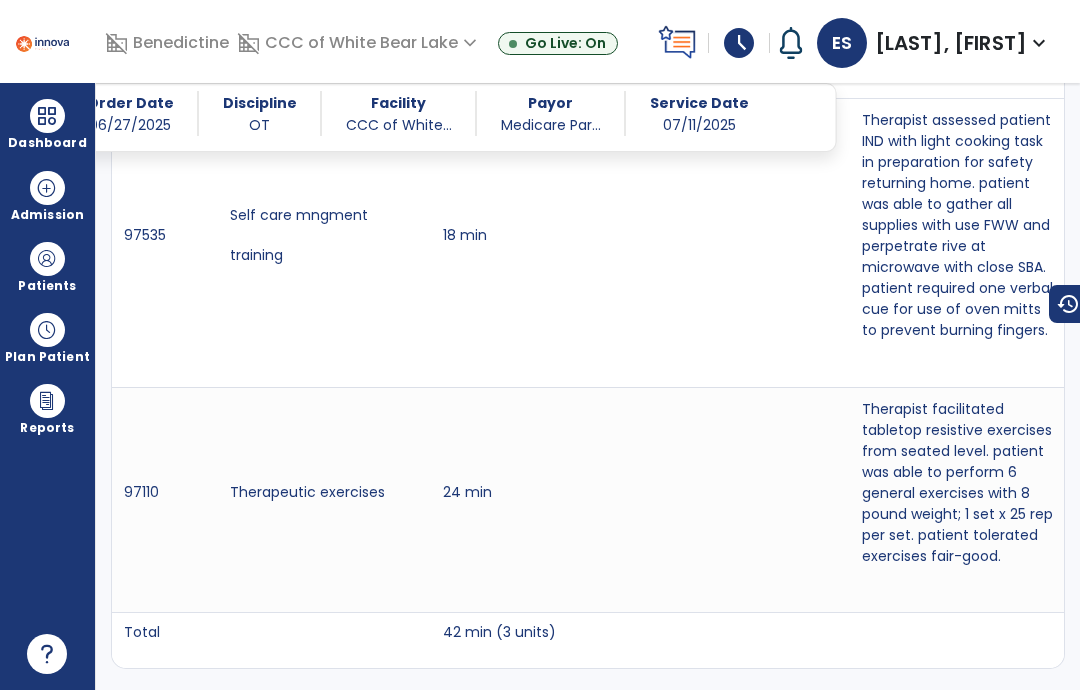 click at bounding box center [47, 259] 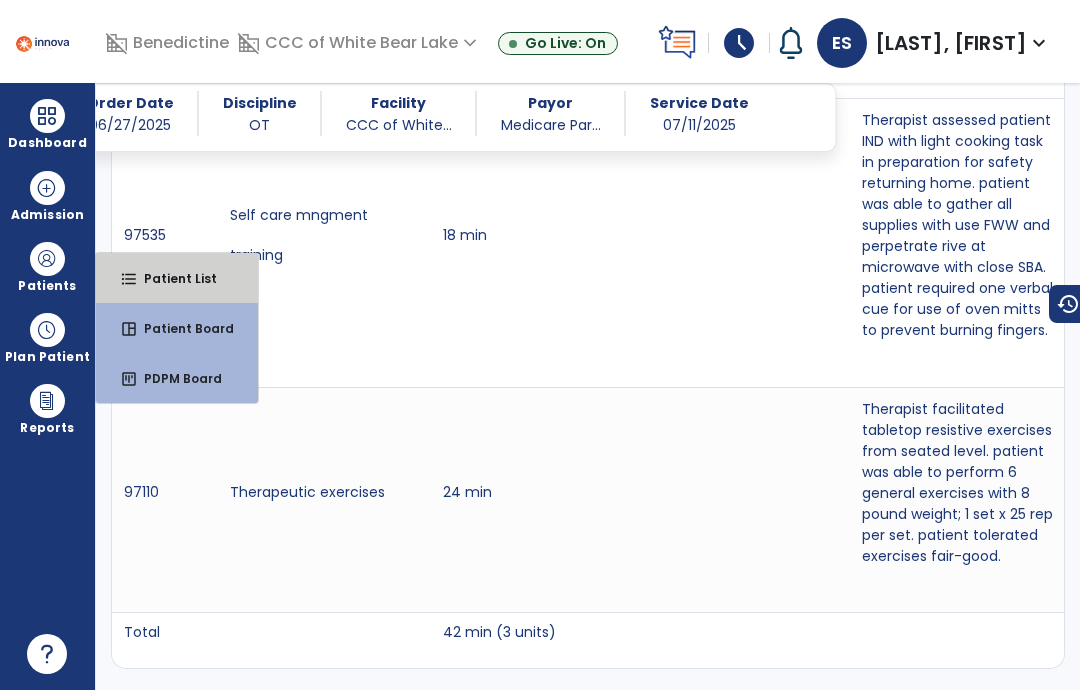 click on "format_list_bulleted" at bounding box center (129, 279) 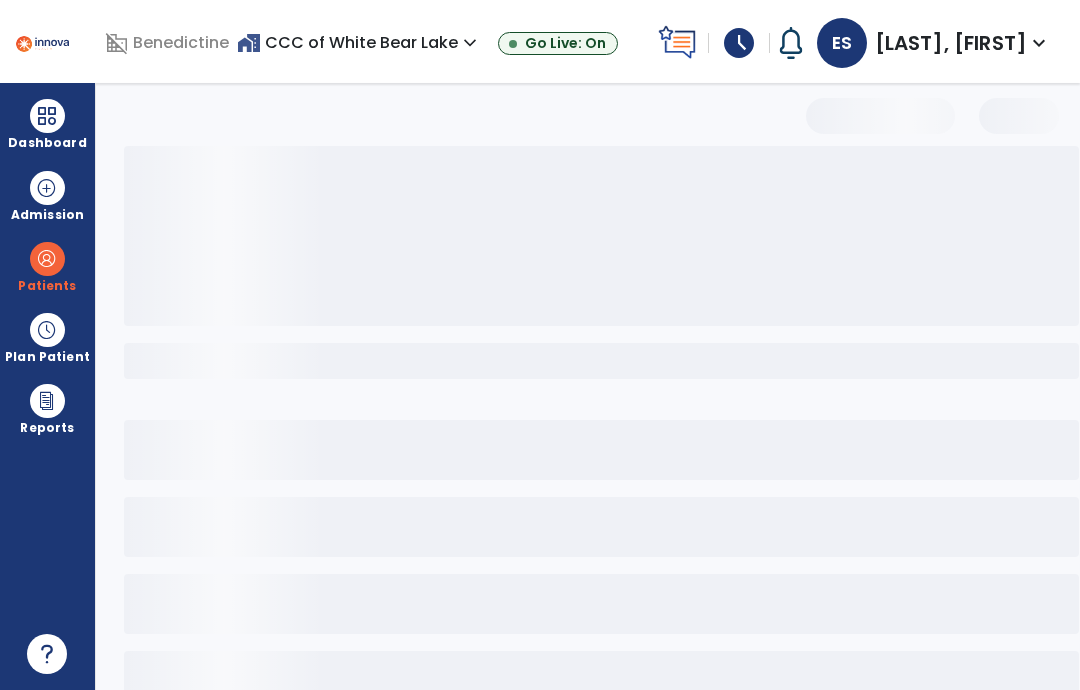select on "***" 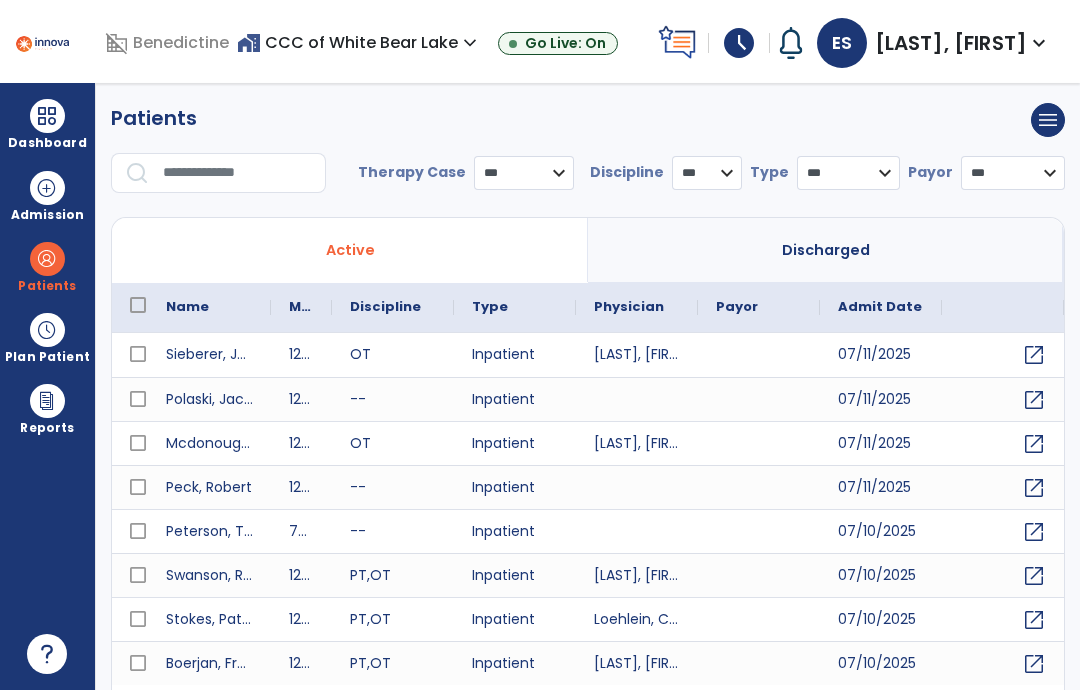 click at bounding box center (237, 173) 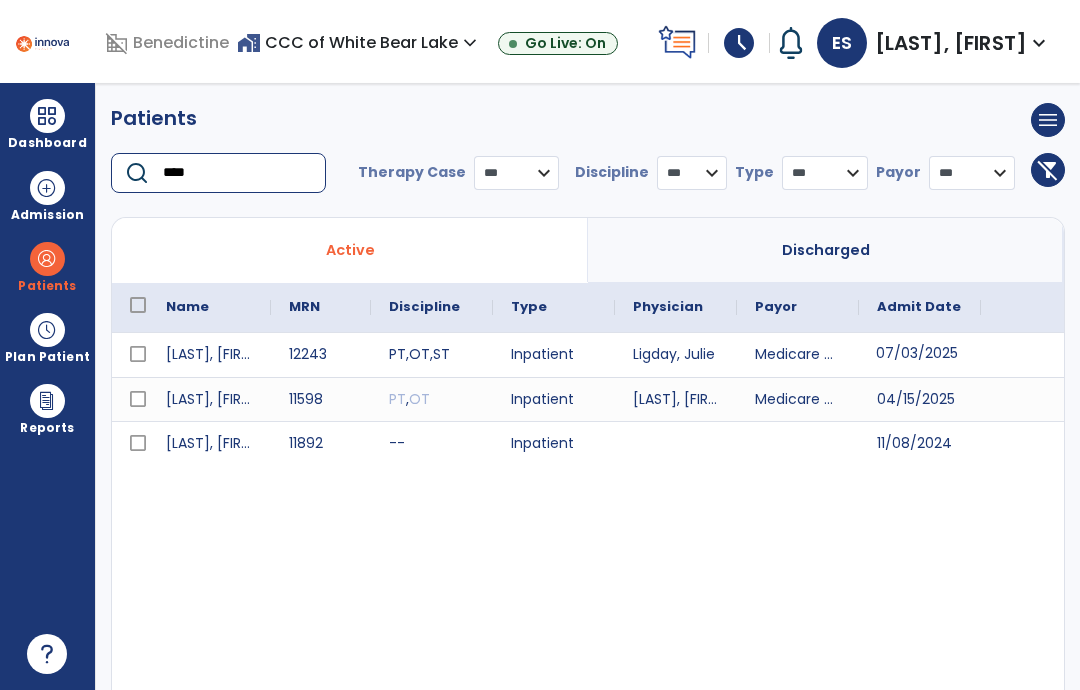 type on "****" 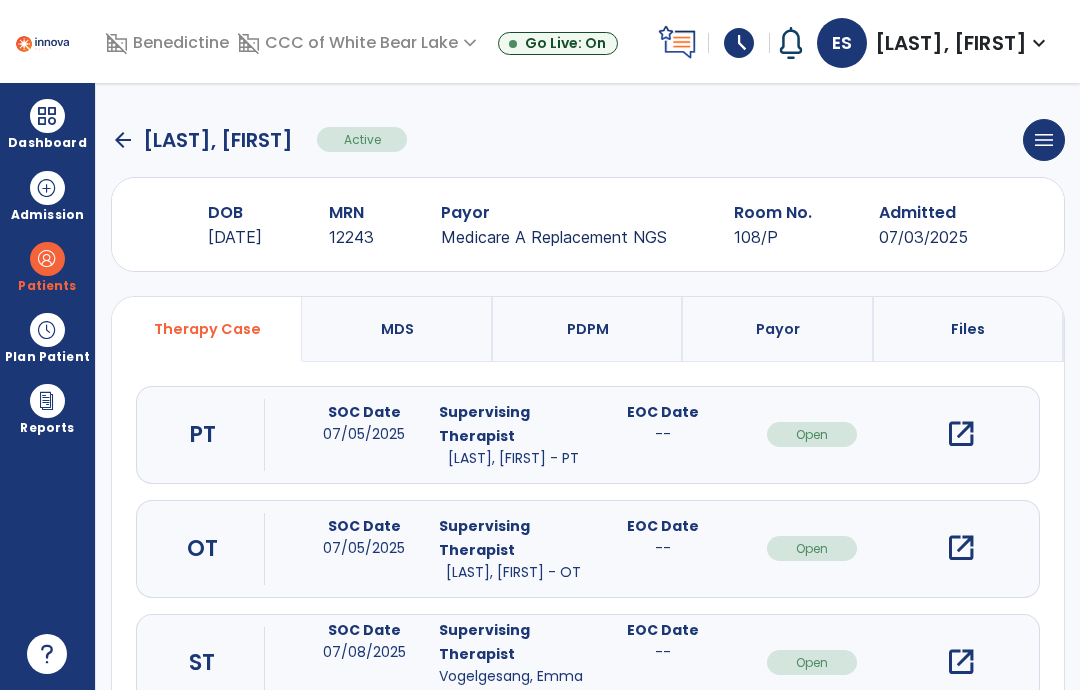 click on "open_in_new" at bounding box center (961, 548) 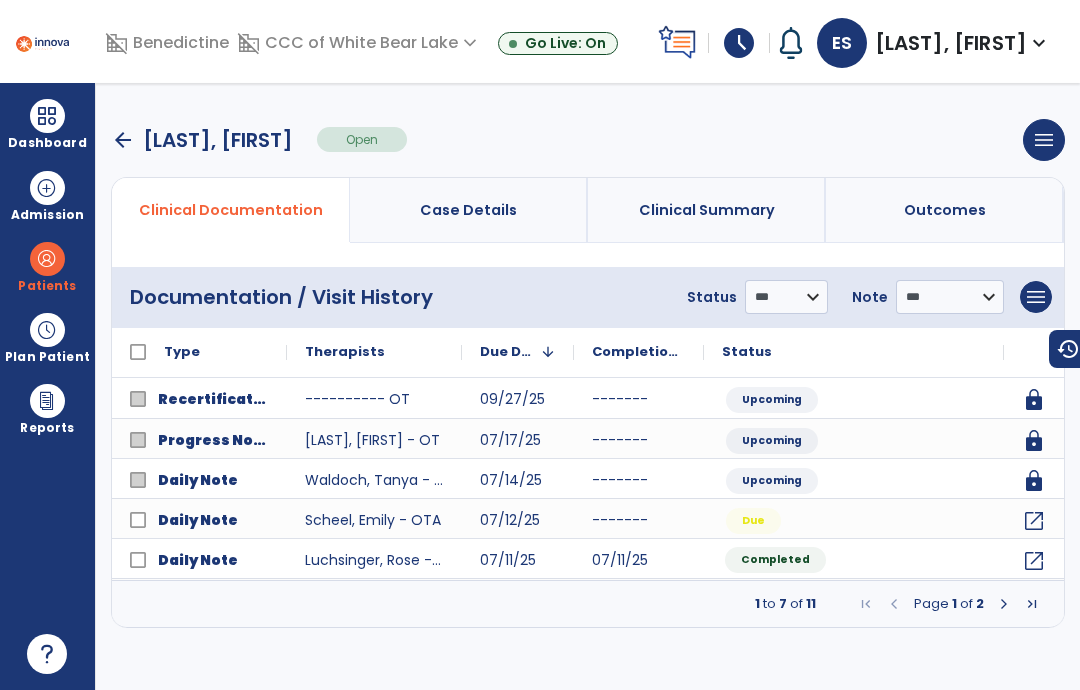 click at bounding box center (1004, 604) 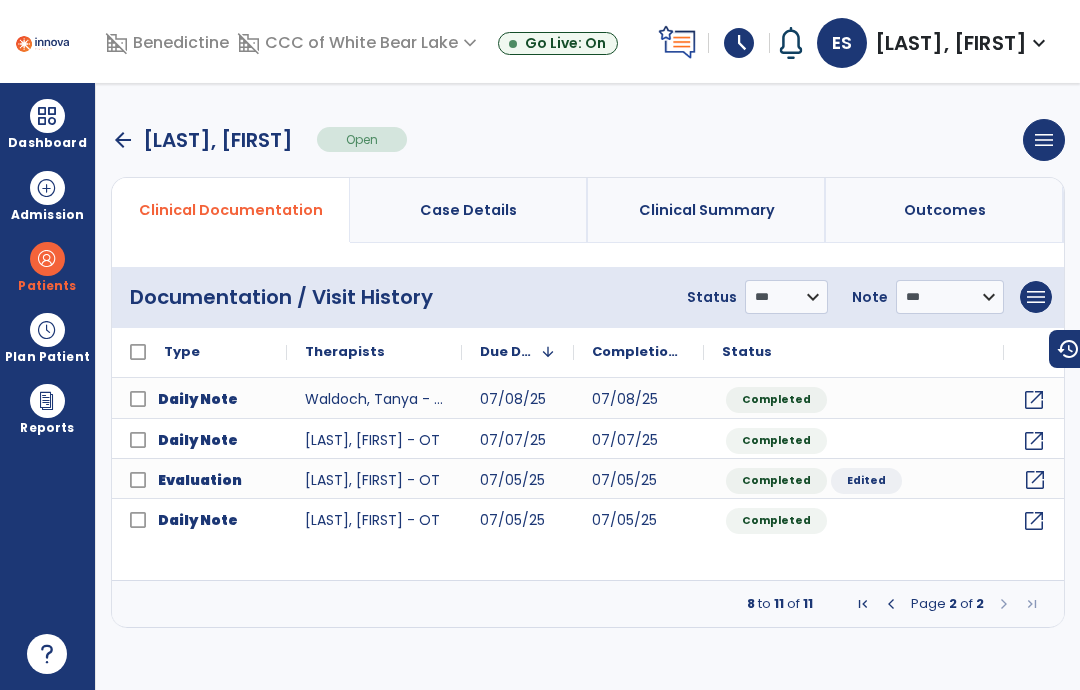 click on "open_in_new" 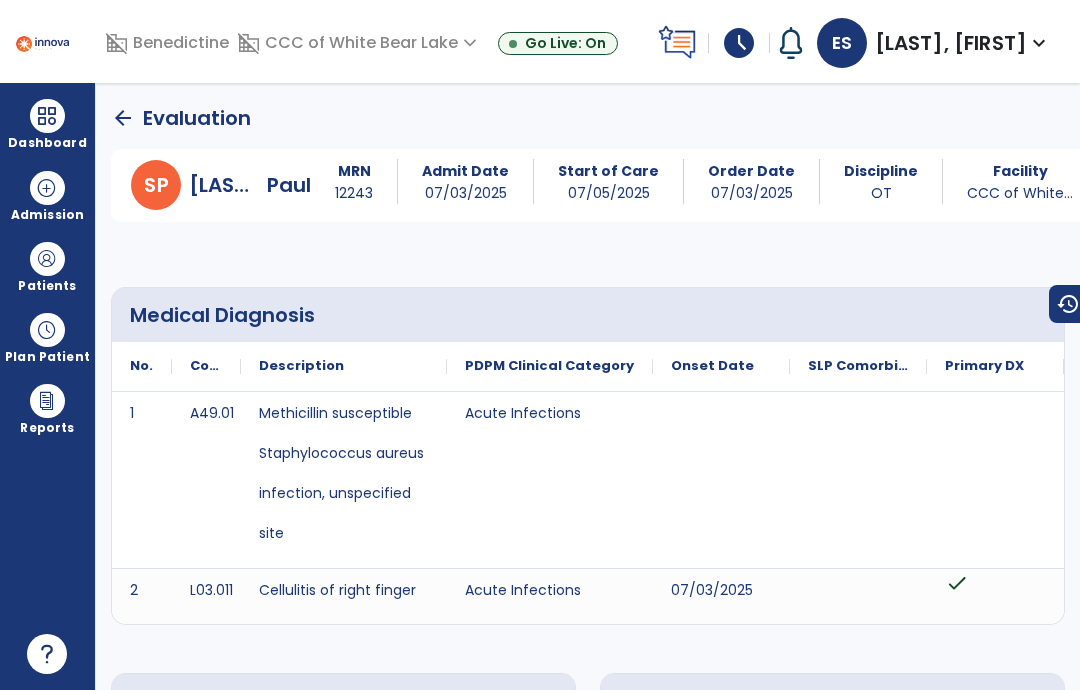 scroll, scrollTop: 0, scrollLeft: 0, axis: both 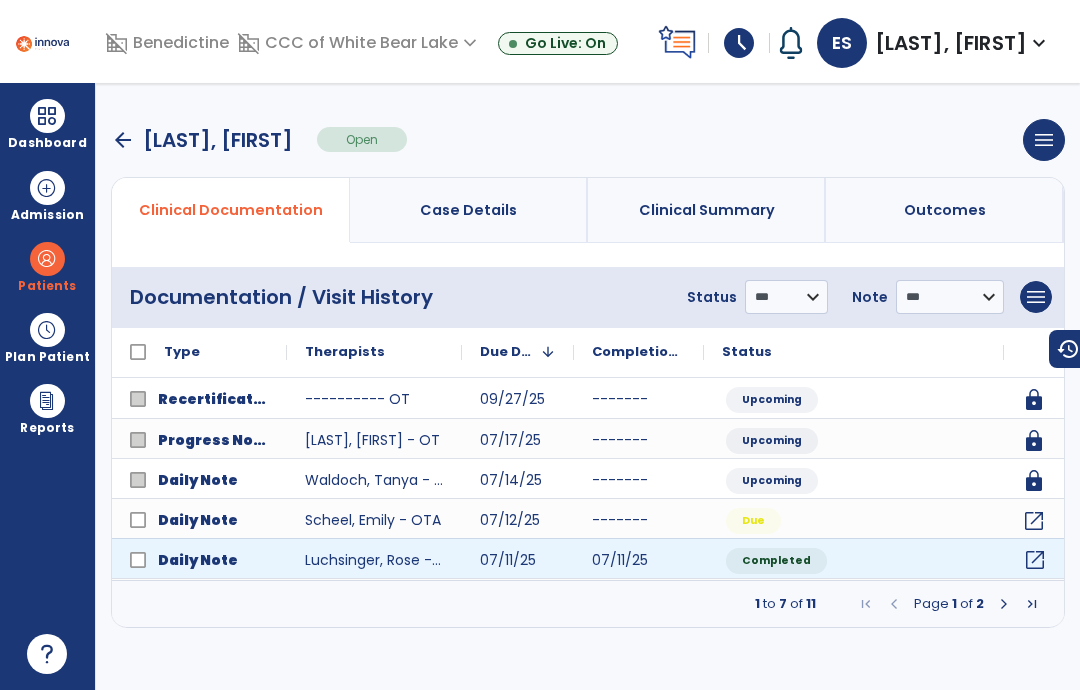 click on "open_in_new" 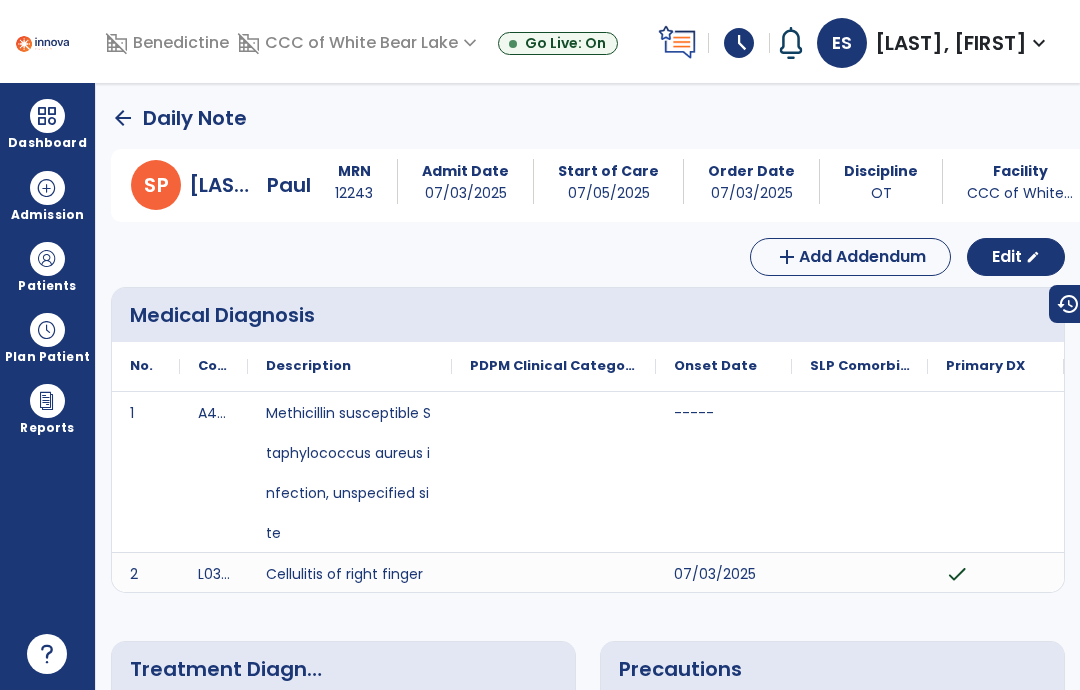 scroll, scrollTop: 0, scrollLeft: 0, axis: both 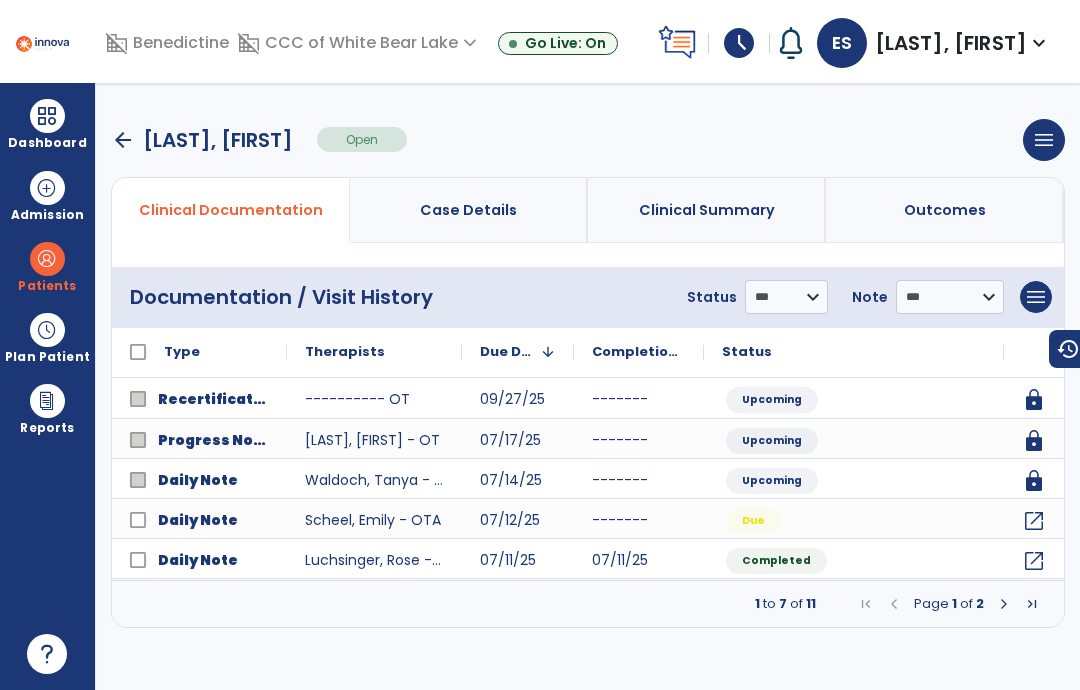 click on "open_in_new" 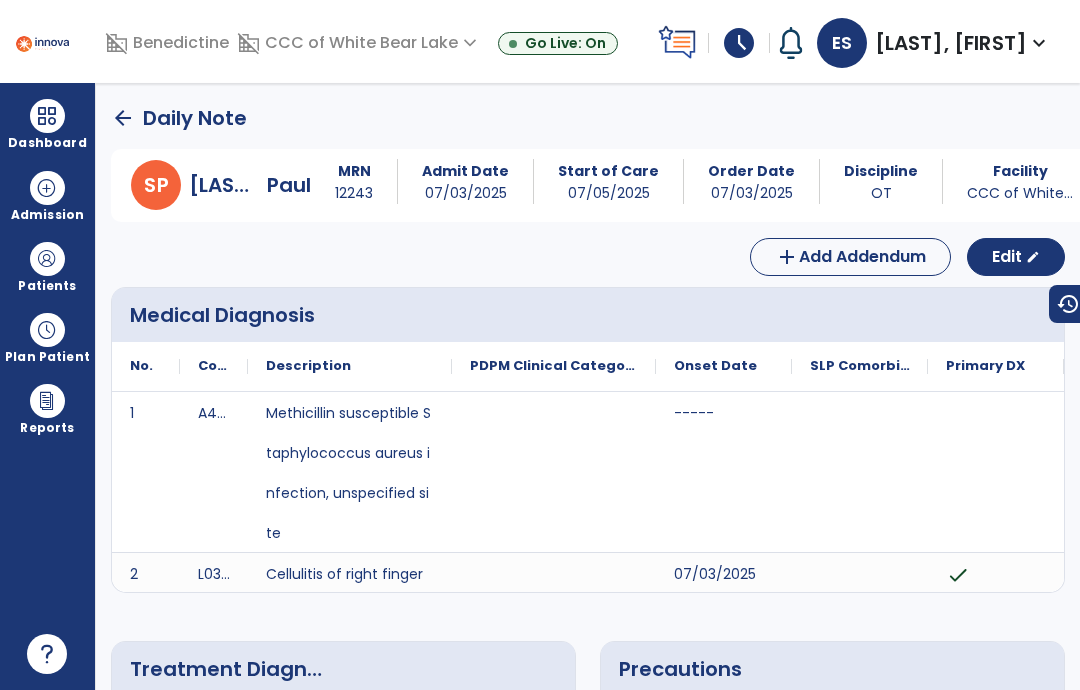 scroll, scrollTop: 0, scrollLeft: 0, axis: both 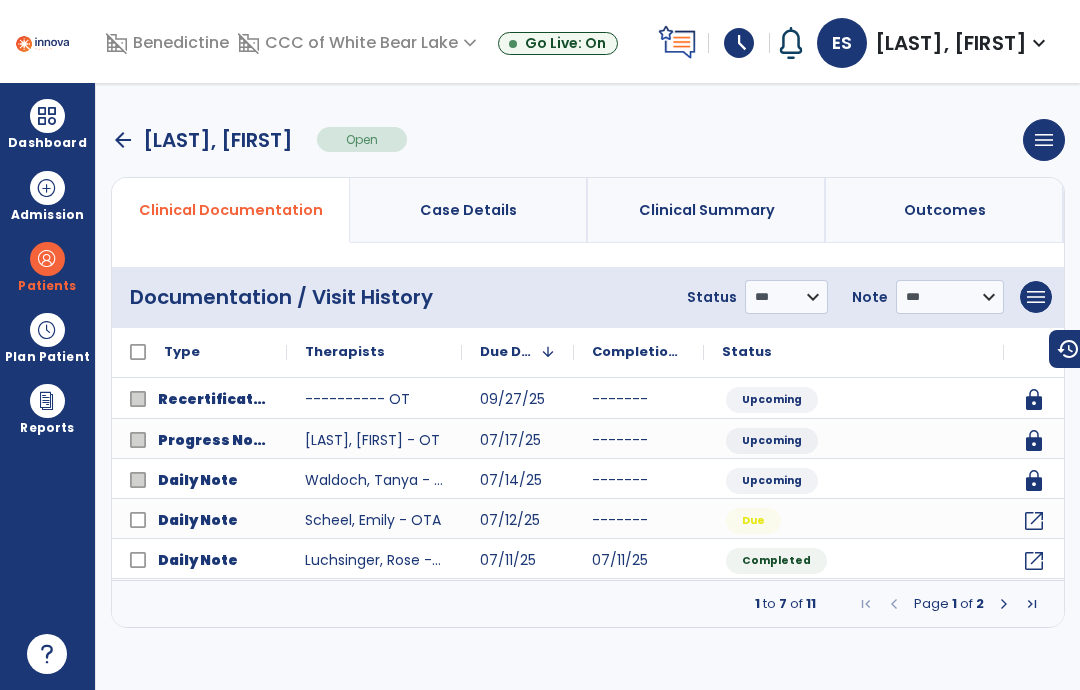 click on "open_in_new" 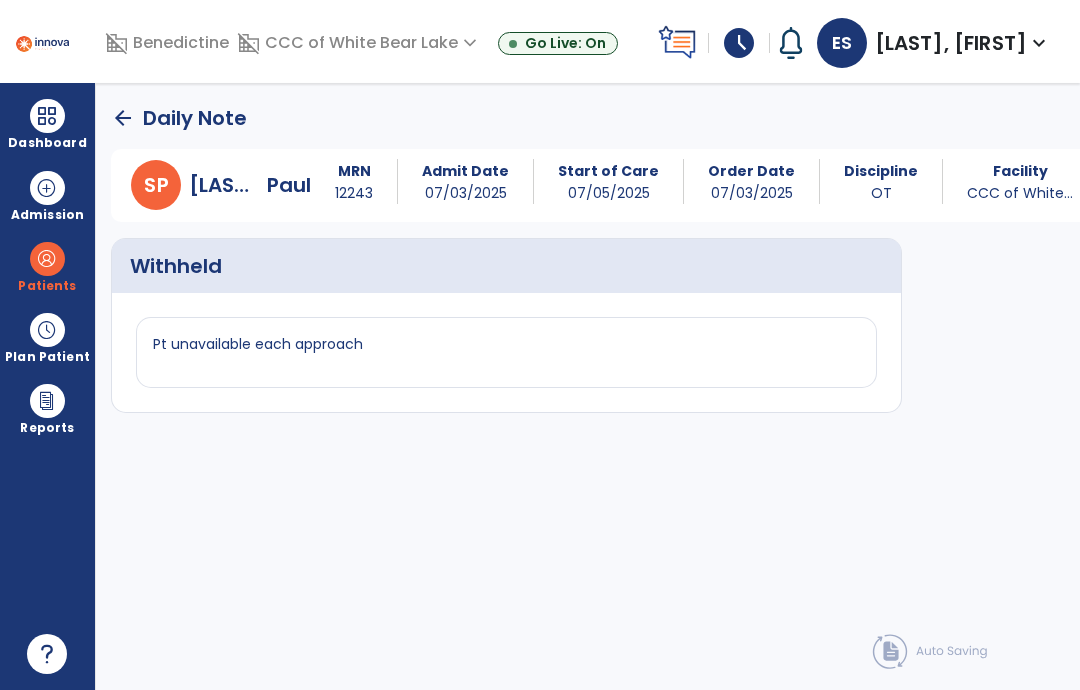 click on "arrow_back" 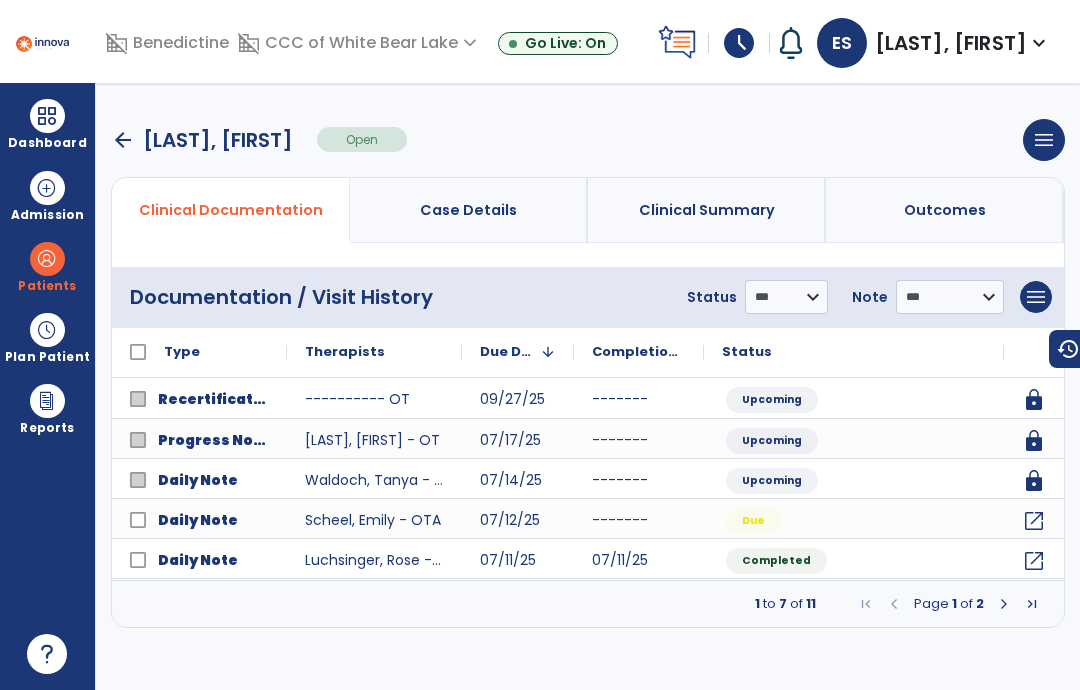 click at bounding box center (1004, 604) 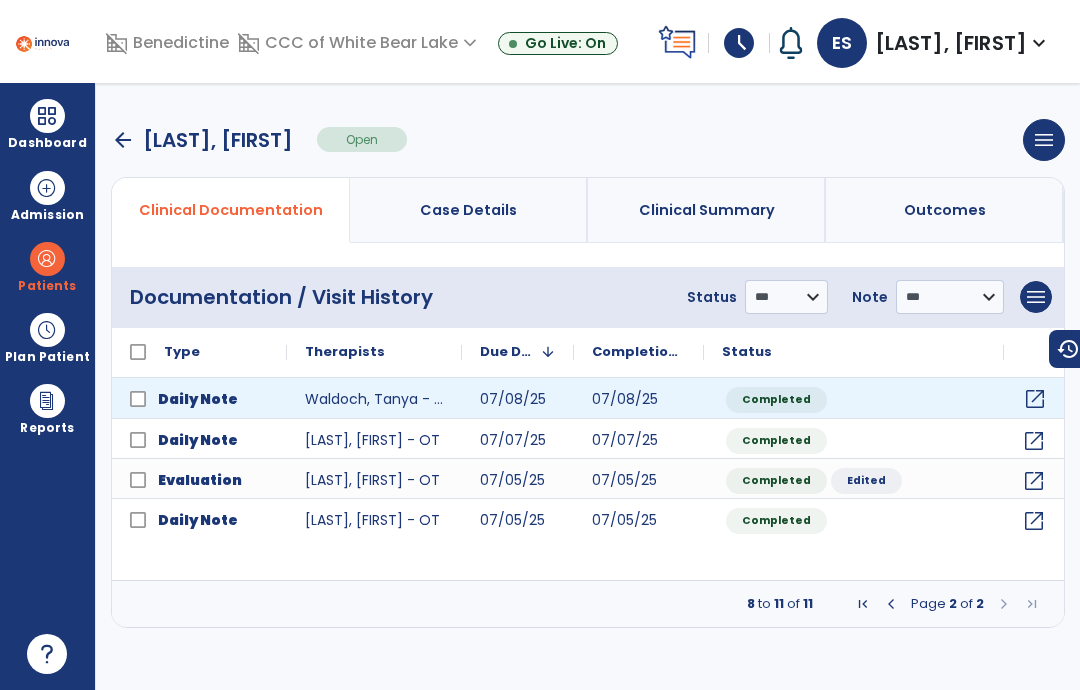 click on "open_in_new" 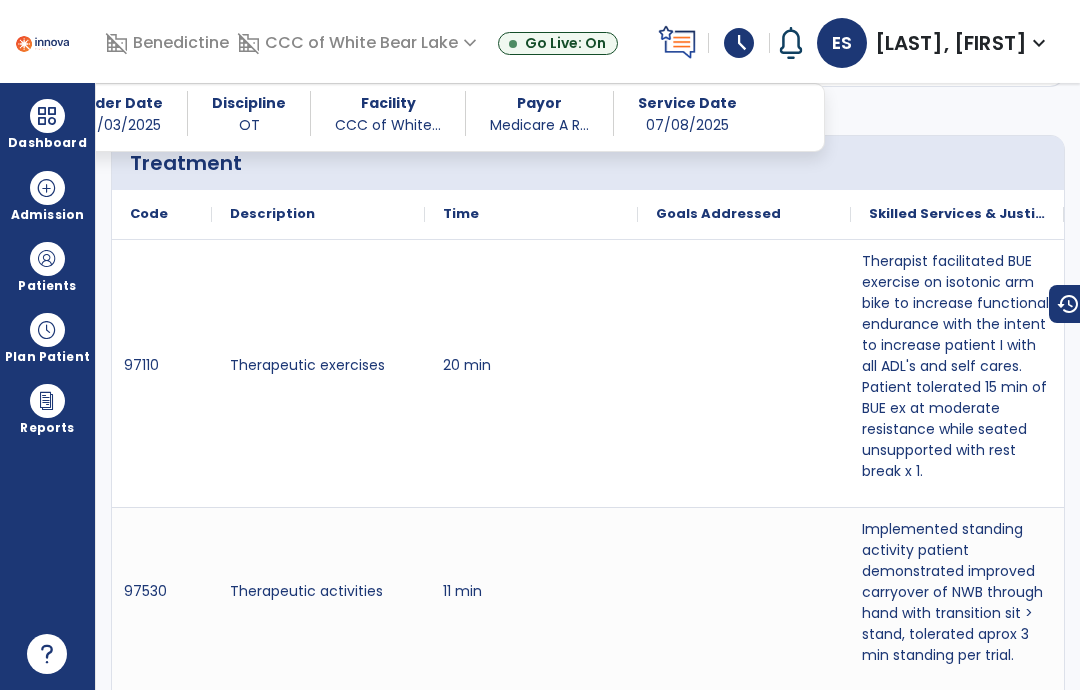 scroll, scrollTop: 1649, scrollLeft: 0, axis: vertical 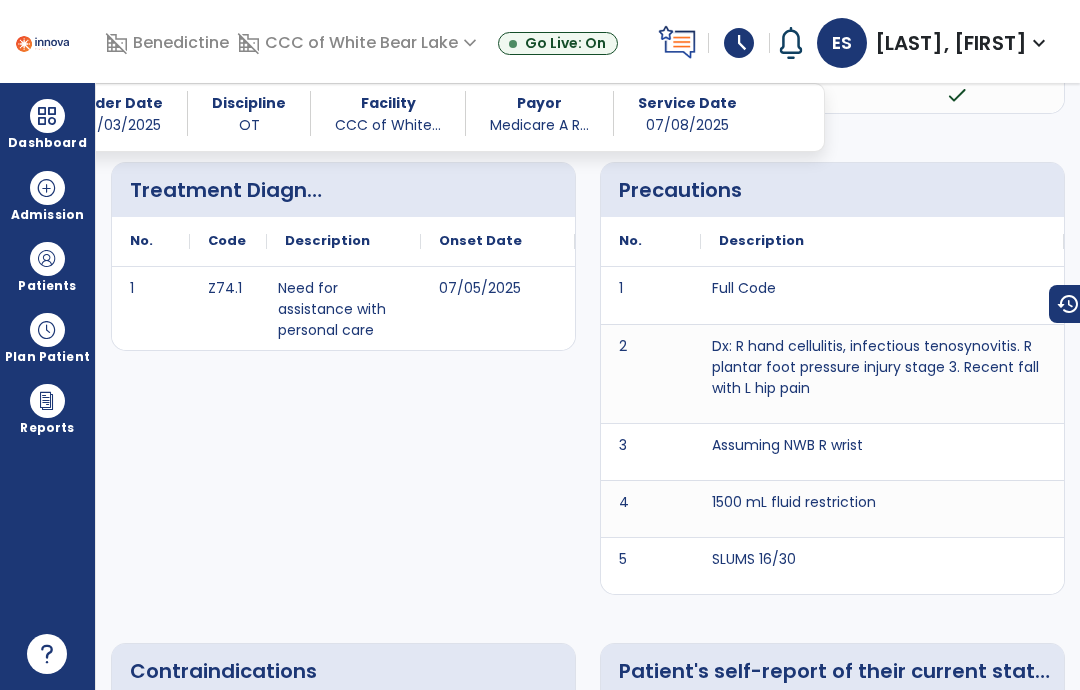 click at bounding box center [47, 259] 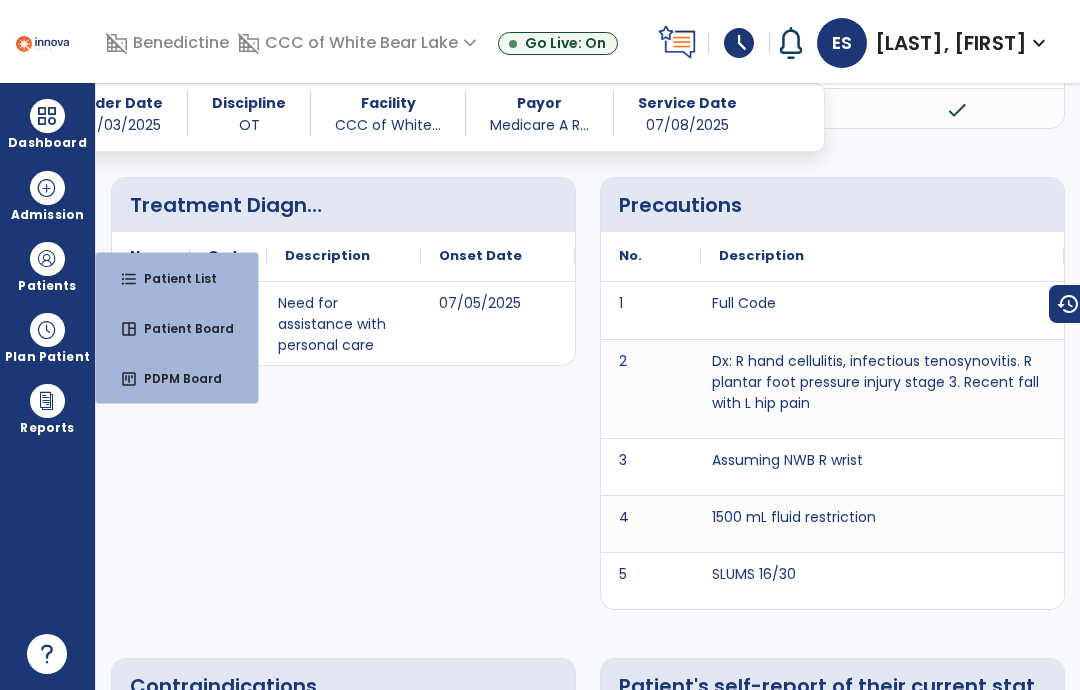 scroll, scrollTop: 438, scrollLeft: 0, axis: vertical 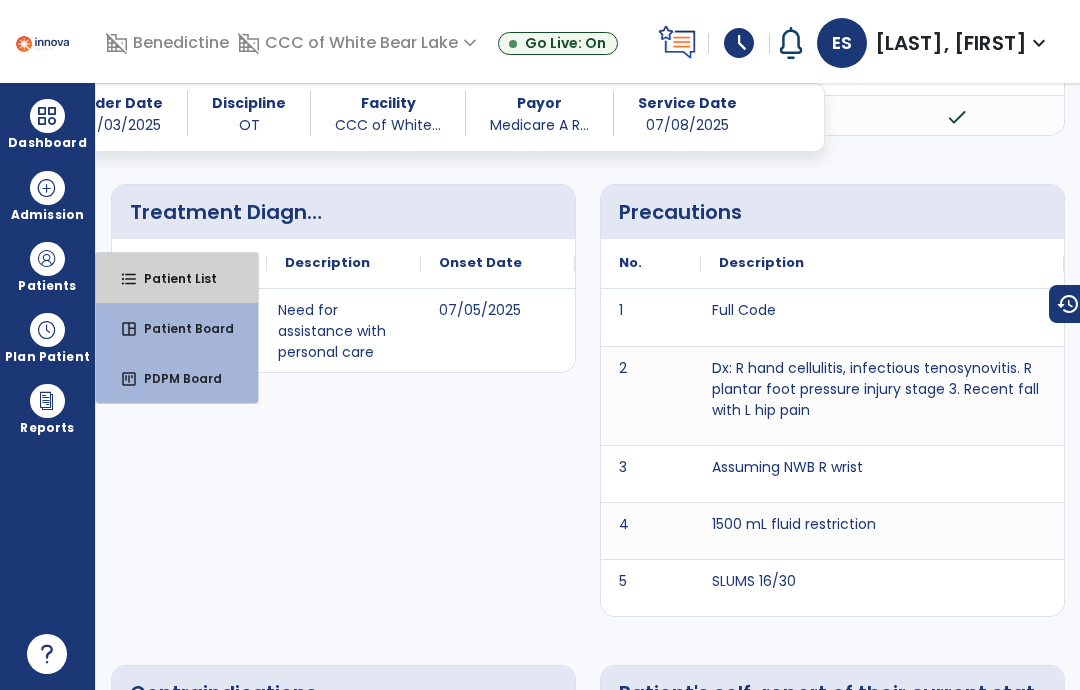click on "format_list_bulleted  Patient List" at bounding box center (177, 278) 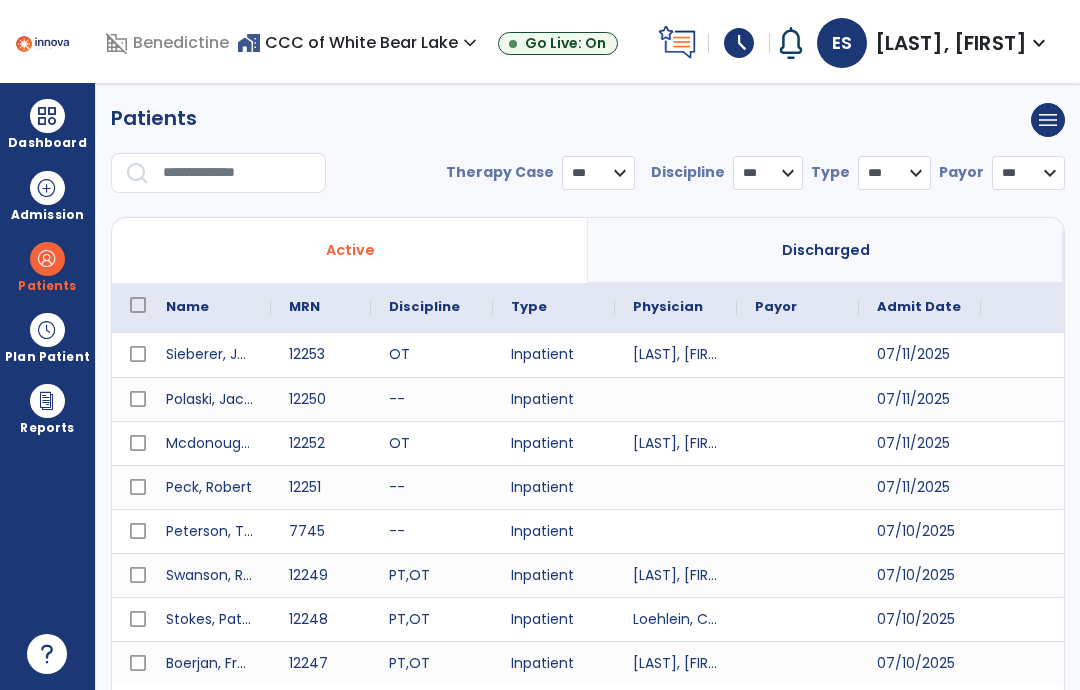 select on "***" 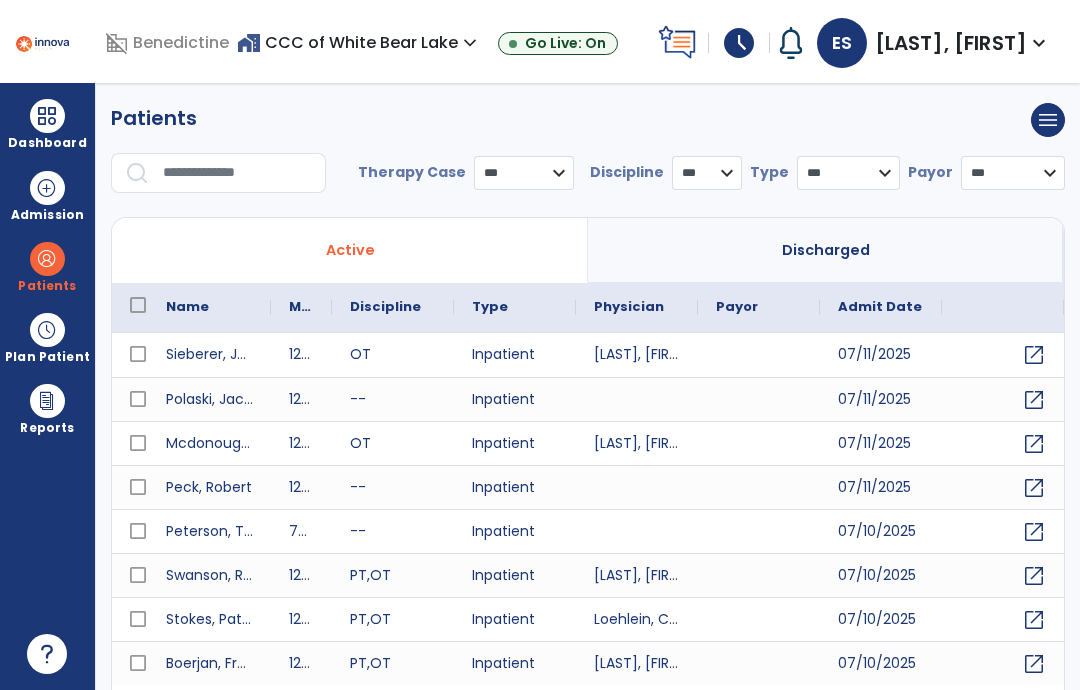 click at bounding box center [237, 173] 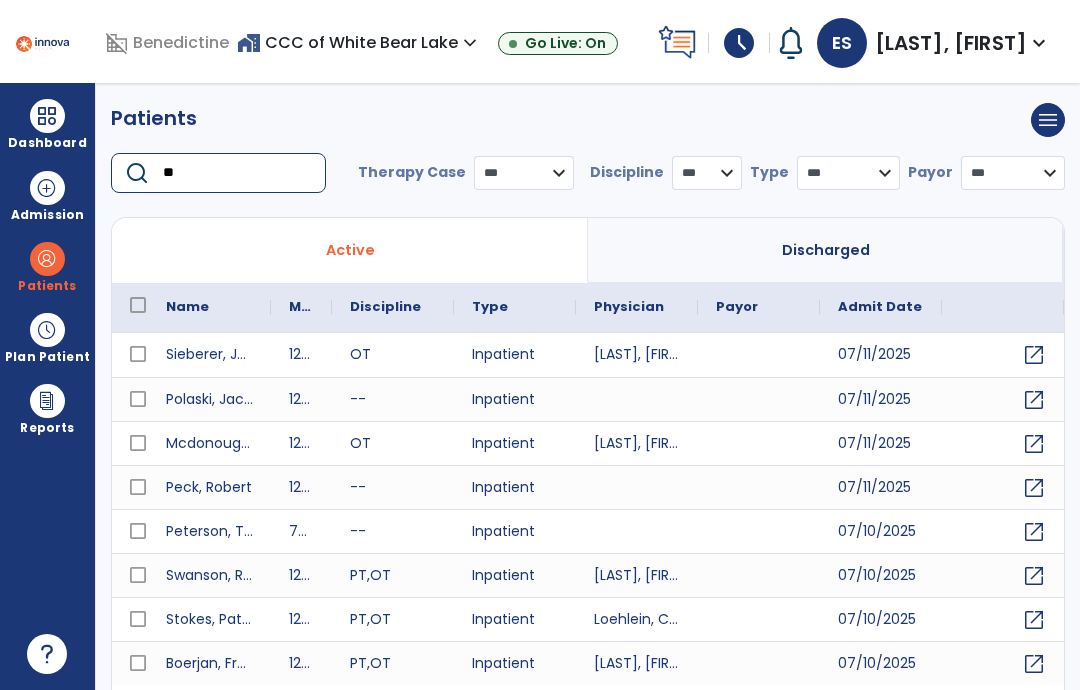 type on "*" 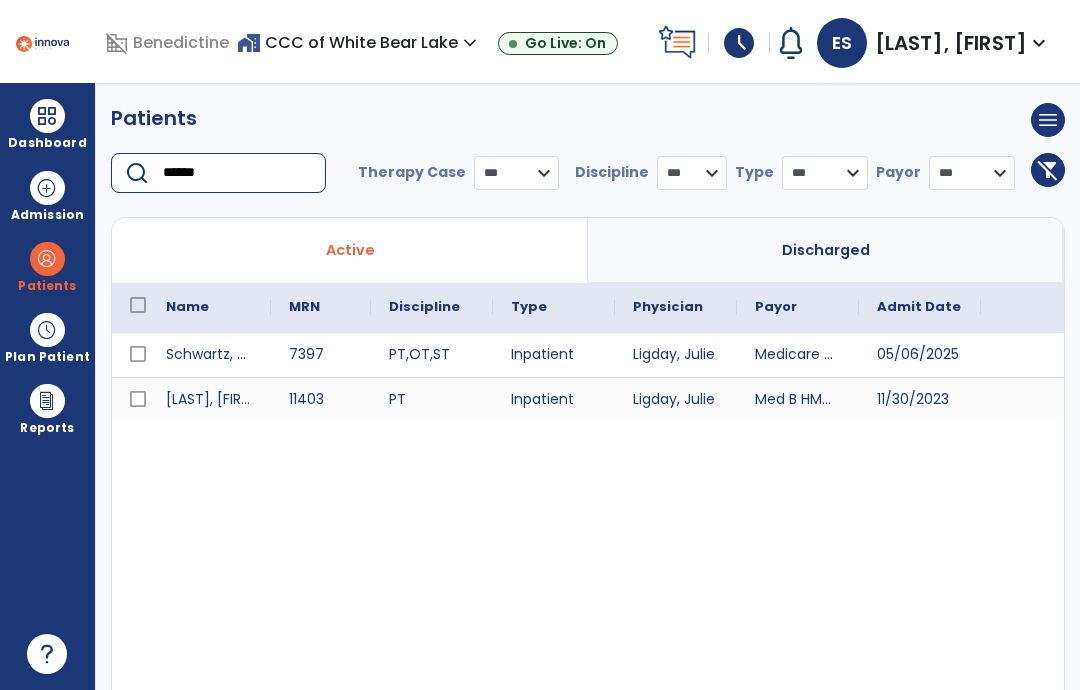 type on "******" 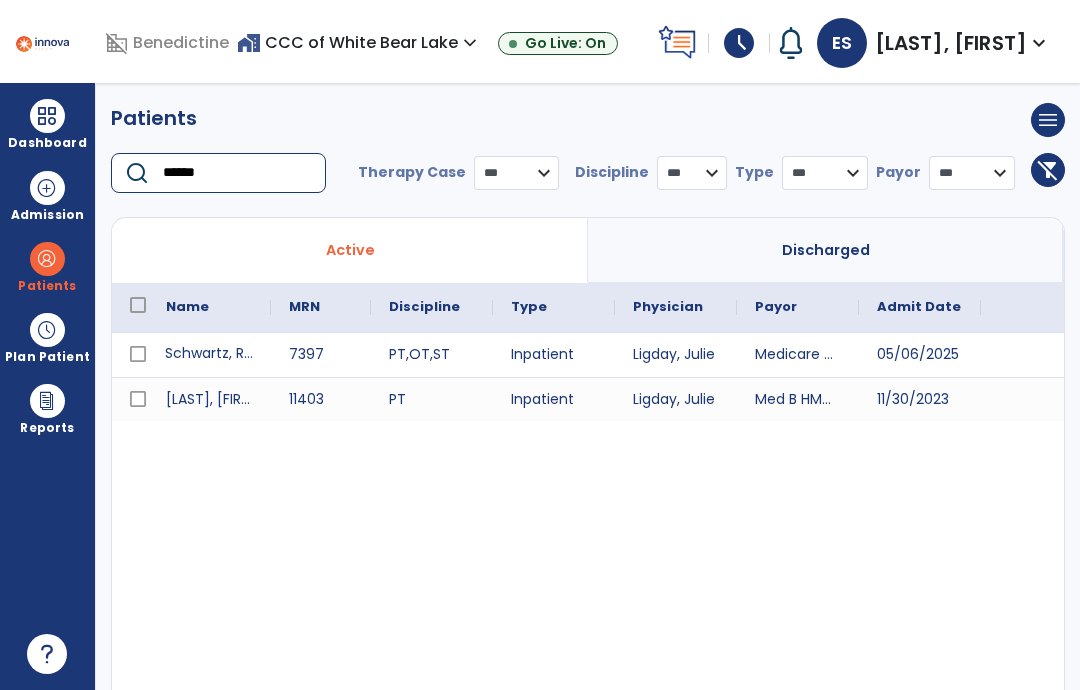 click on "Schwartz, Ronald" at bounding box center [209, 355] 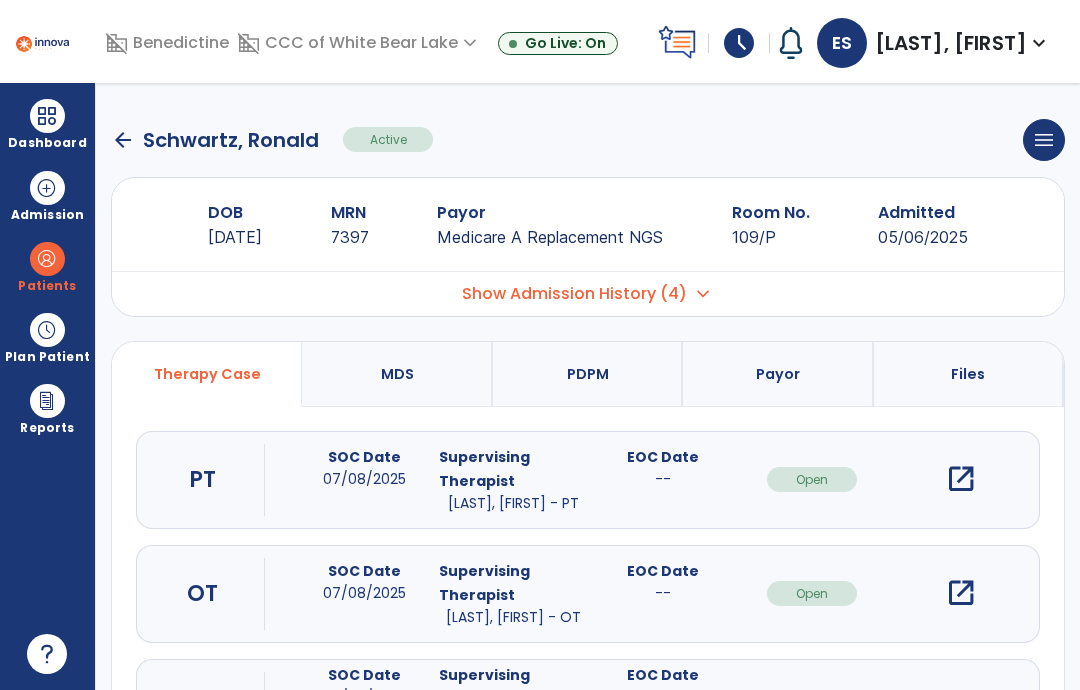 click on "open_in_new" at bounding box center (961, 593) 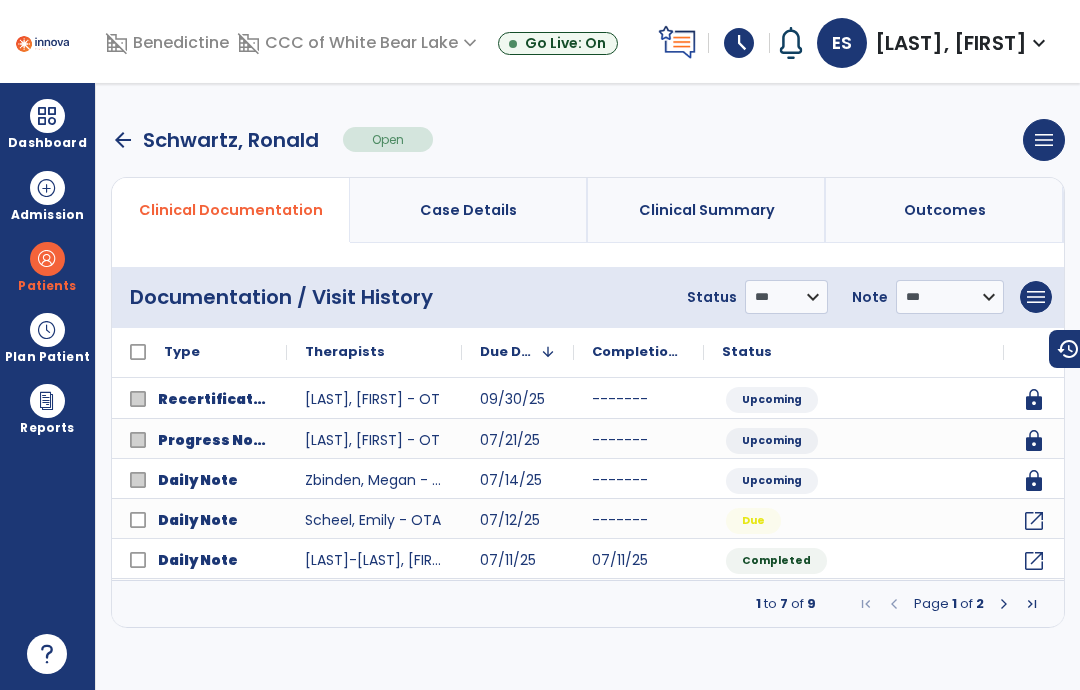 click on "open_in_new" 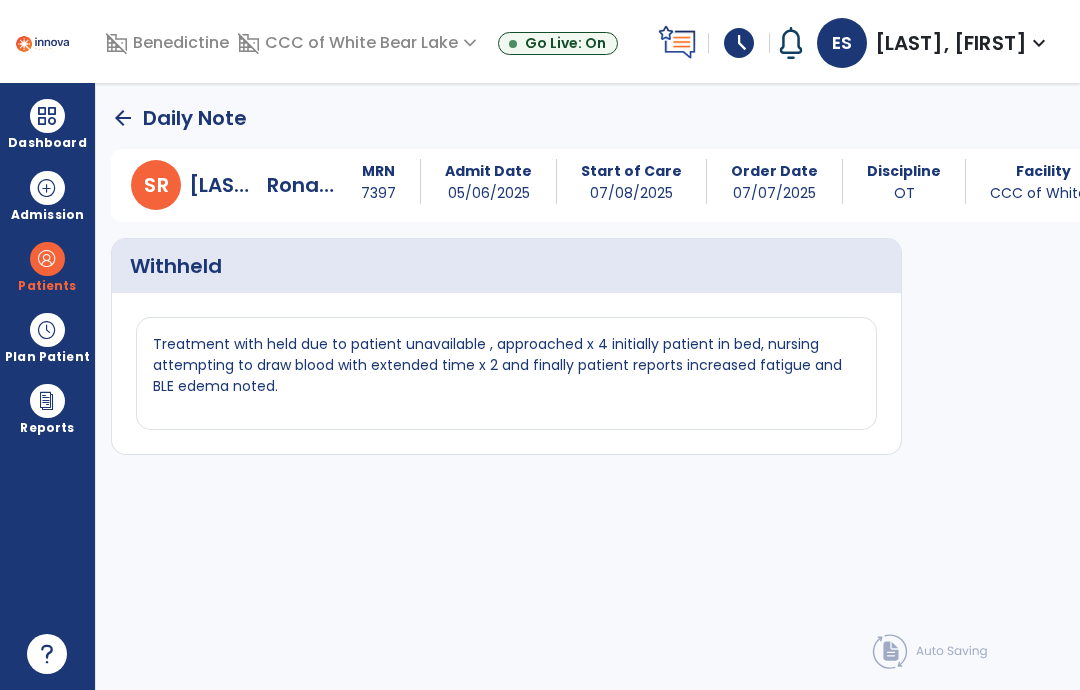 click on "arrow_back" 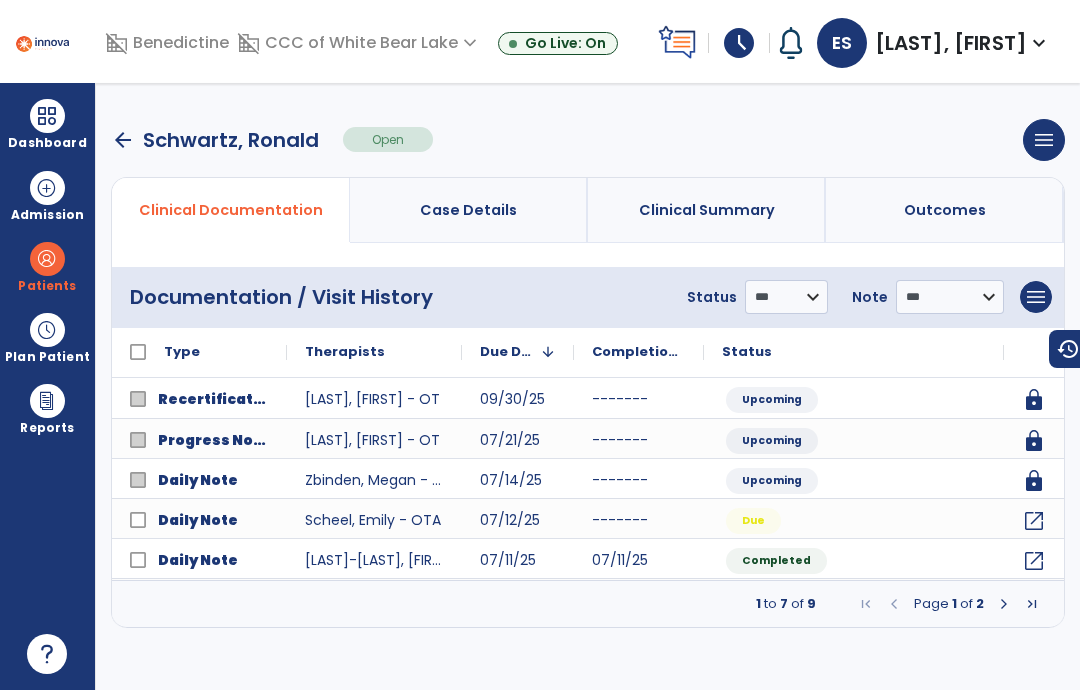 click on "open_in_new" 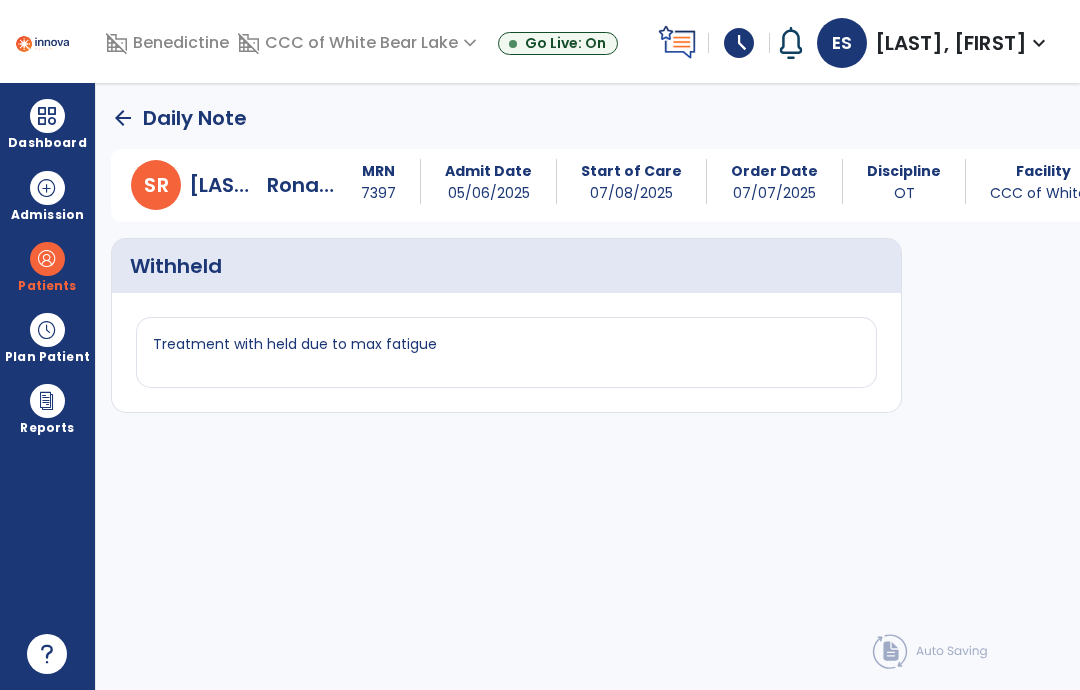 click on "arrow_back" 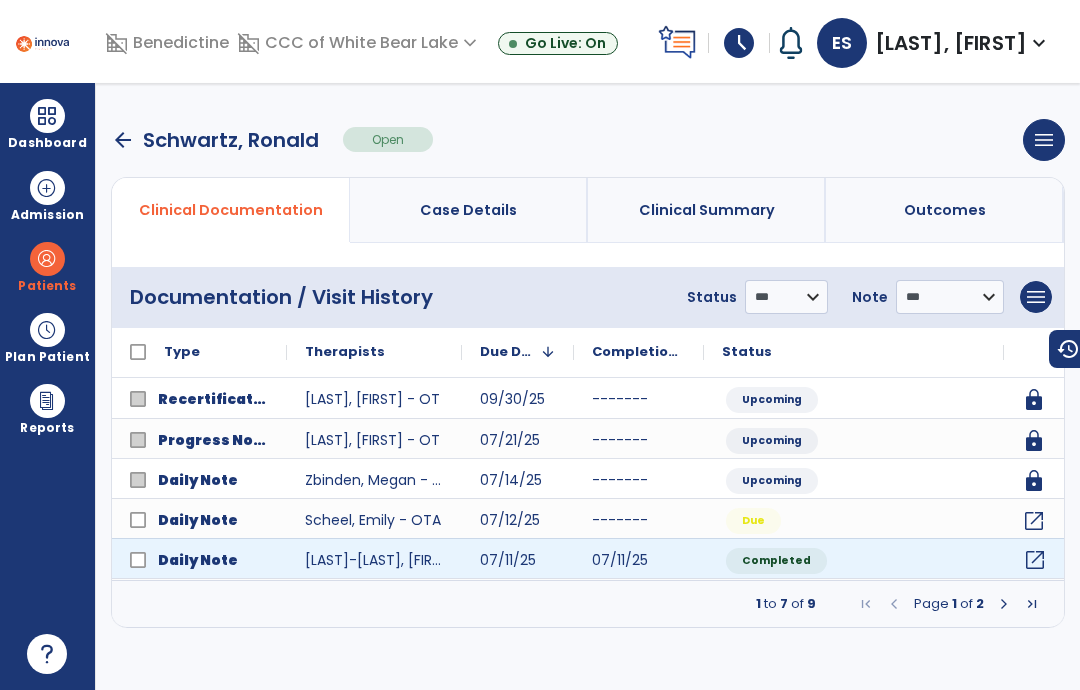click on "open_in_new" 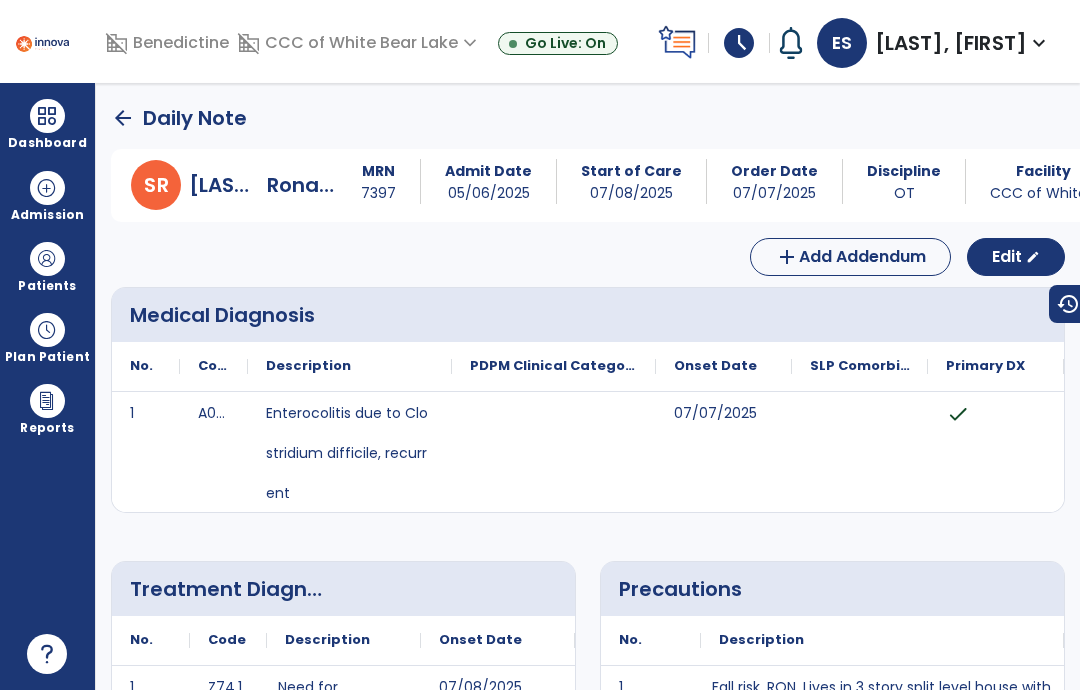 scroll, scrollTop: 0, scrollLeft: 0, axis: both 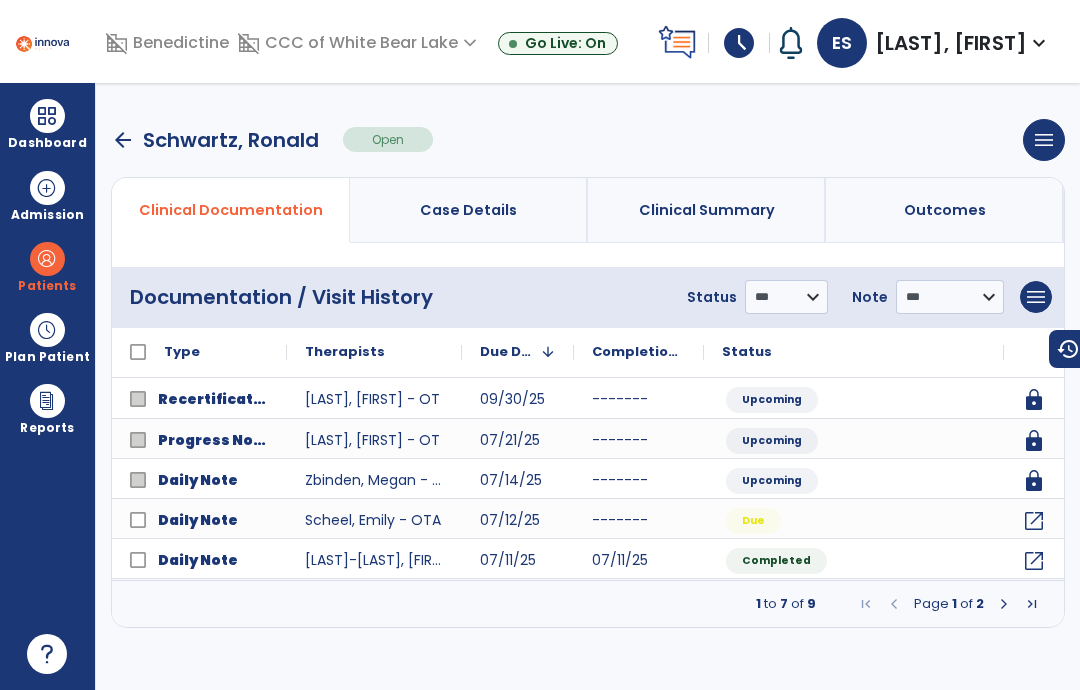 click on "open_in_new" 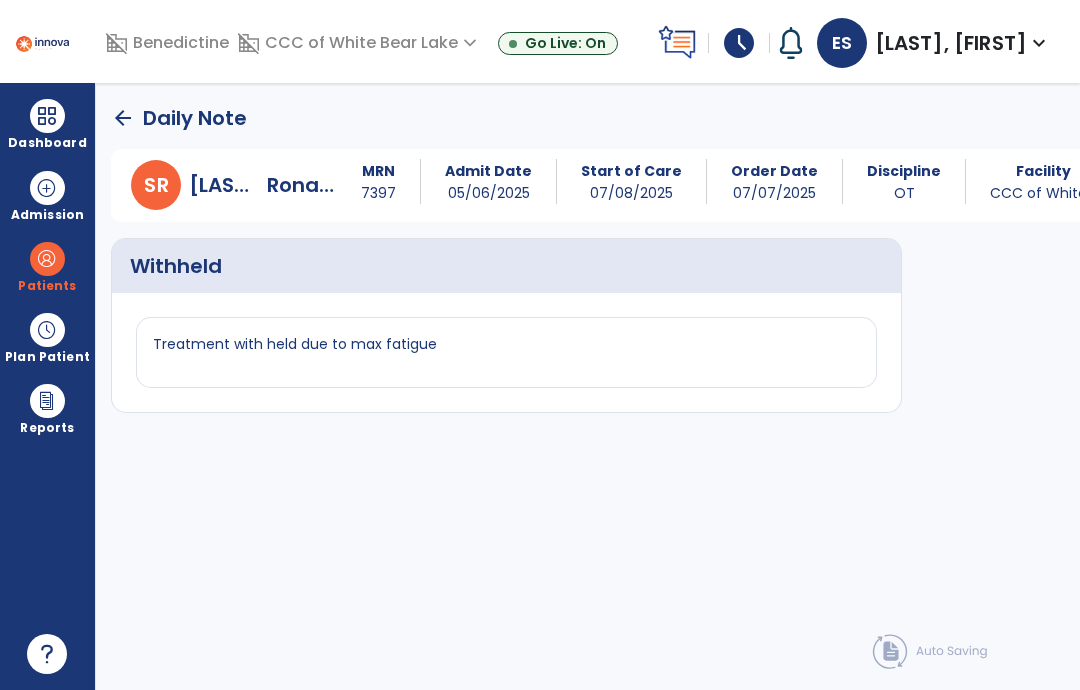 click on "arrow_back" 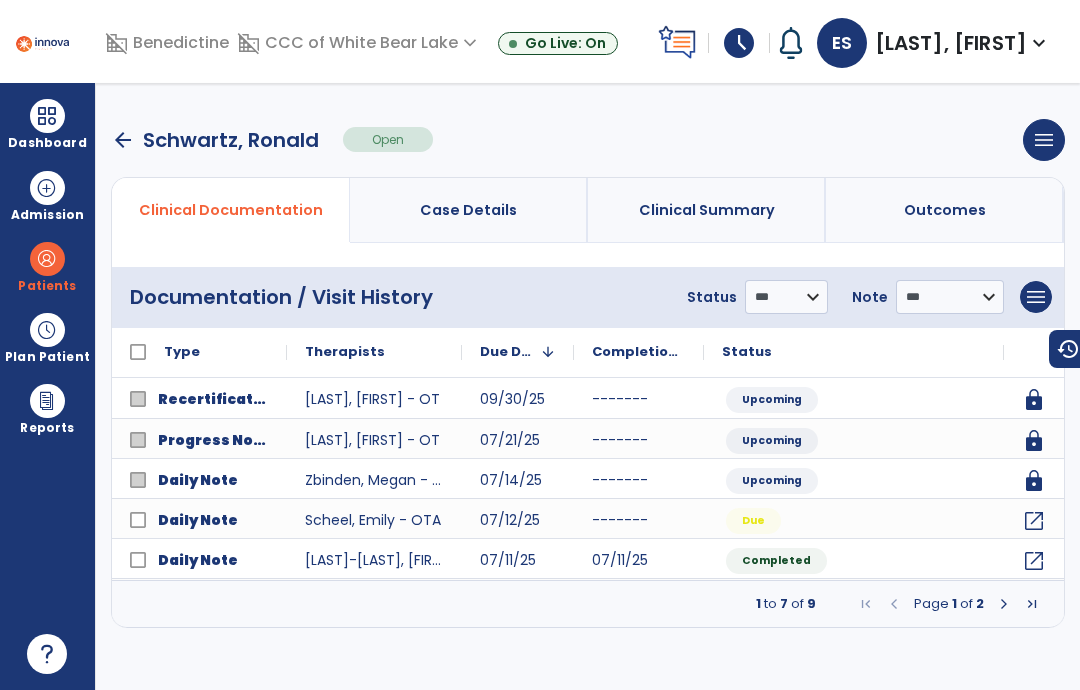 click at bounding box center [1004, 604] 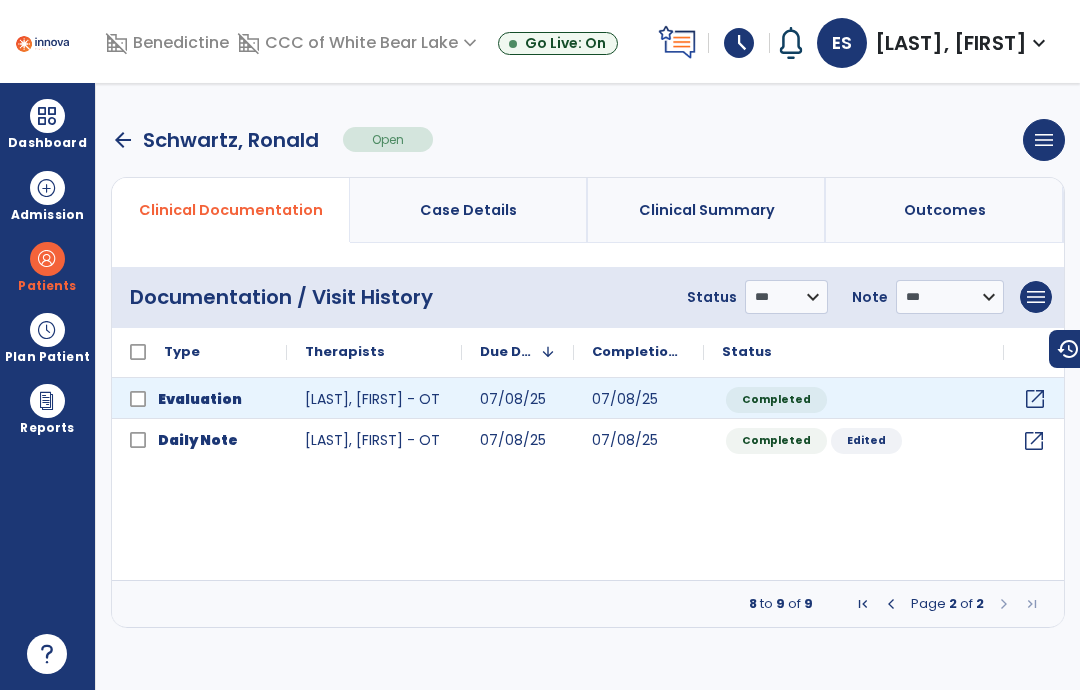 click on "open_in_new" 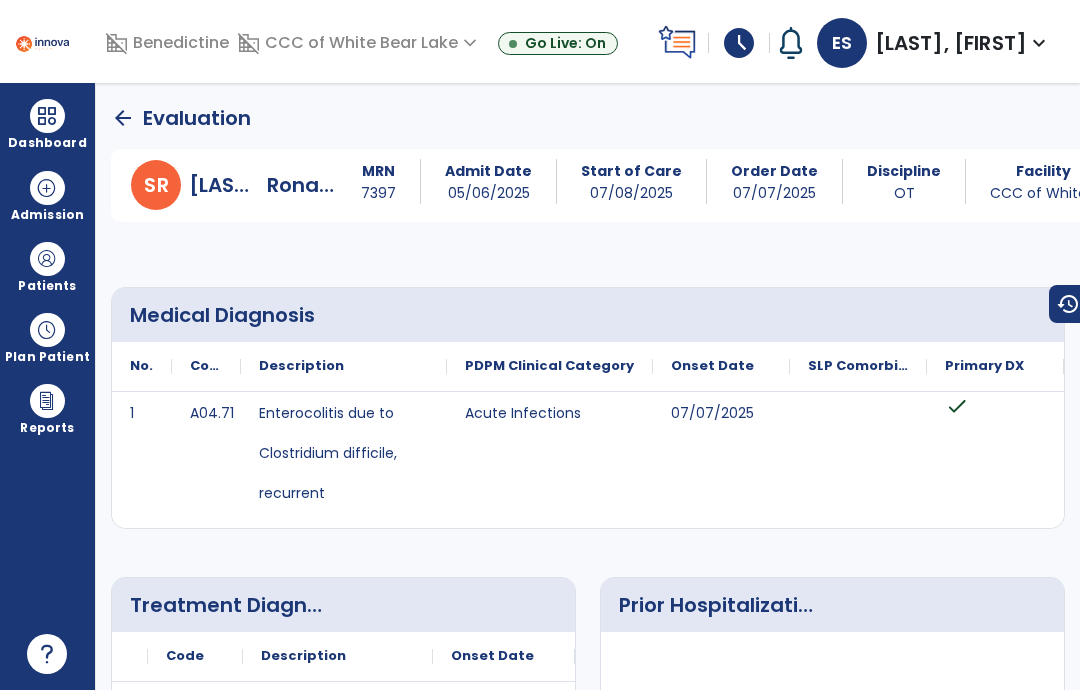 scroll, scrollTop: 0, scrollLeft: 0, axis: both 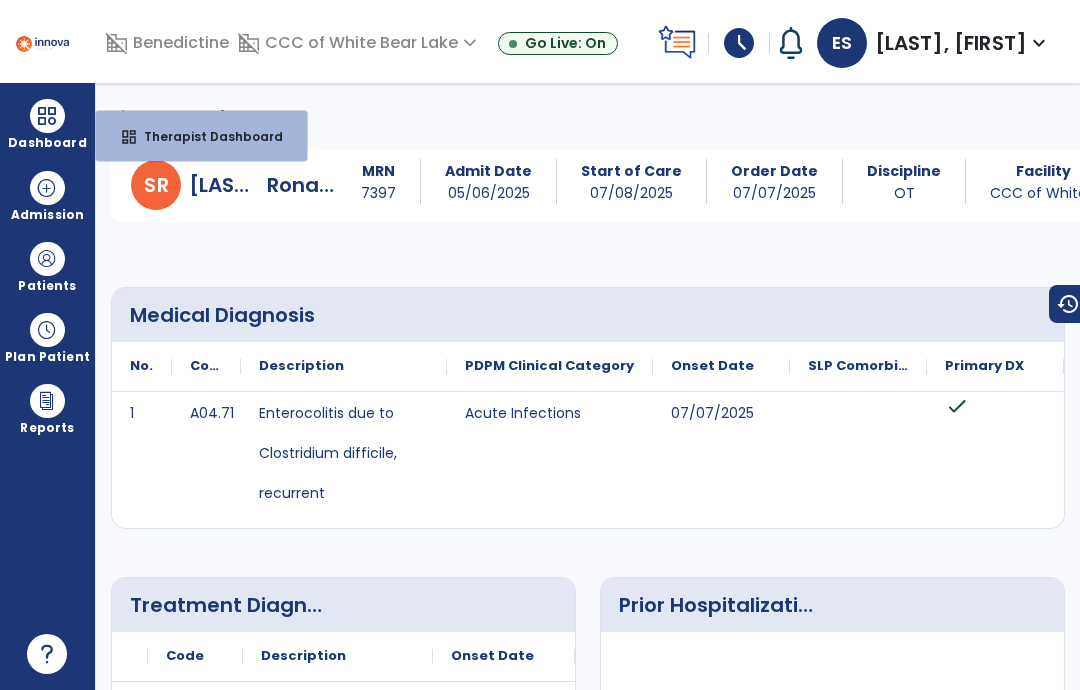 click on "Therapist Dashboard" at bounding box center [205, 136] 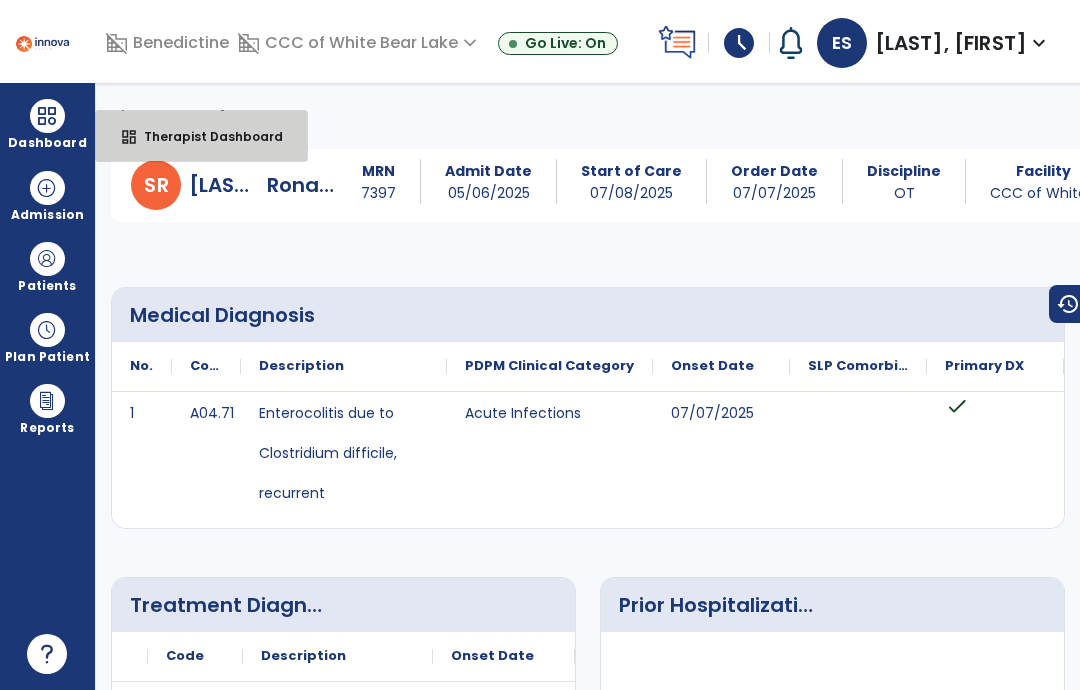select on "****" 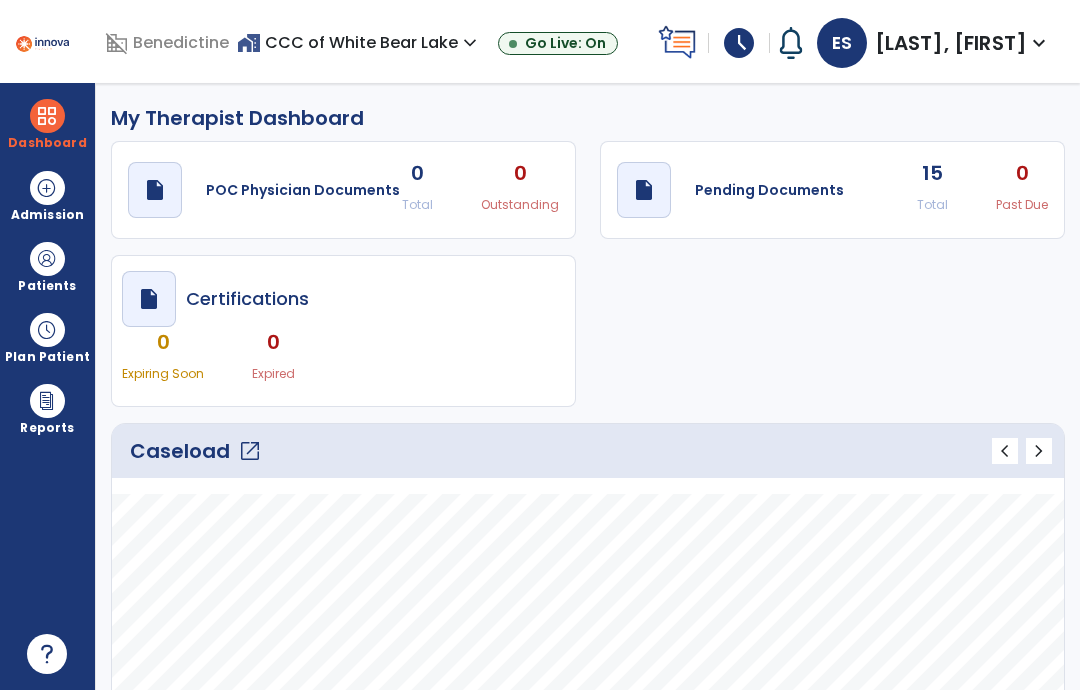 click on "Patients" at bounding box center [47, 266] 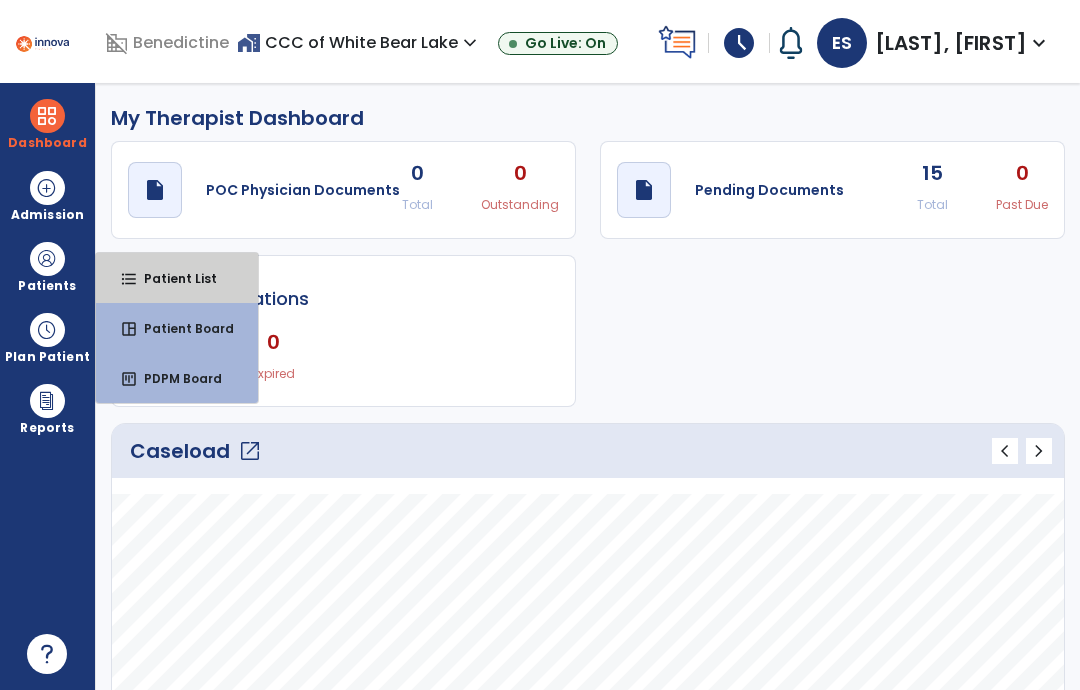 click on "Patient List" at bounding box center (172, 278) 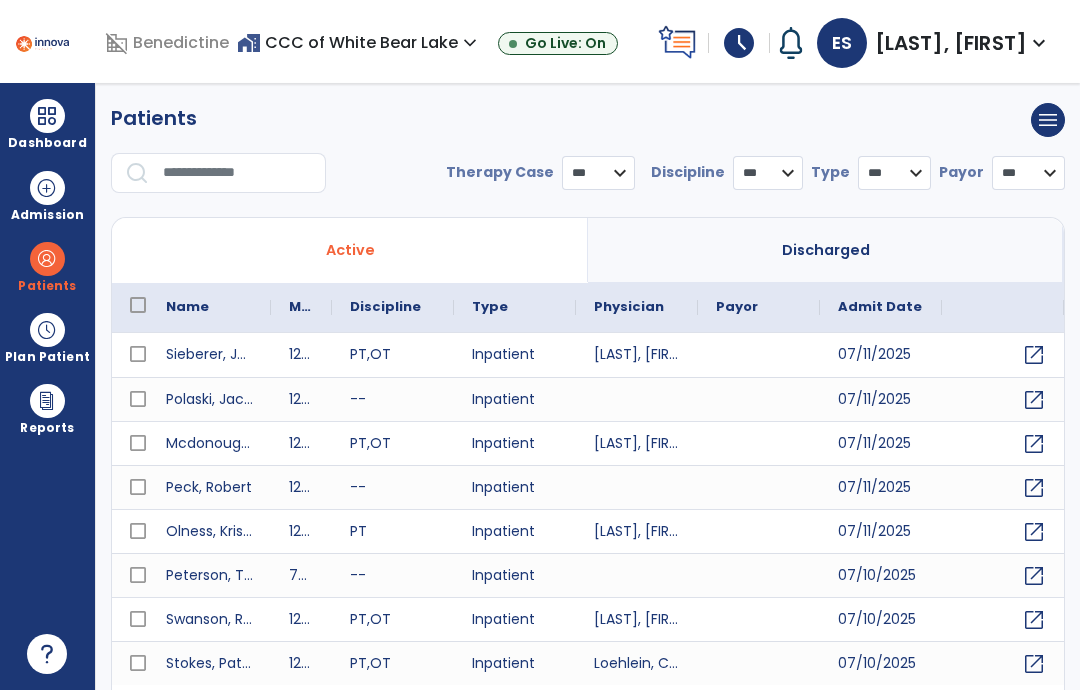 select on "***" 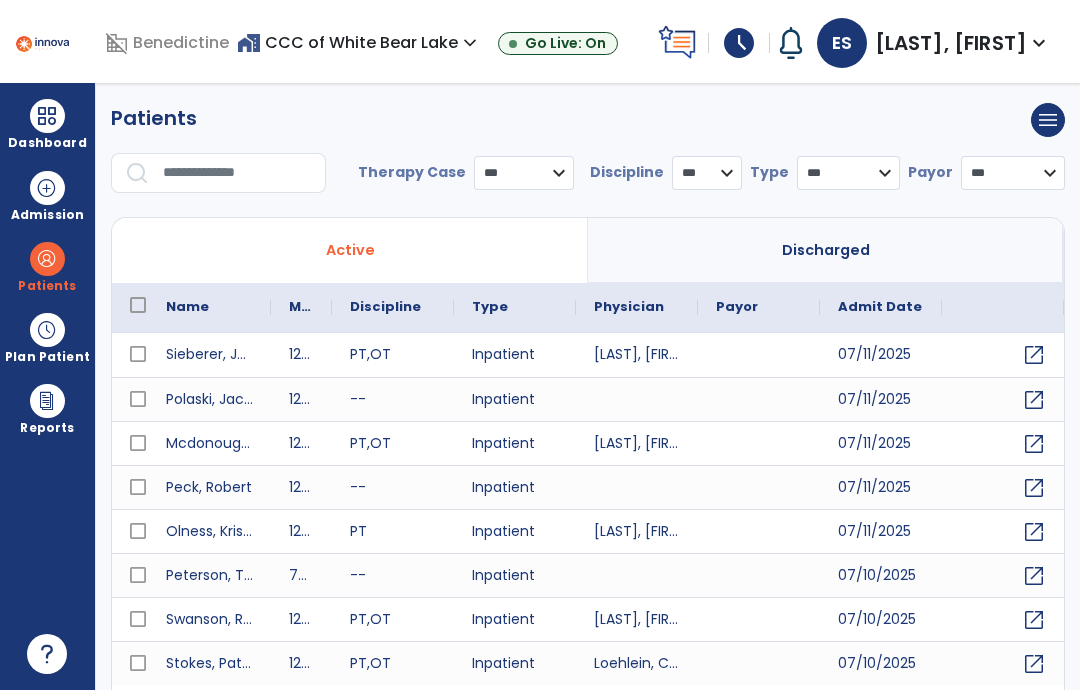 click at bounding box center (237, 173) 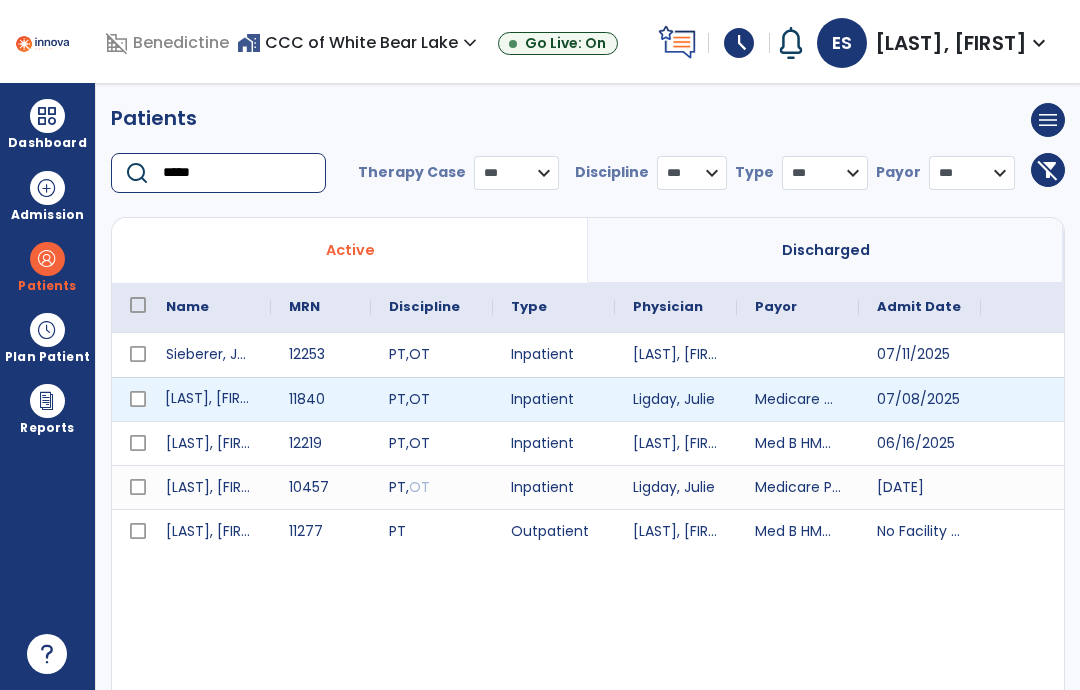 type on "****" 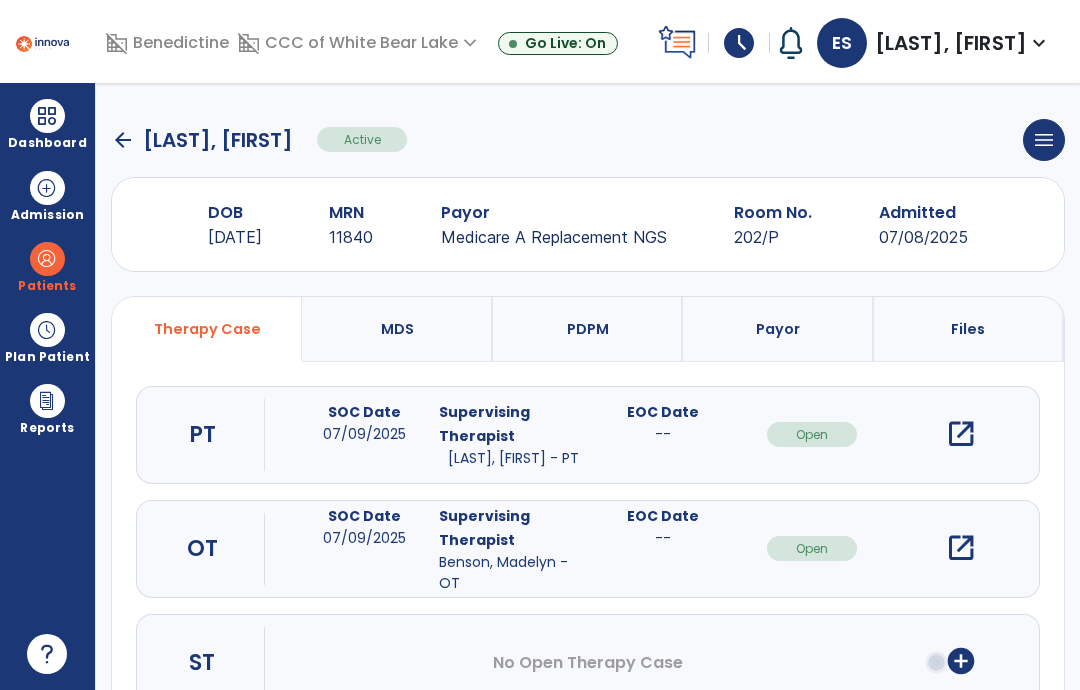 click on "open_in_new" at bounding box center [961, 434] 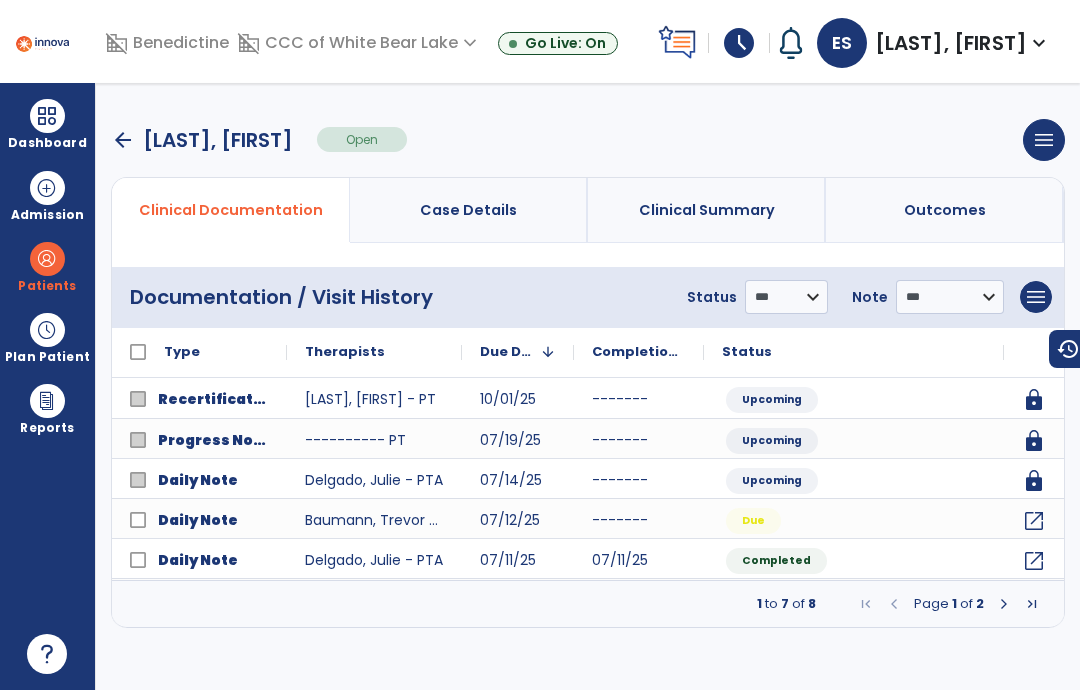 click on "domain_disabled   Benedictine    domain_disabled   CCC of [CITY]  expand_more   BHC Minneapolis   BLC New Brighton   BLC Regina   BLC Shakopee  Show All Go Live: On schedule My Time:   Saturday, Jul 12    ***** stop  Stop   Open your timecard  arrow_right Notifications Mark as read Co-Treatment Conflict: [LAST], [FIRST] Wed May 07 [YEAR] at 12:36 PM | CCC on Humboldt Co-Treatment Conflict: [LAST], [FIRST] Tue Apr 01 [YEAR] at 9:08 AM | CCC on Humboldt Co-Treatment Conflict: [LAST], [FIRST] Thu Mar 27 [YEAR] at 3:13 PM | CCC on Humboldt Co-Treatment Conflict: [LAST], [FIRST] Thu Mar 27 [YEAR] at 8:24 AM | CCC on Humboldt Plan of Care (Evaluation) Rejected: [LAST], [FIRST] by [LAST] [FIRST] Mon Feb 17 [YEAR] at 2:28 PM | CCC on Humboldt See all Notifications  ES   [LAST], [FIRST]  expand_more   home   Home   person   Profile   help   Help   logout   Log out  Dashboard  dashboard  Therapist Dashboard Admission Patients  format_list_bulleted  Patient List  space_dashboard  Patient Board  insert_chart" at bounding box center (540, 345) 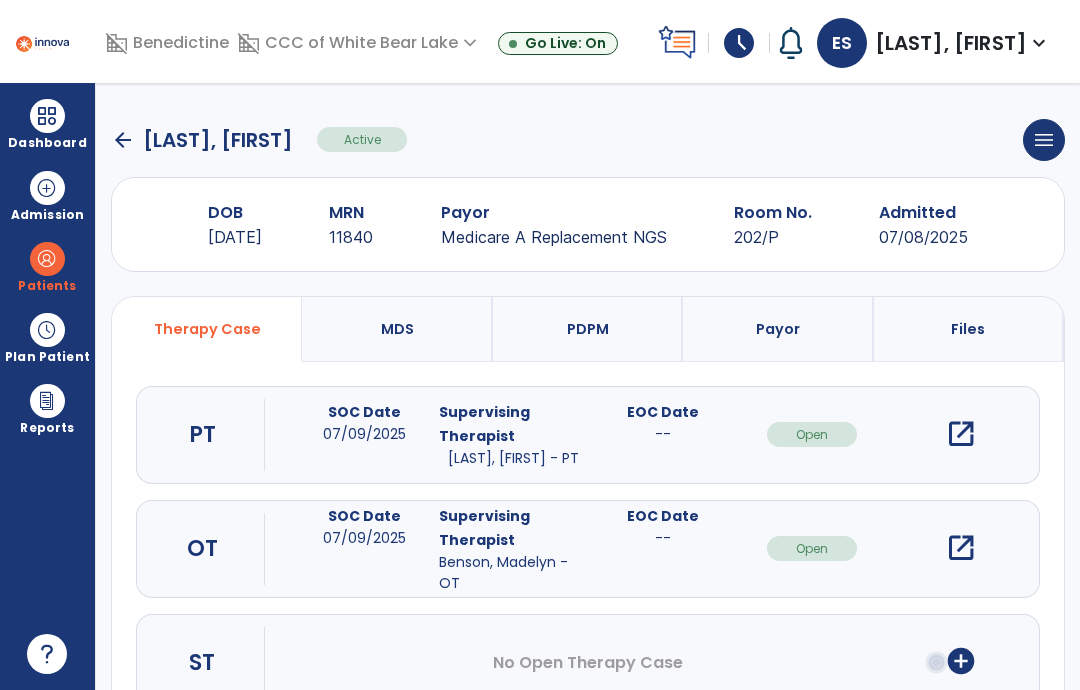 click on "open_in_new" at bounding box center (961, 548) 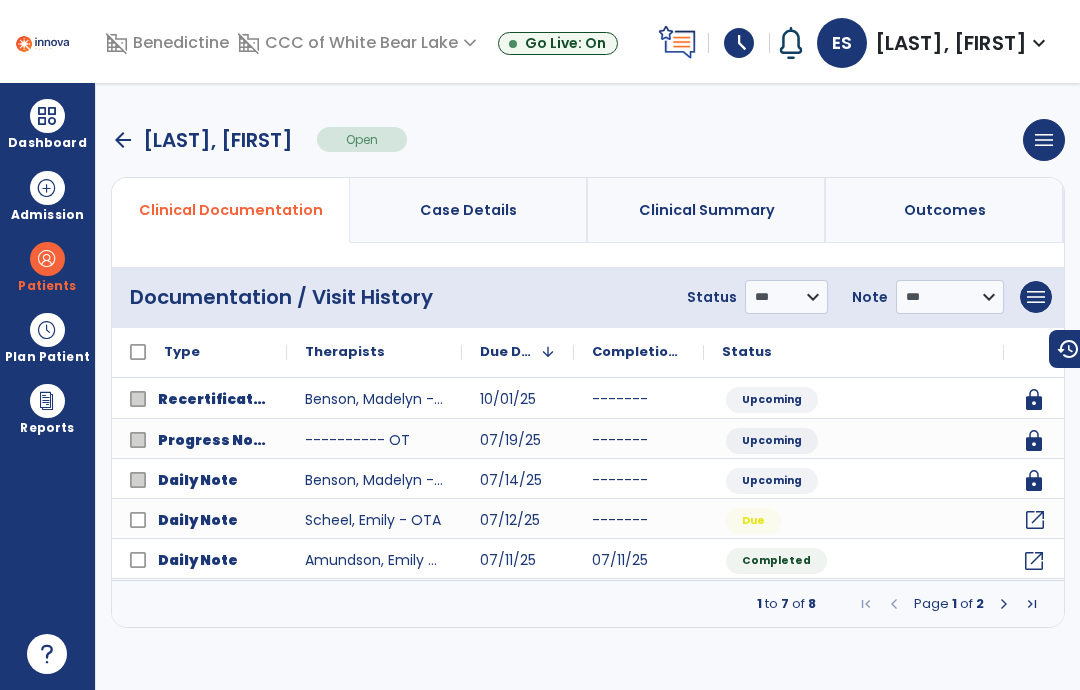 click on "open_in_new" 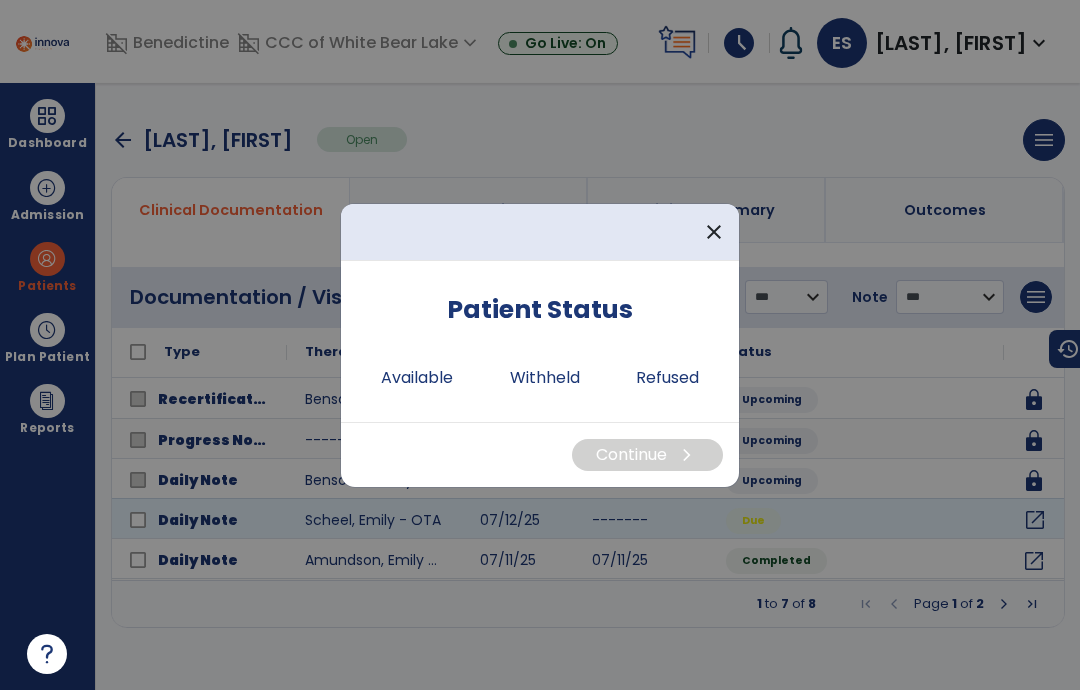 click on "Available" at bounding box center (417, 378) 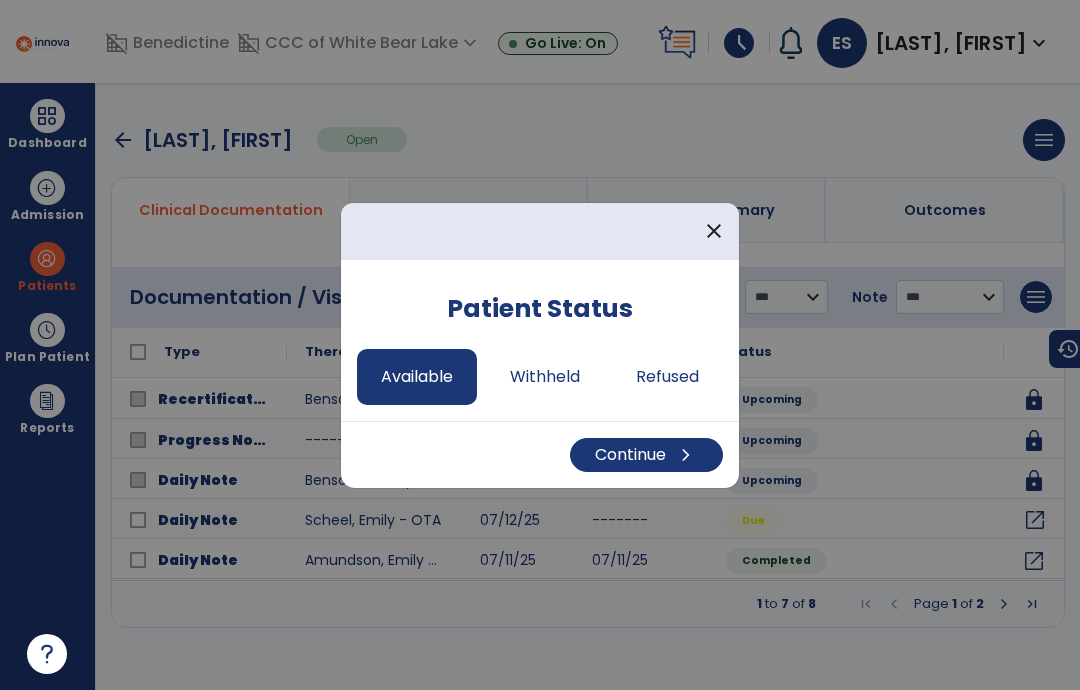 click on "Continue   chevron_right" at bounding box center [646, 455] 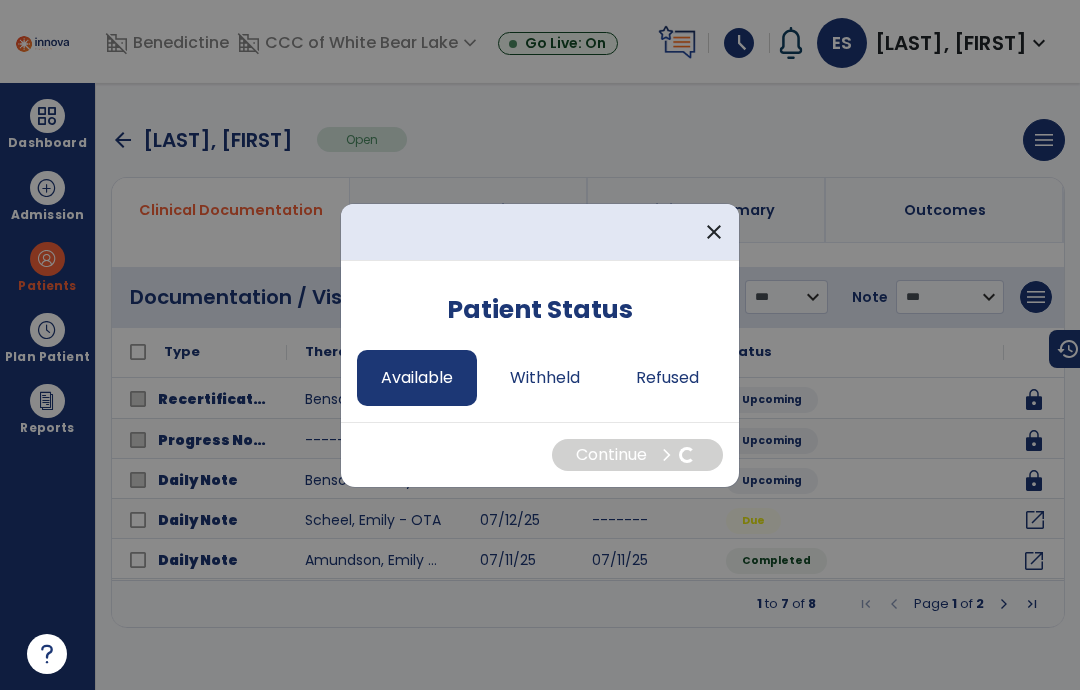 select on "*" 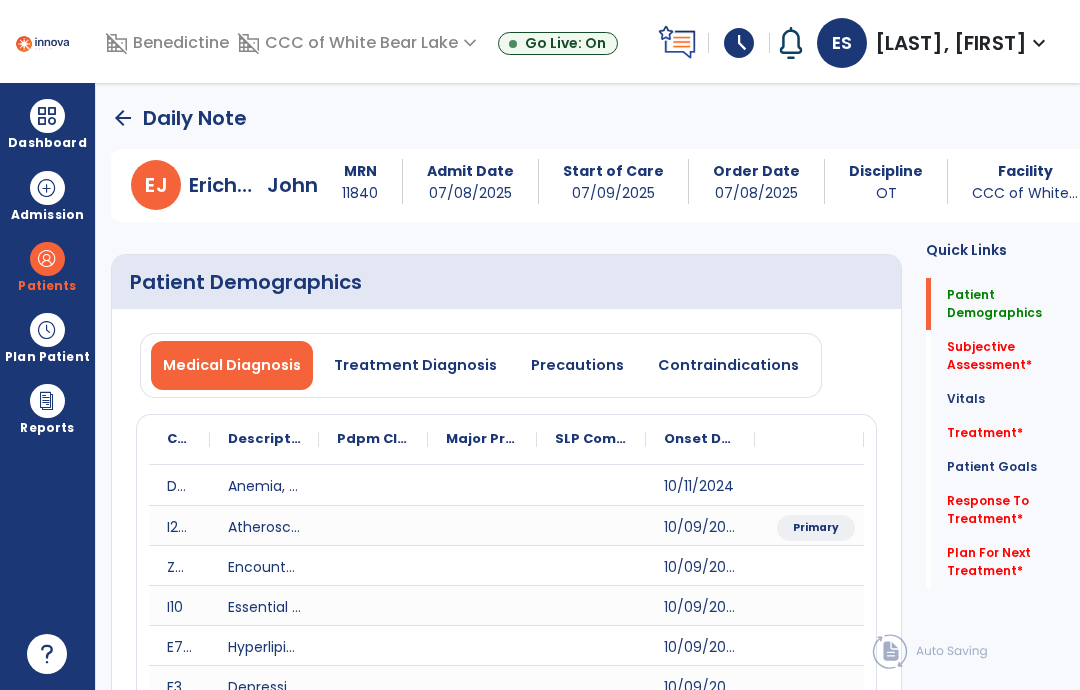 click on "Vitals   Vitals" 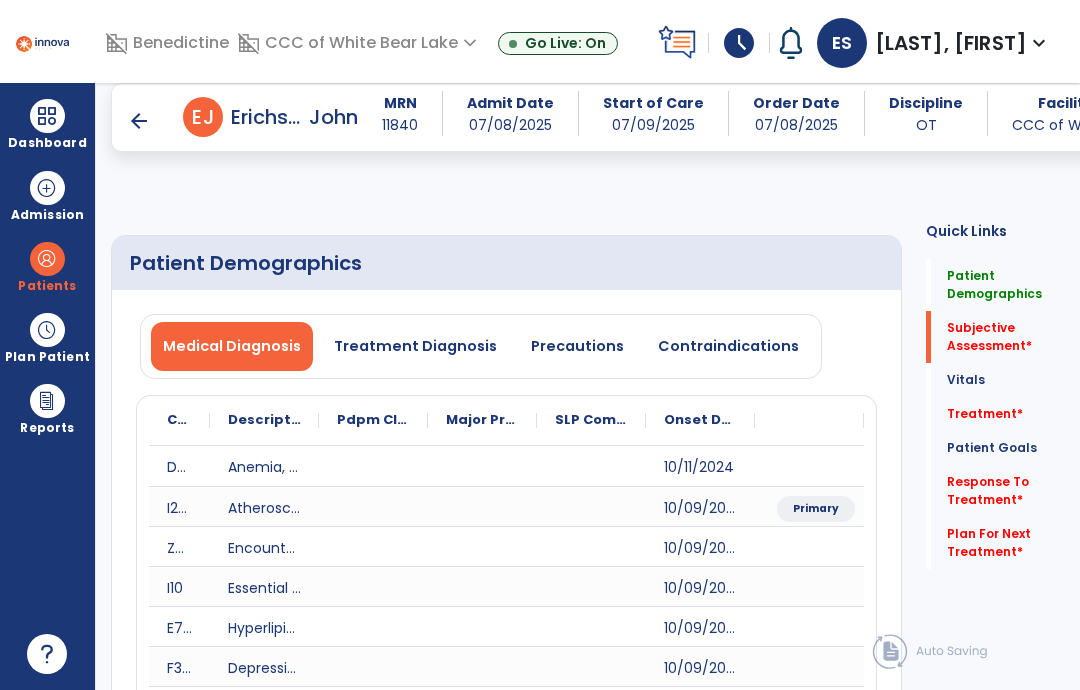scroll, scrollTop: 441, scrollLeft: 0, axis: vertical 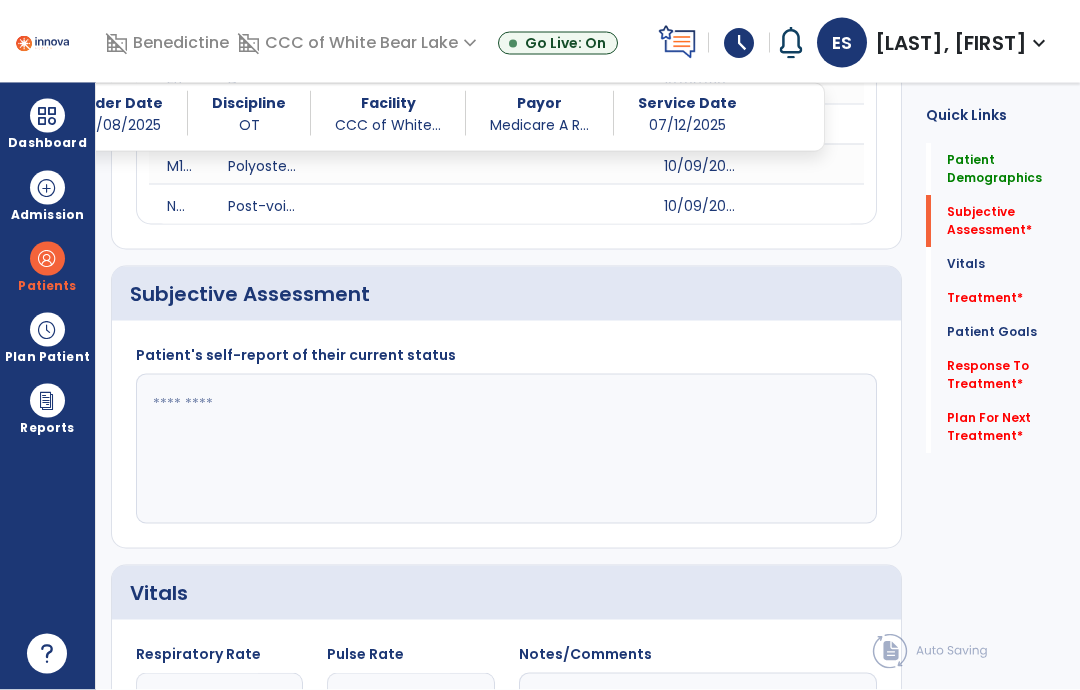 click 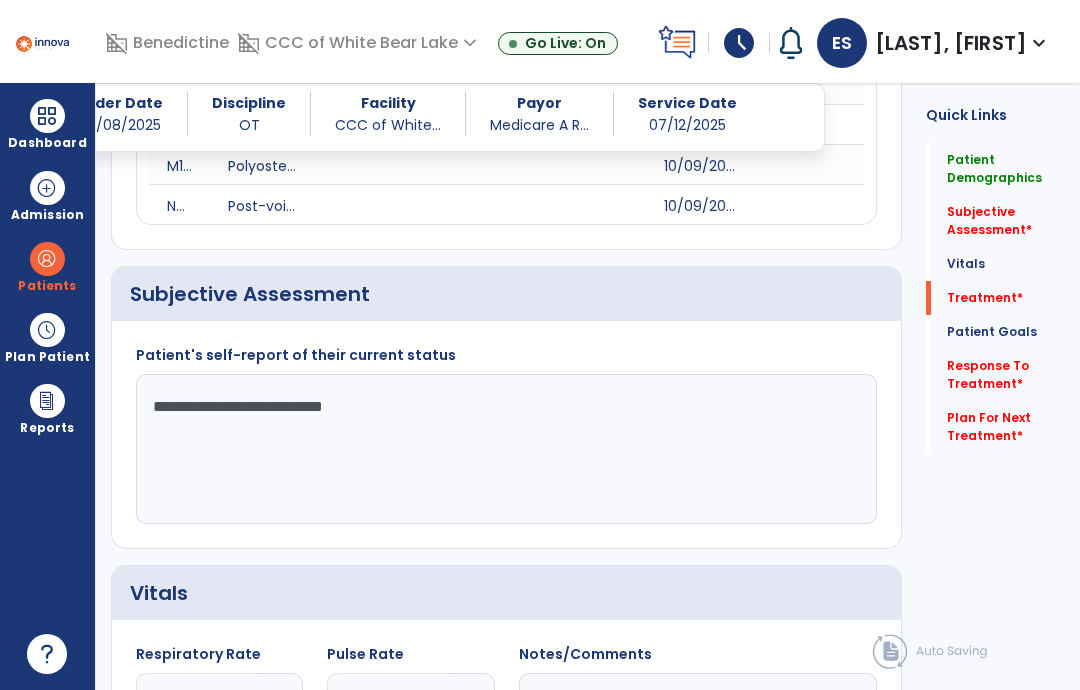type on "**********" 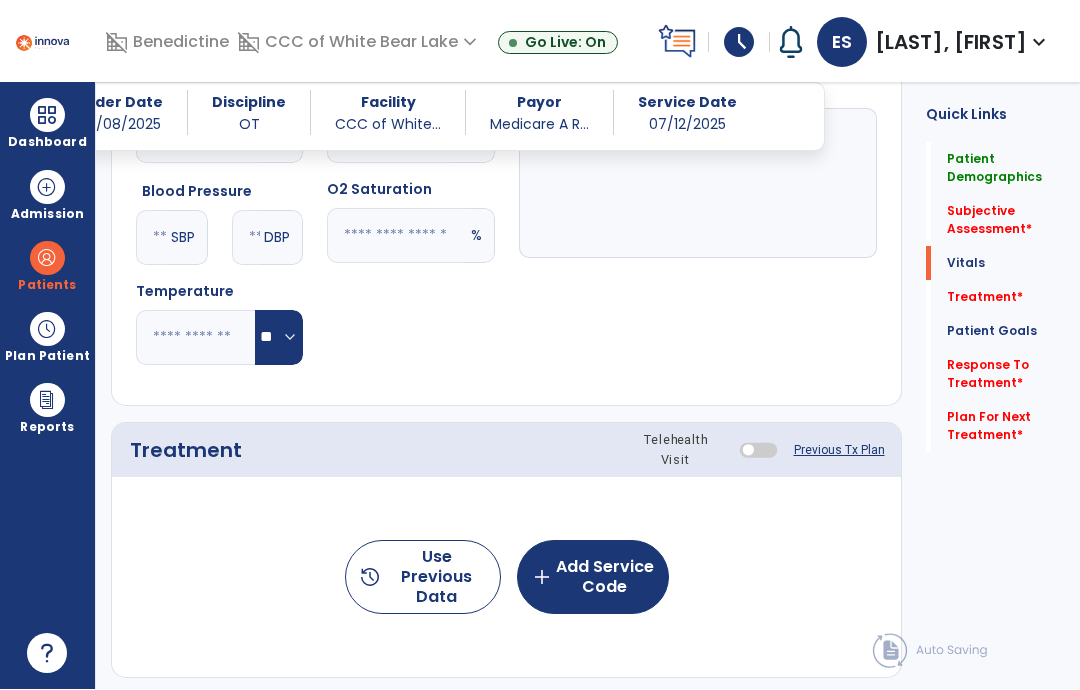 scroll, scrollTop: 1272, scrollLeft: 0, axis: vertical 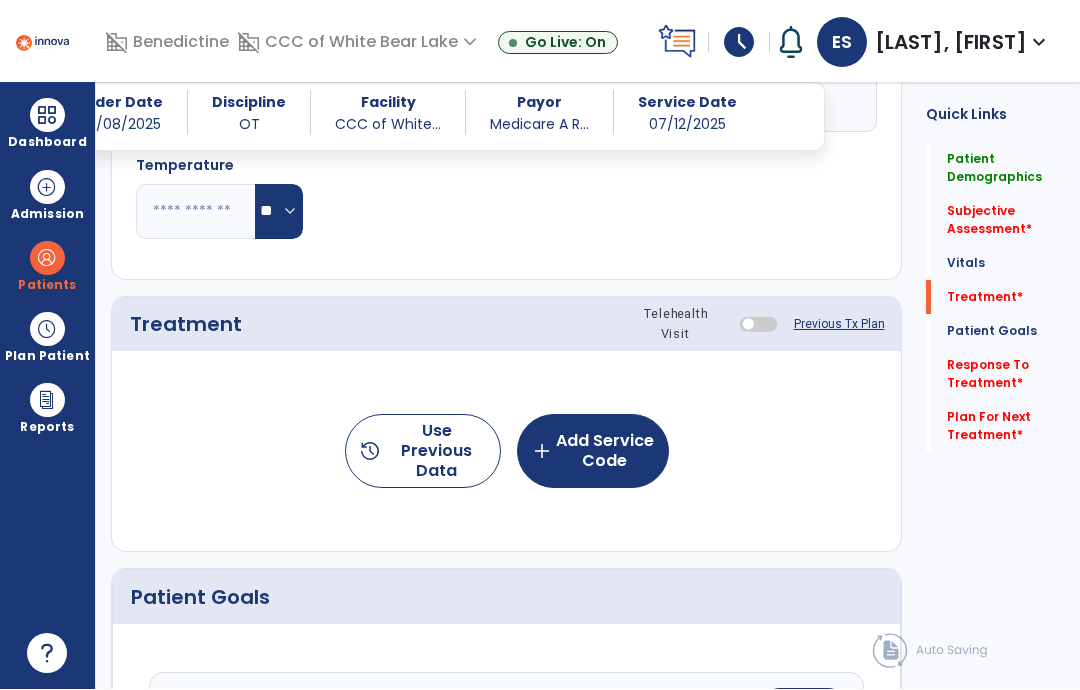 click on "add  Add Service Code" 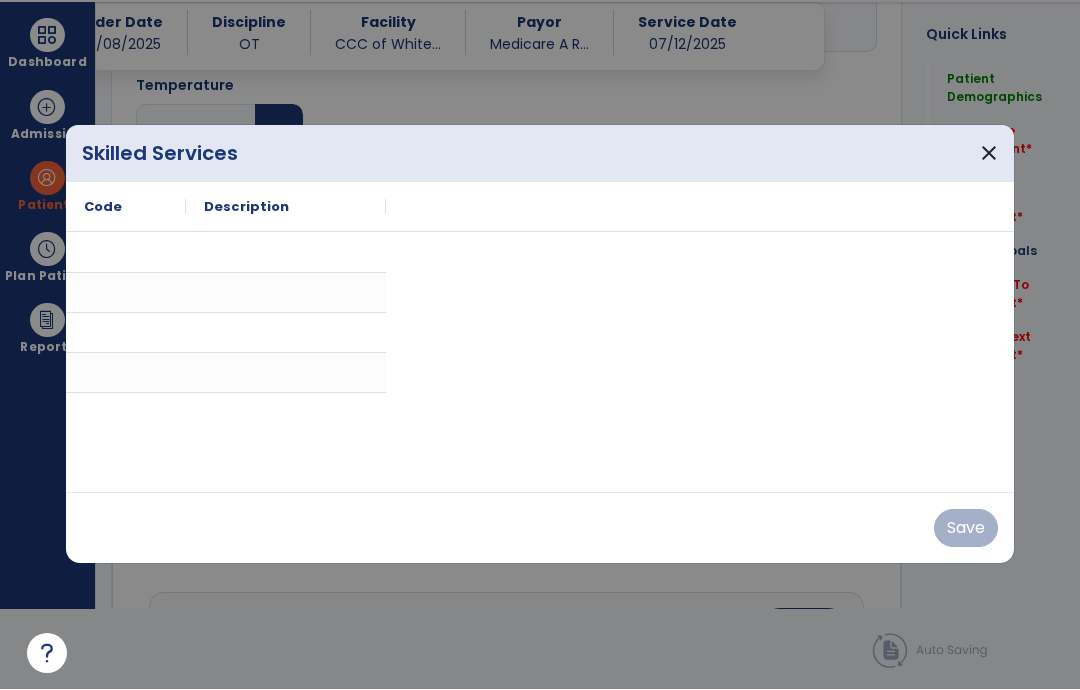 scroll, scrollTop: 0, scrollLeft: 0, axis: both 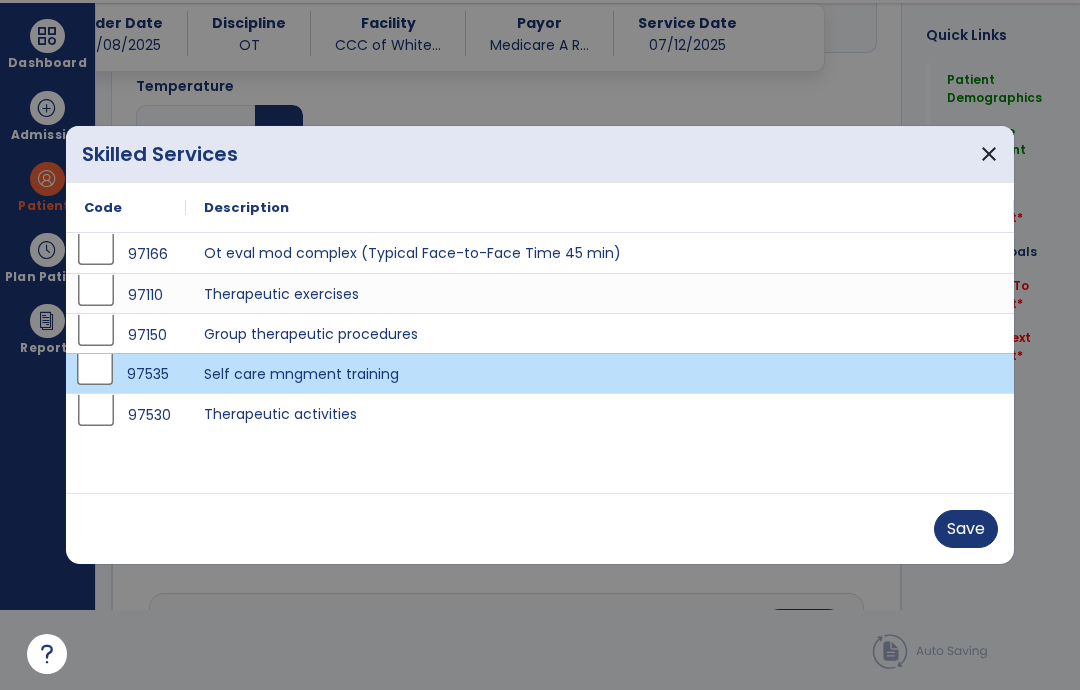 click on "Save" at bounding box center [966, 529] 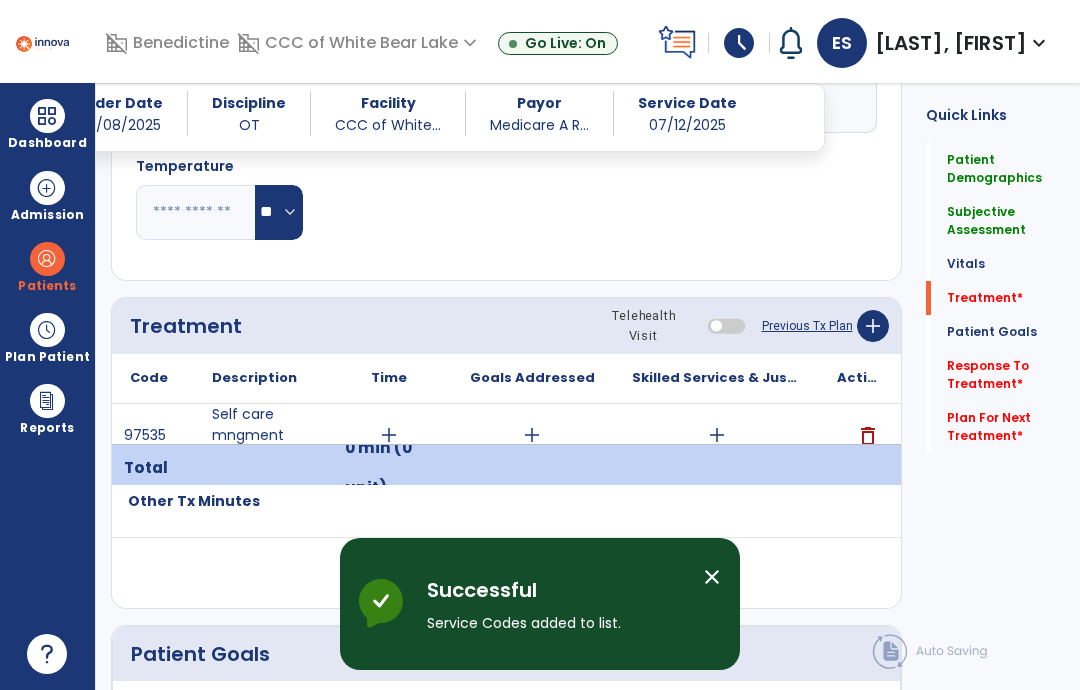 scroll, scrollTop: 80, scrollLeft: 0, axis: vertical 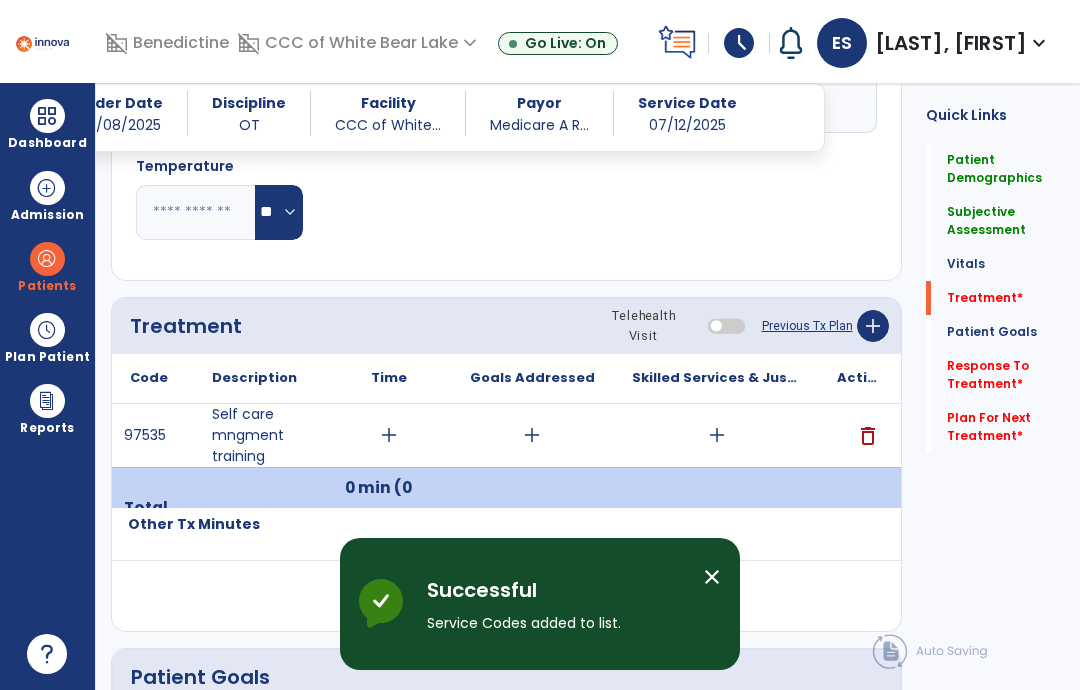 click on "add" at bounding box center [717, 435] 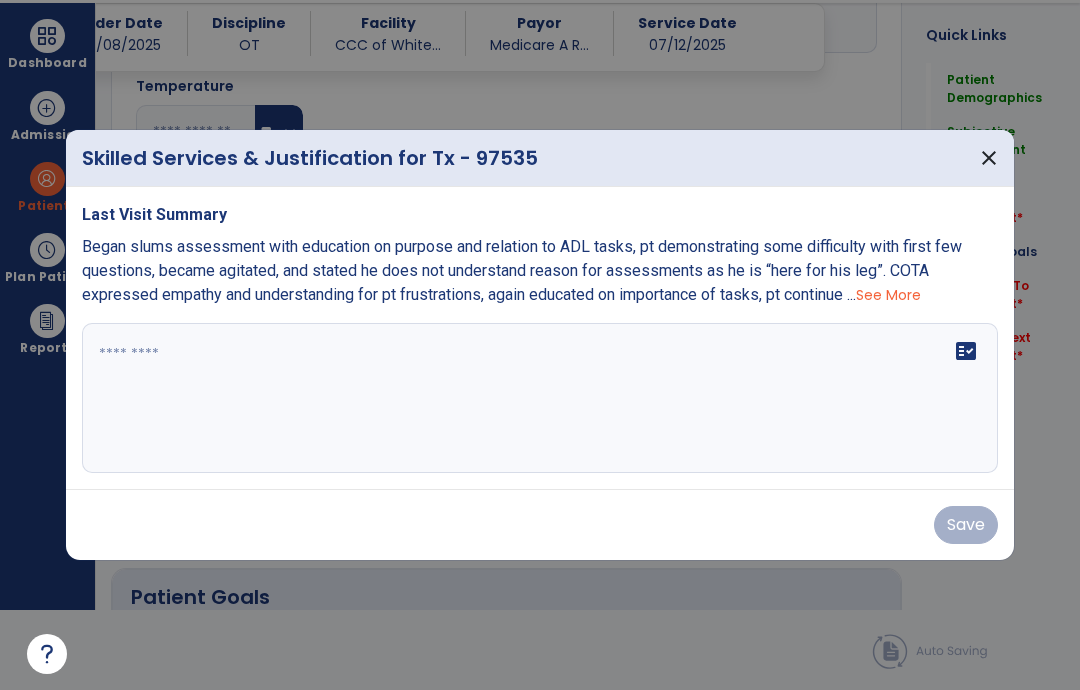 scroll, scrollTop: 0, scrollLeft: 0, axis: both 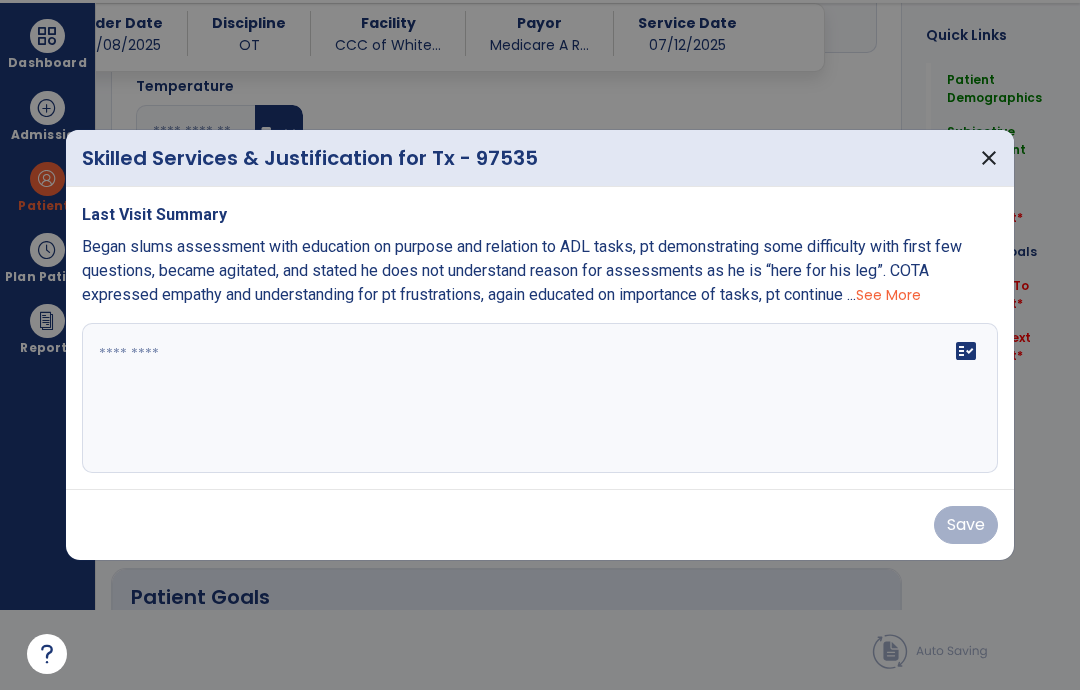 click at bounding box center (540, 398) 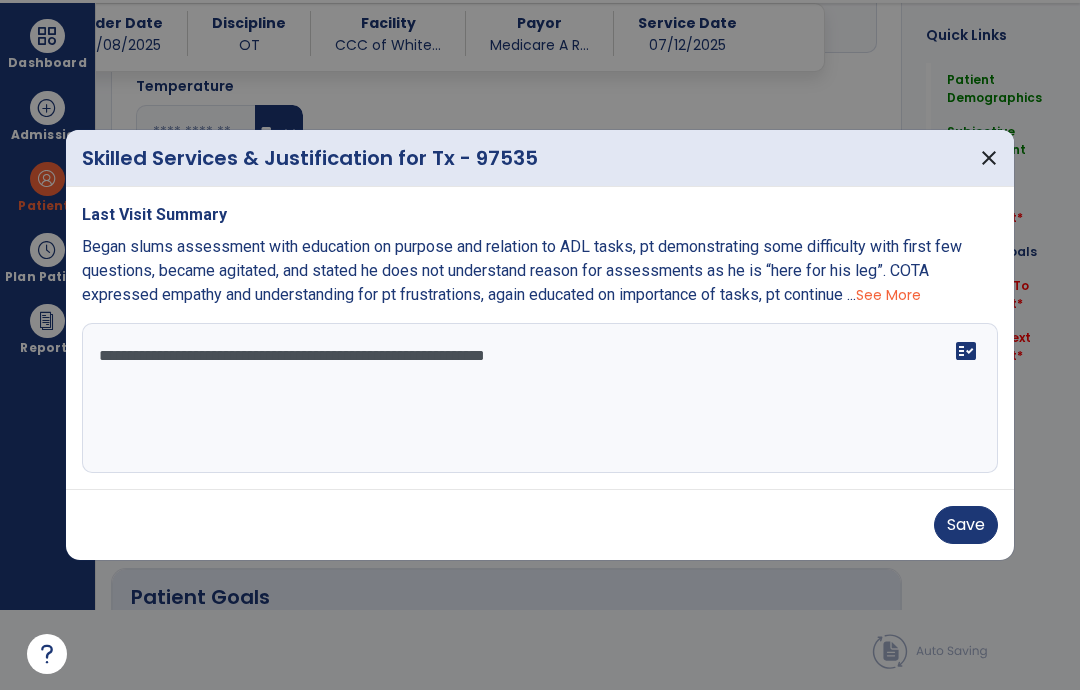 click on "**********" at bounding box center [540, 398] 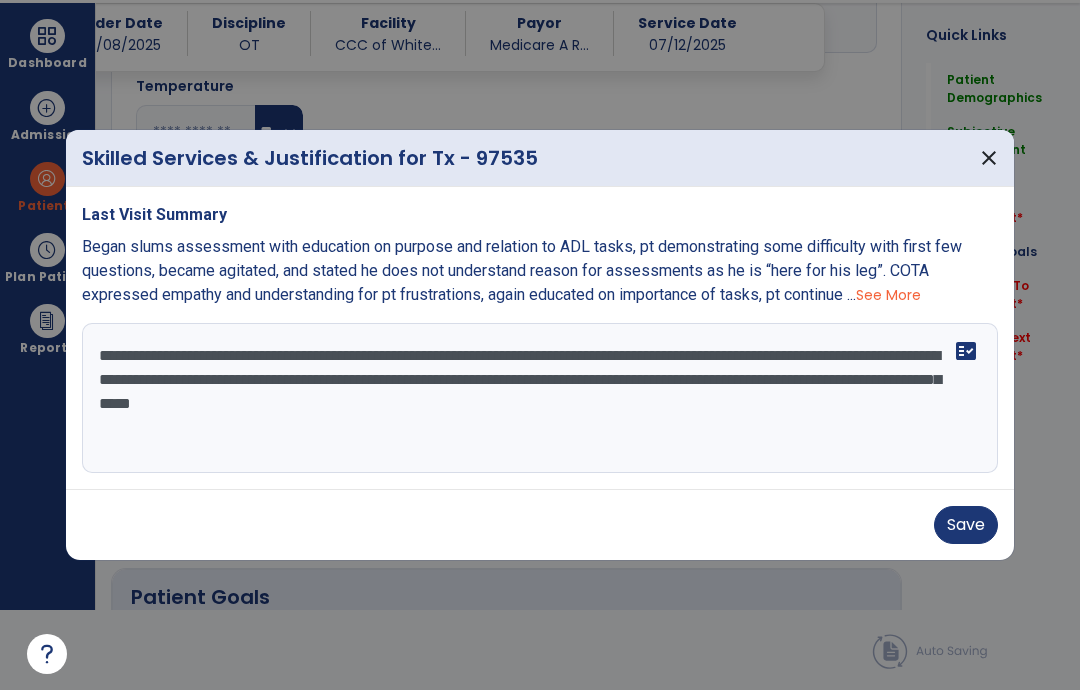 type on "**********" 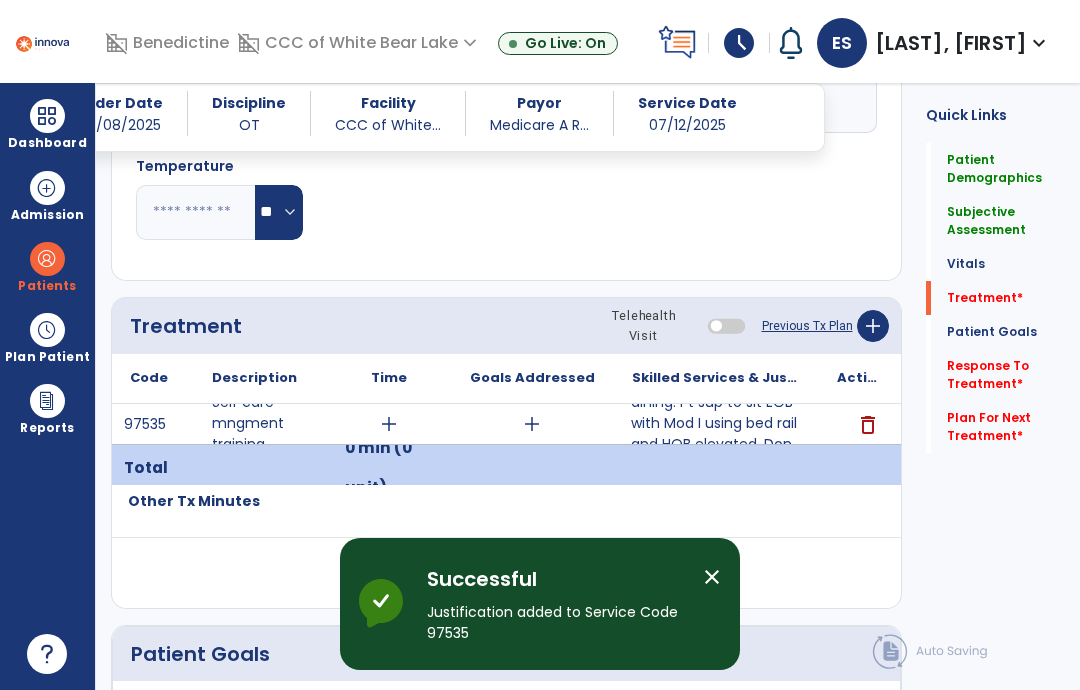 scroll, scrollTop: 80, scrollLeft: 0, axis: vertical 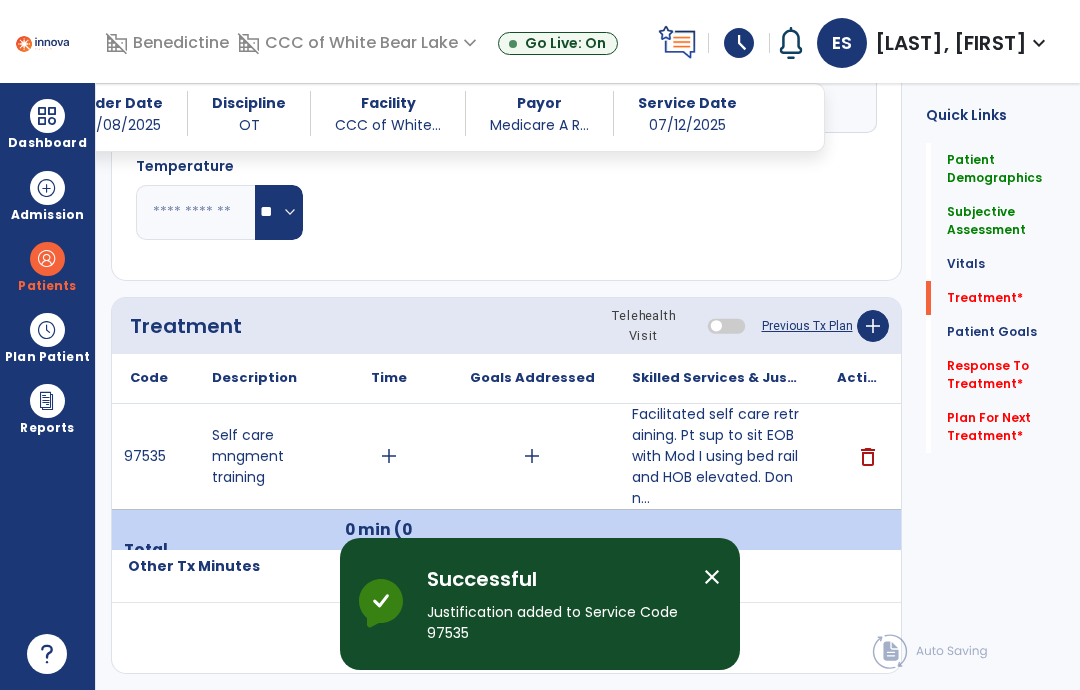 click on "add" at bounding box center [532, 456] 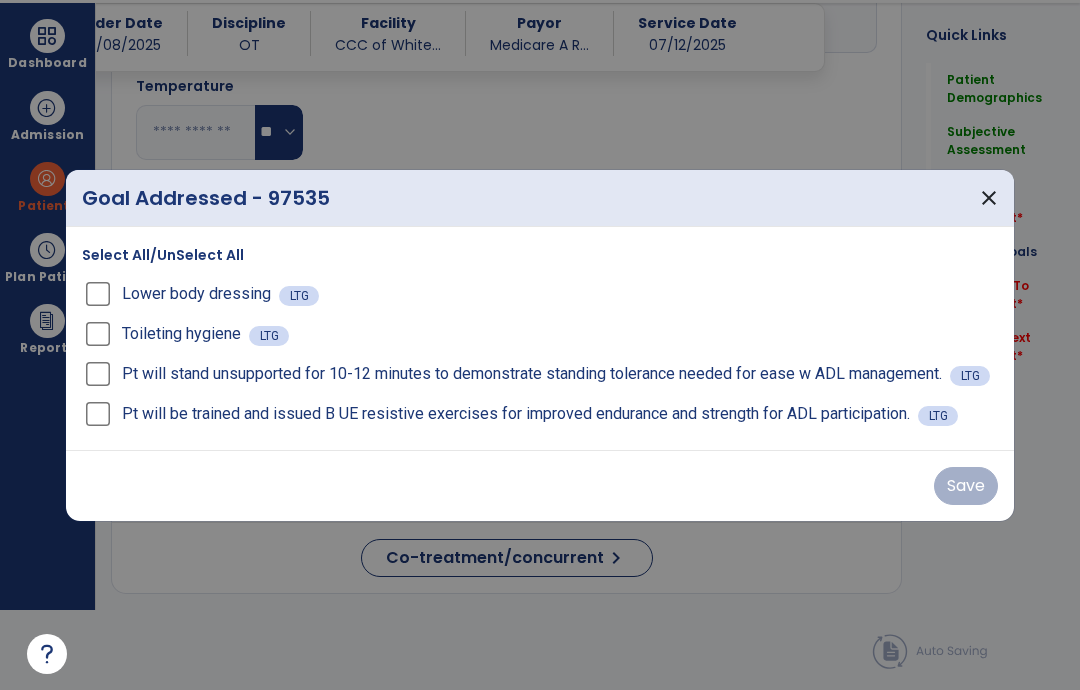 scroll, scrollTop: 0, scrollLeft: 0, axis: both 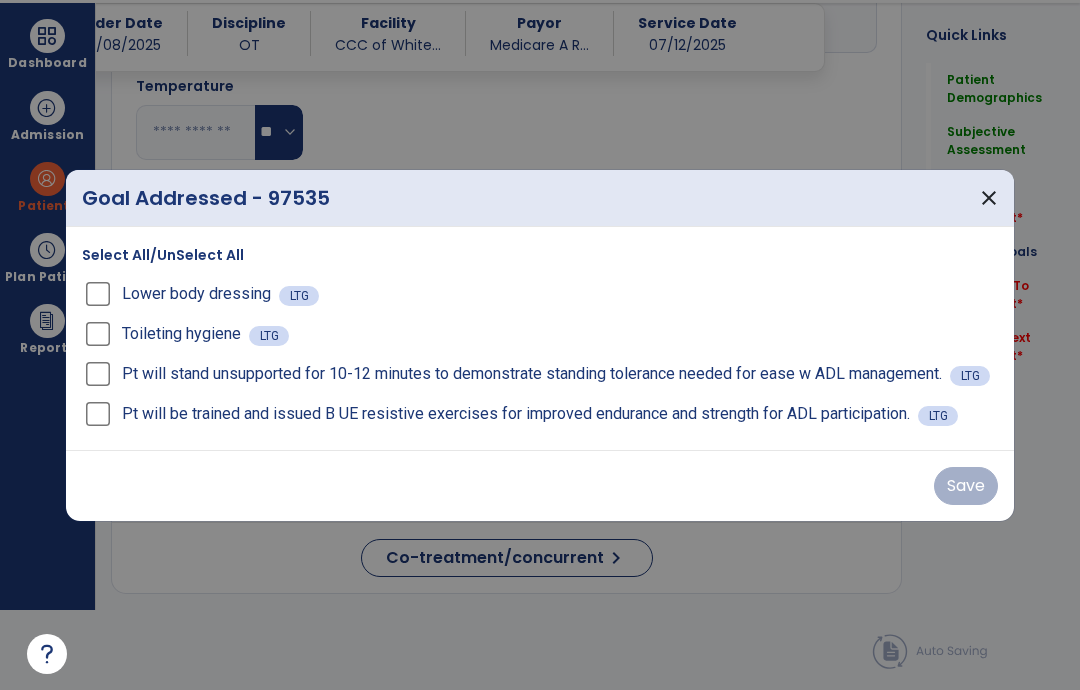 click on "Lower body dressing" at bounding box center [180, 294] 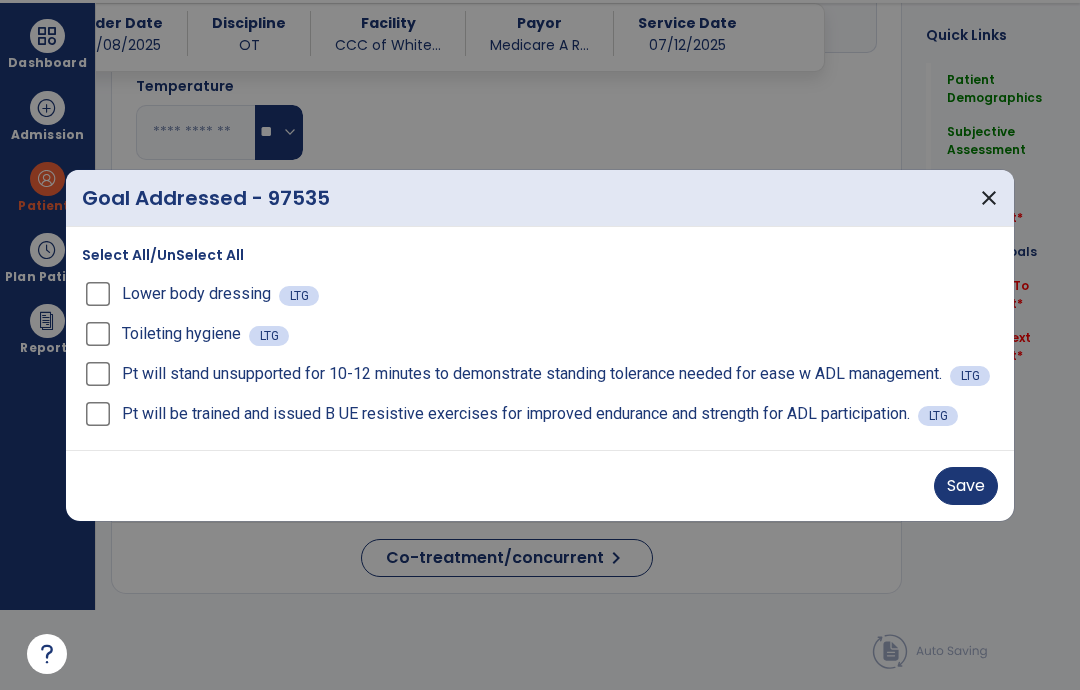 click on "Save" at bounding box center (966, 486) 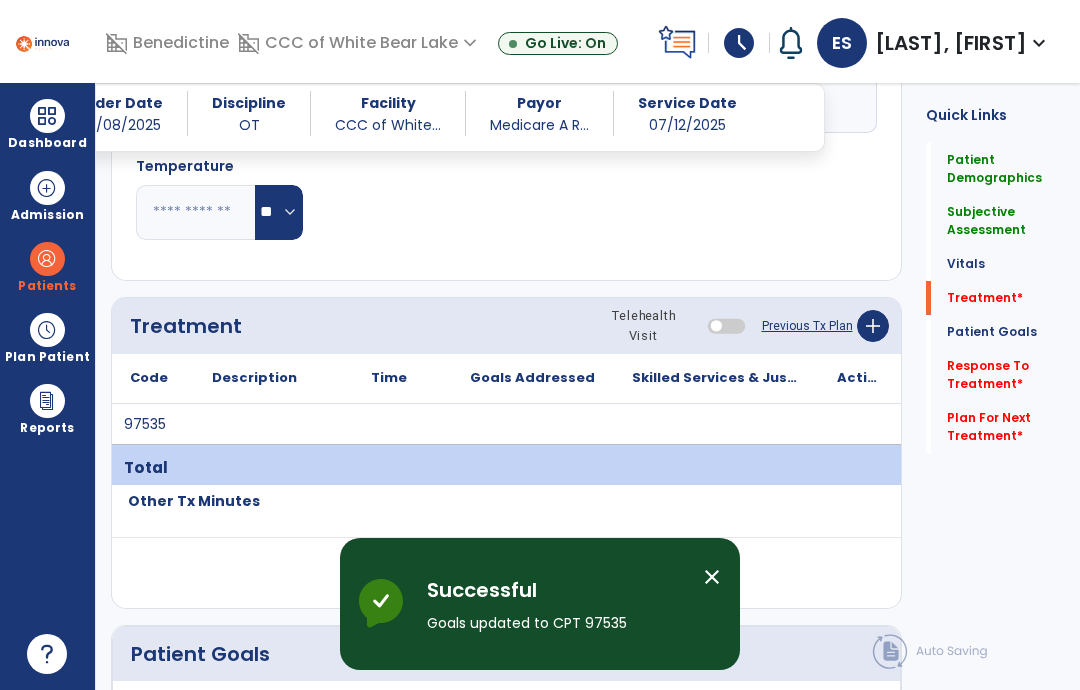 scroll, scrollTop: 80, scrollLeft: 0, axis: vertical 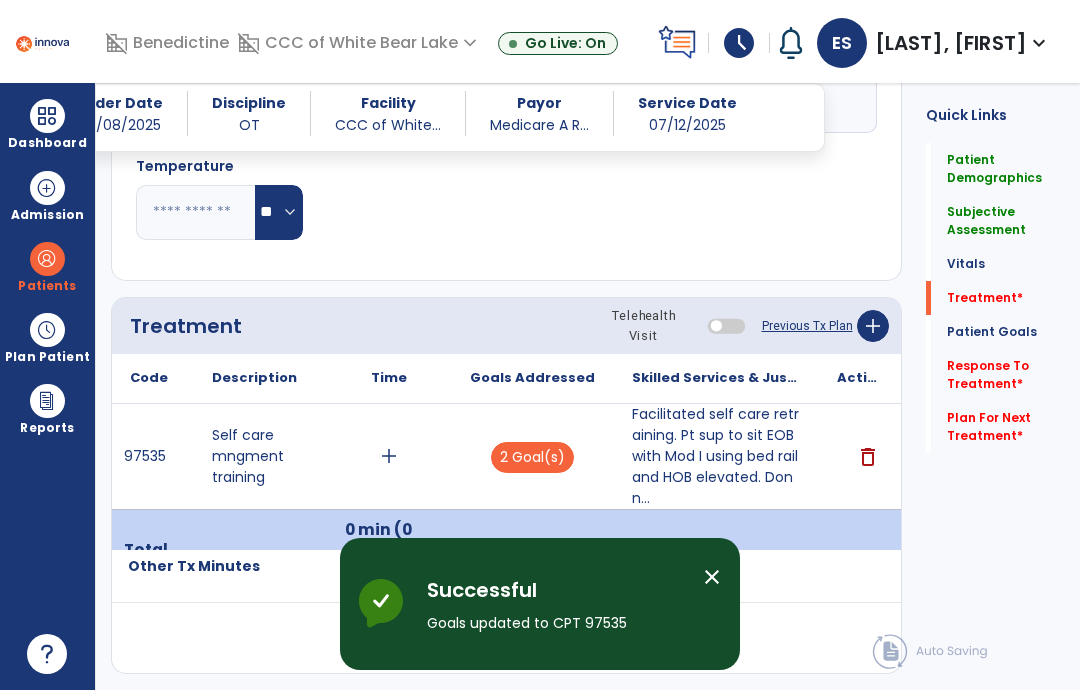 click on "add" at bounding box center [389, 456] 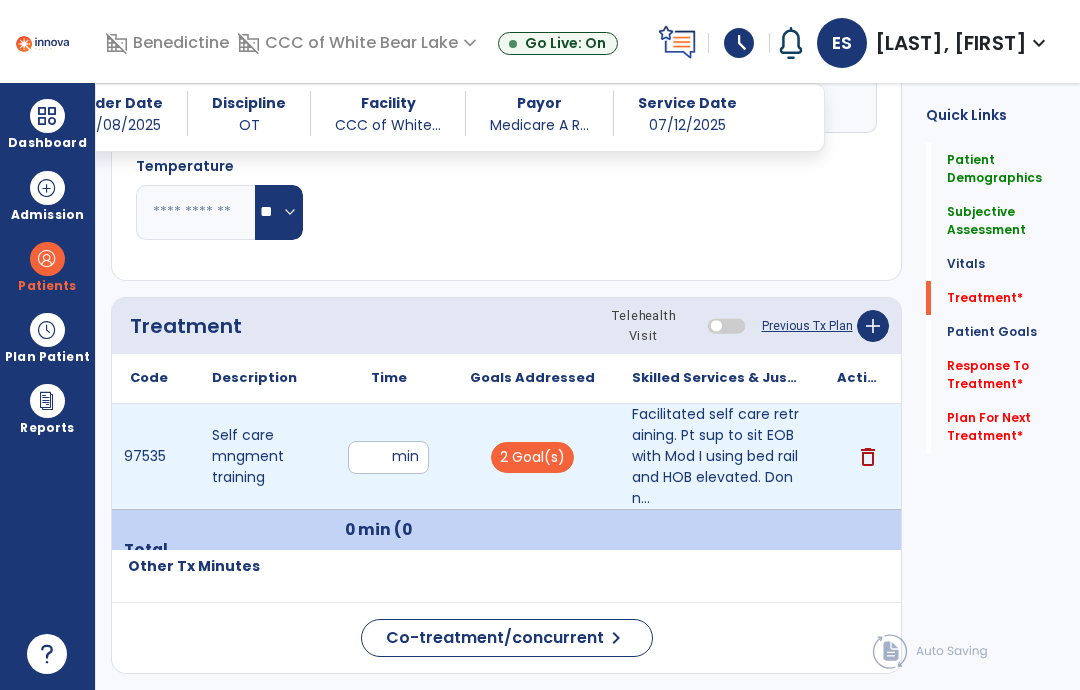 type on "**" 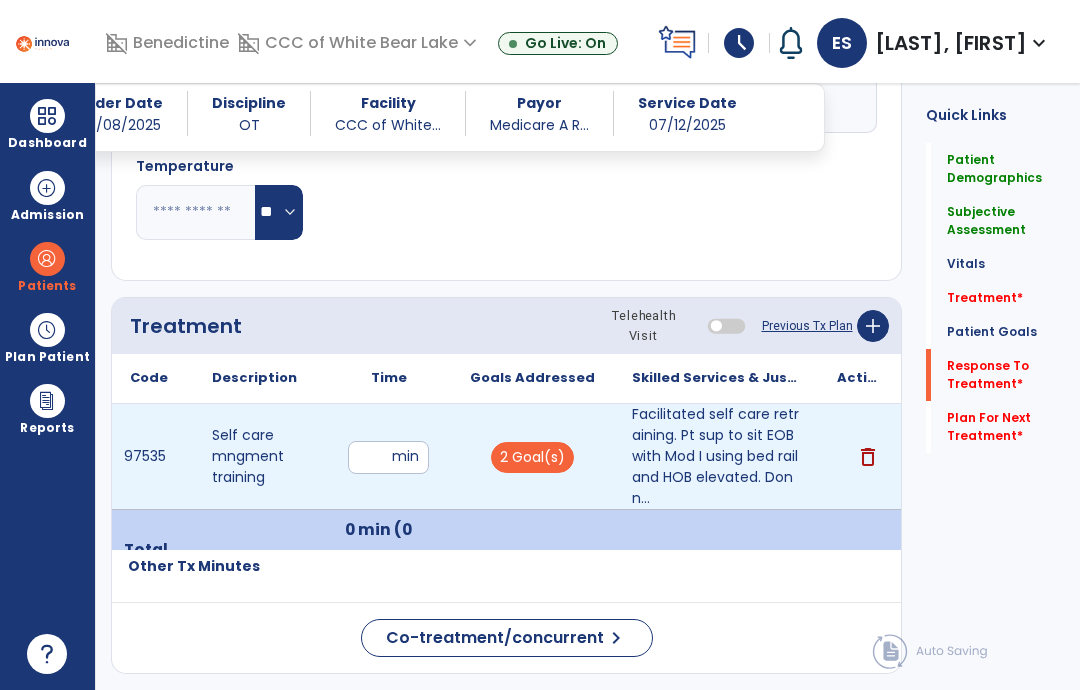 click on "Response To Treatment   *" 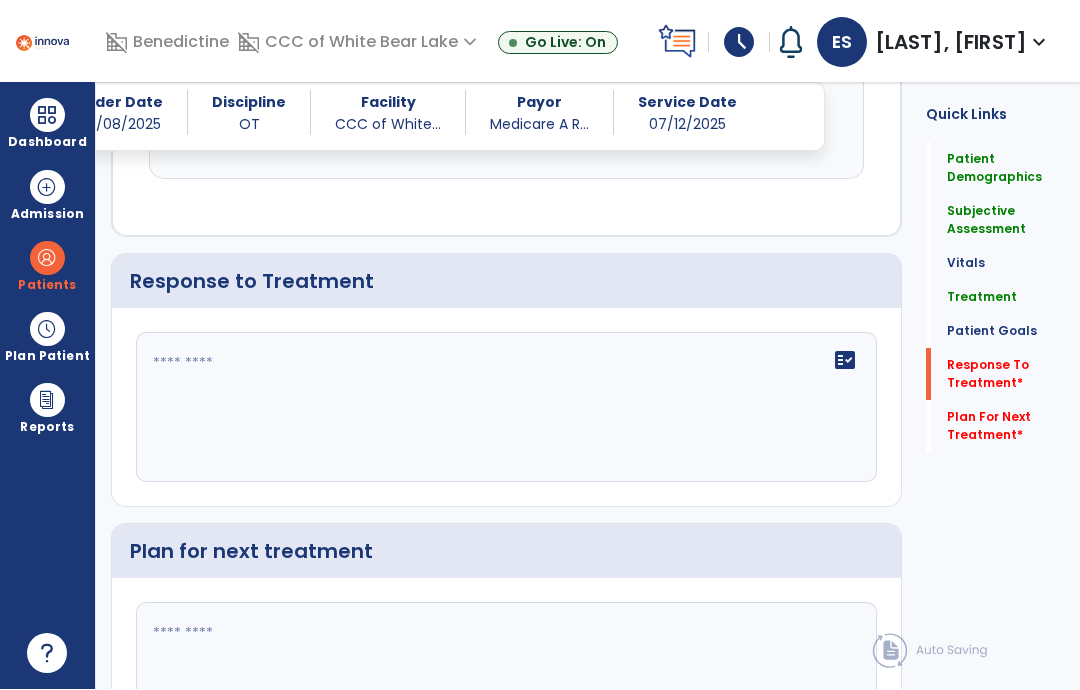 scroll, scrollTop: 2629, scrollLeft: 0, axis: vertical 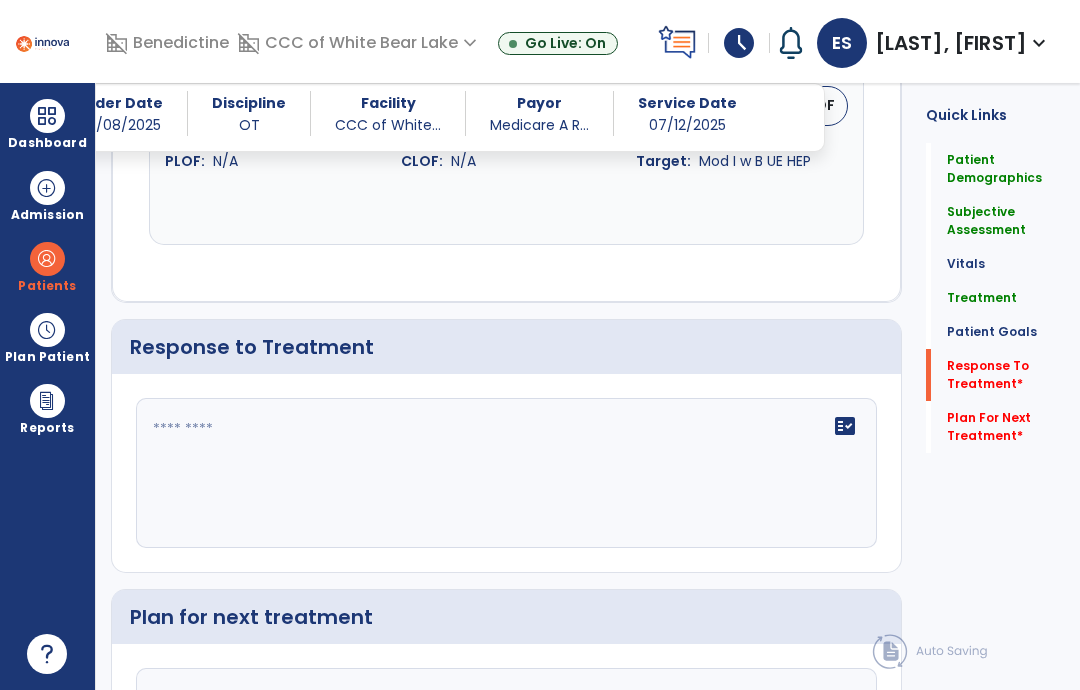 click 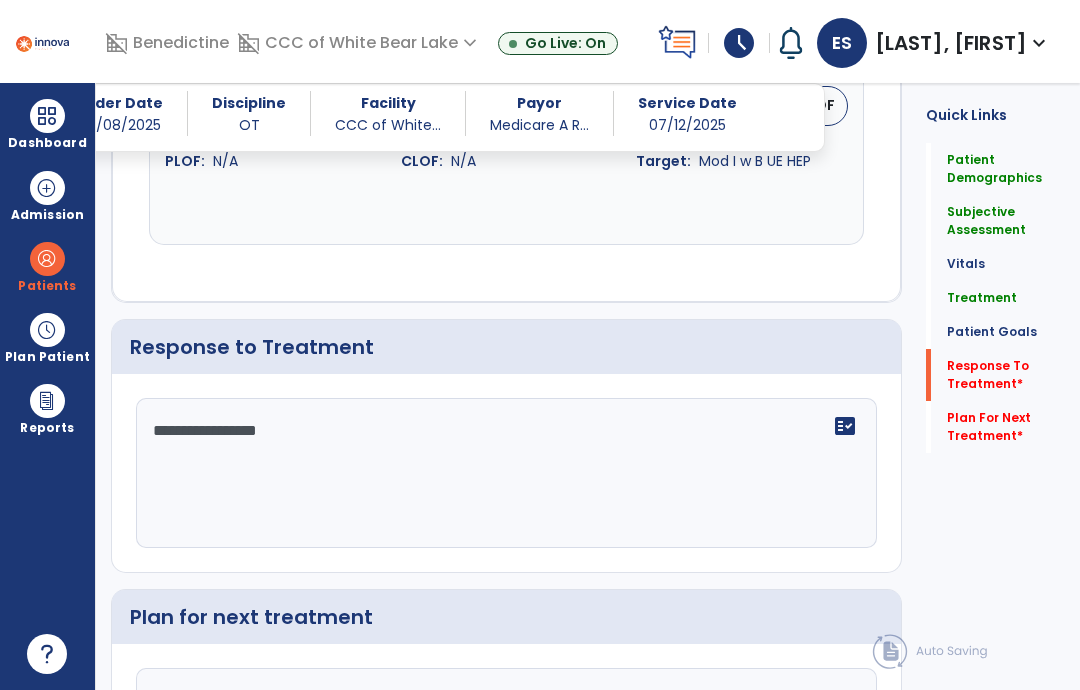 type on "**********" 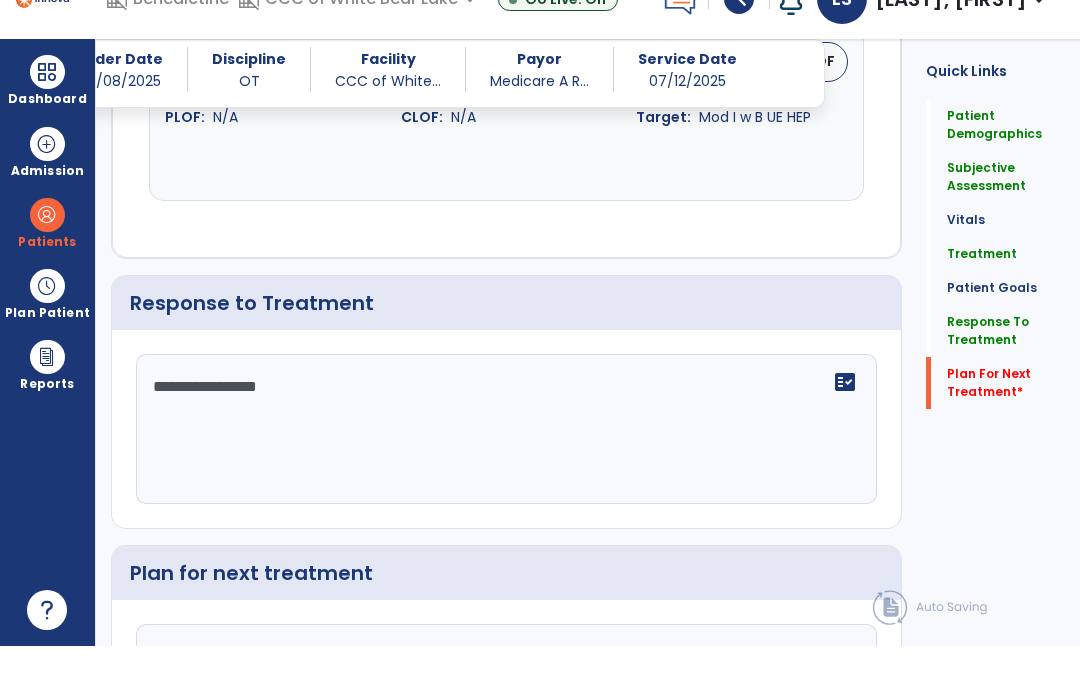 type on "**********" 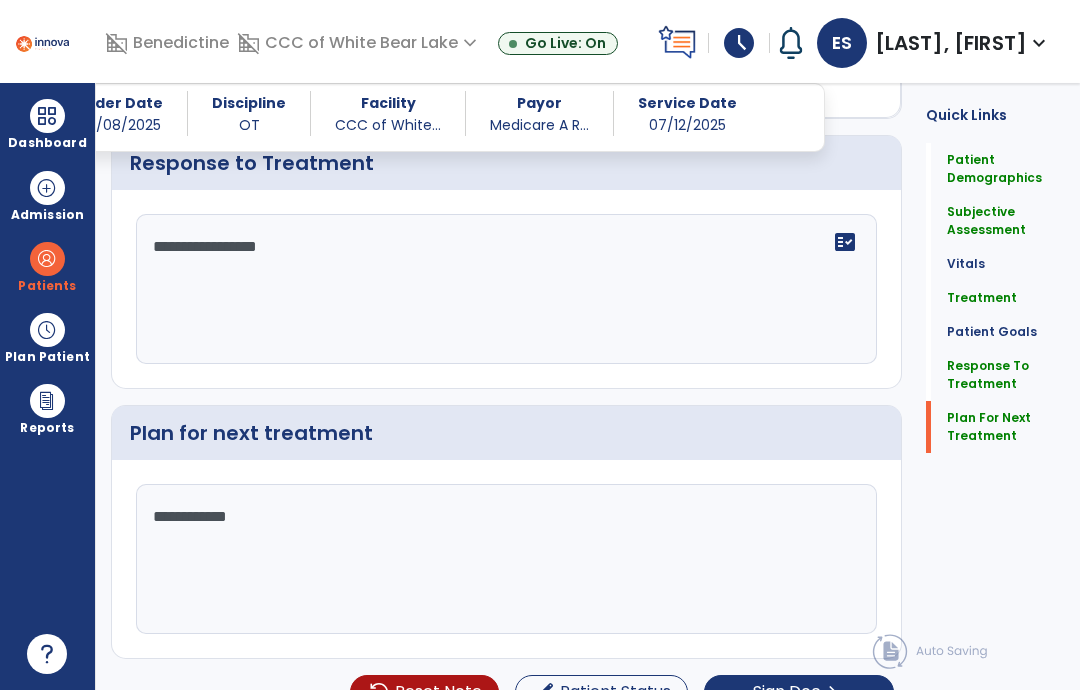 scroll, scrollTop: 2683, scrollLeft: 0, axis: vertical 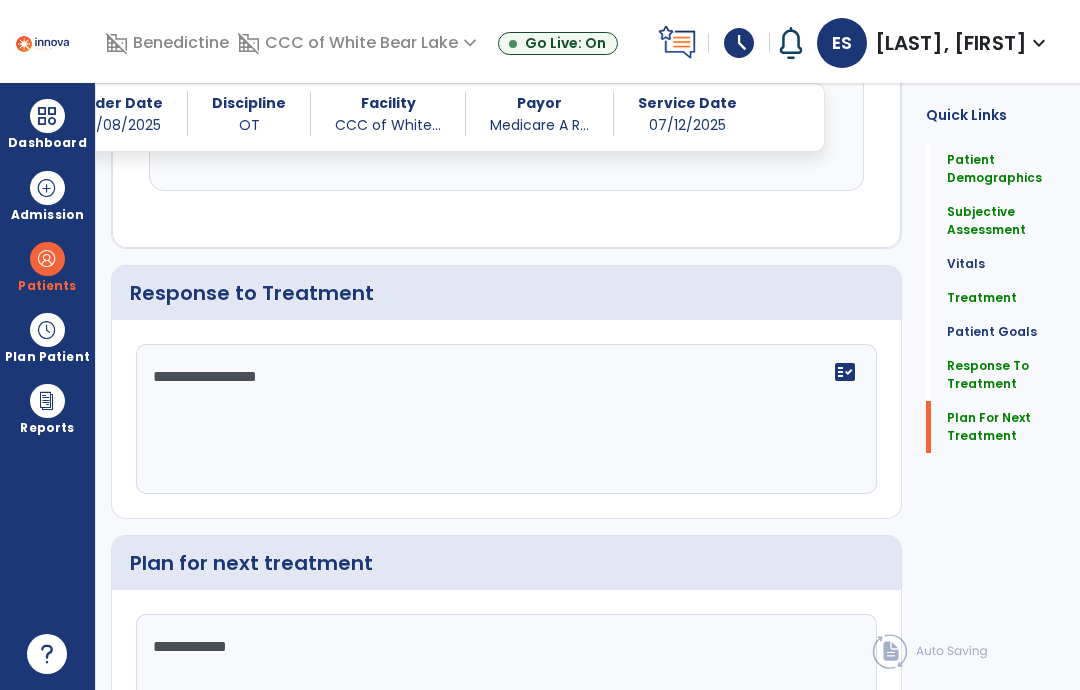 click on "Plan For Next Treatment" 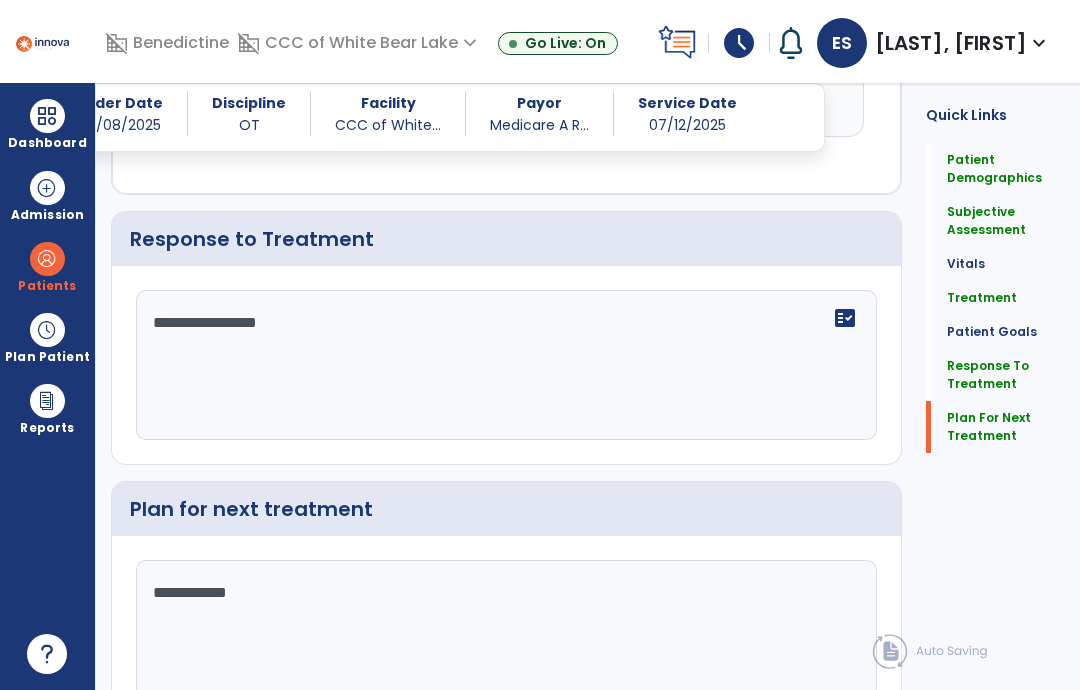 scroll, scrollTop: 2748, scrollLeft: 0, axis: vertical 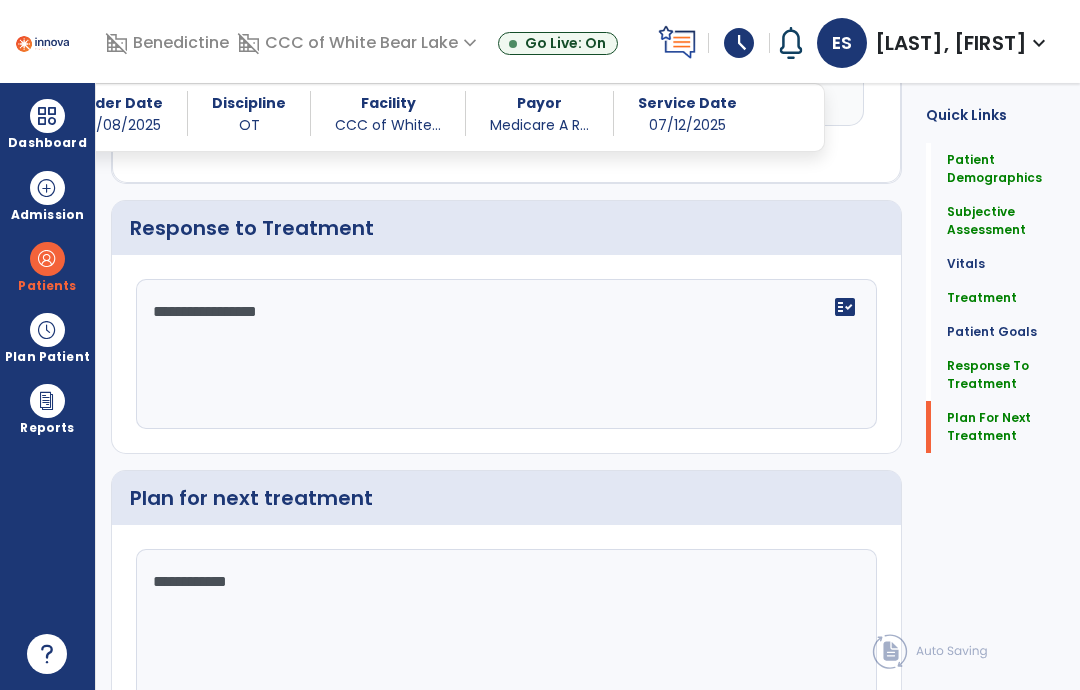click on "Sign Doc  chevron_right" 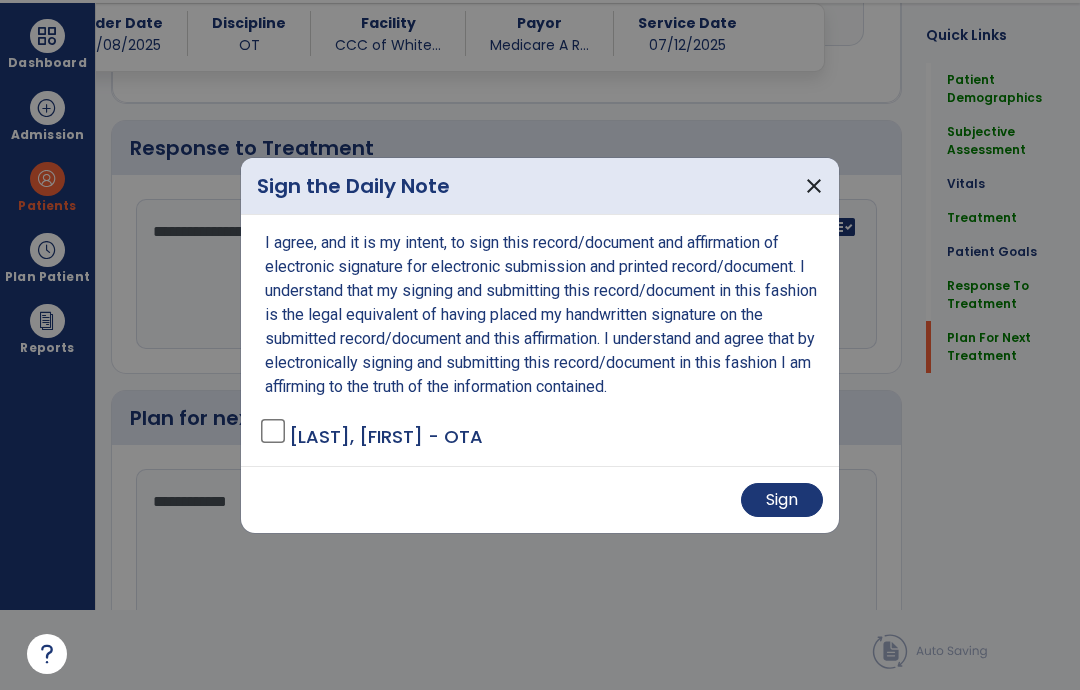 click on "Sign" at bounding box center [782, 500] 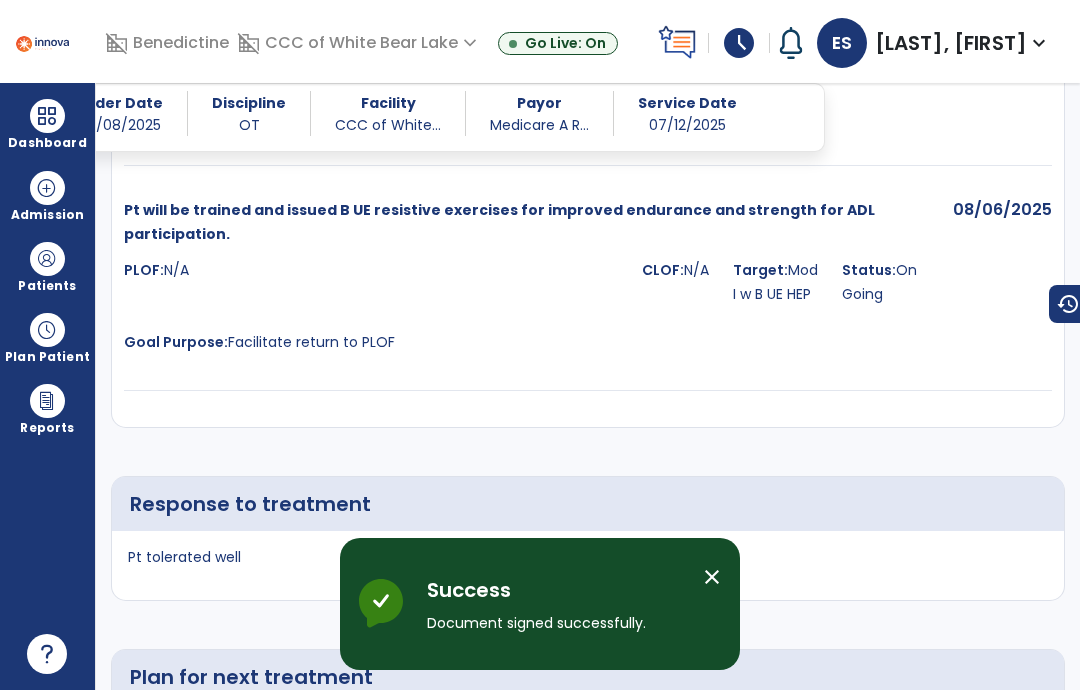 scroll, scrollTop: 80, scrollLeft: 0, axis: vertical 